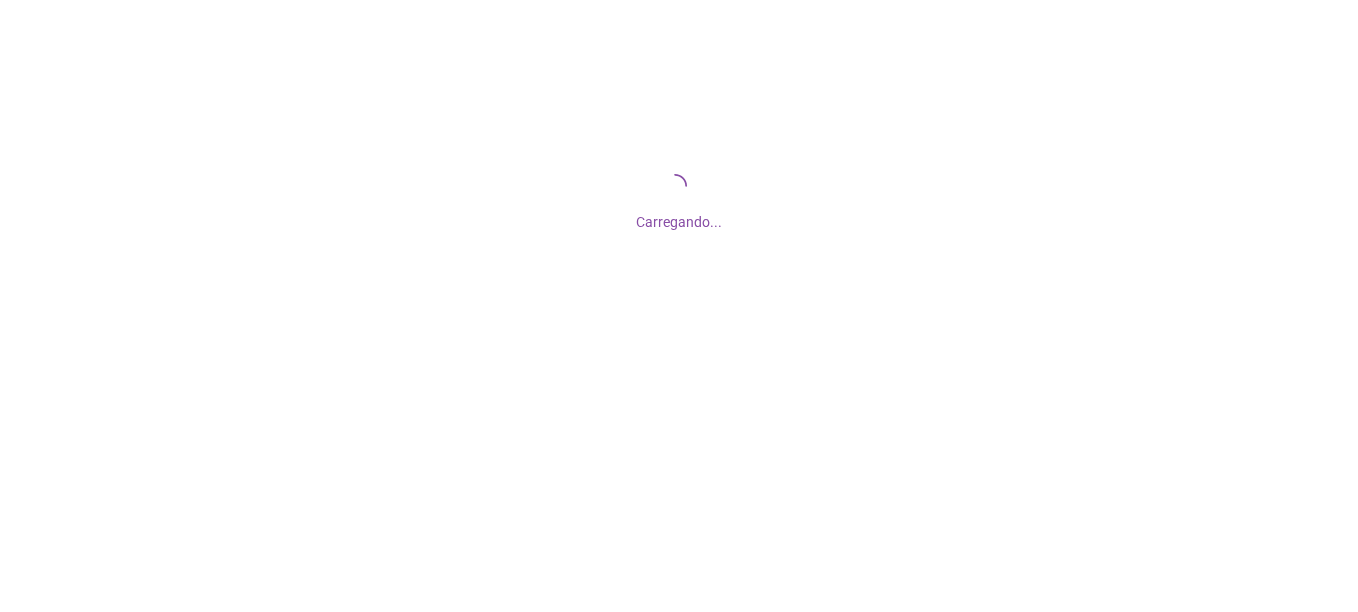 scroll, scrollTop: 0, scrollLeft: 0, axis: both 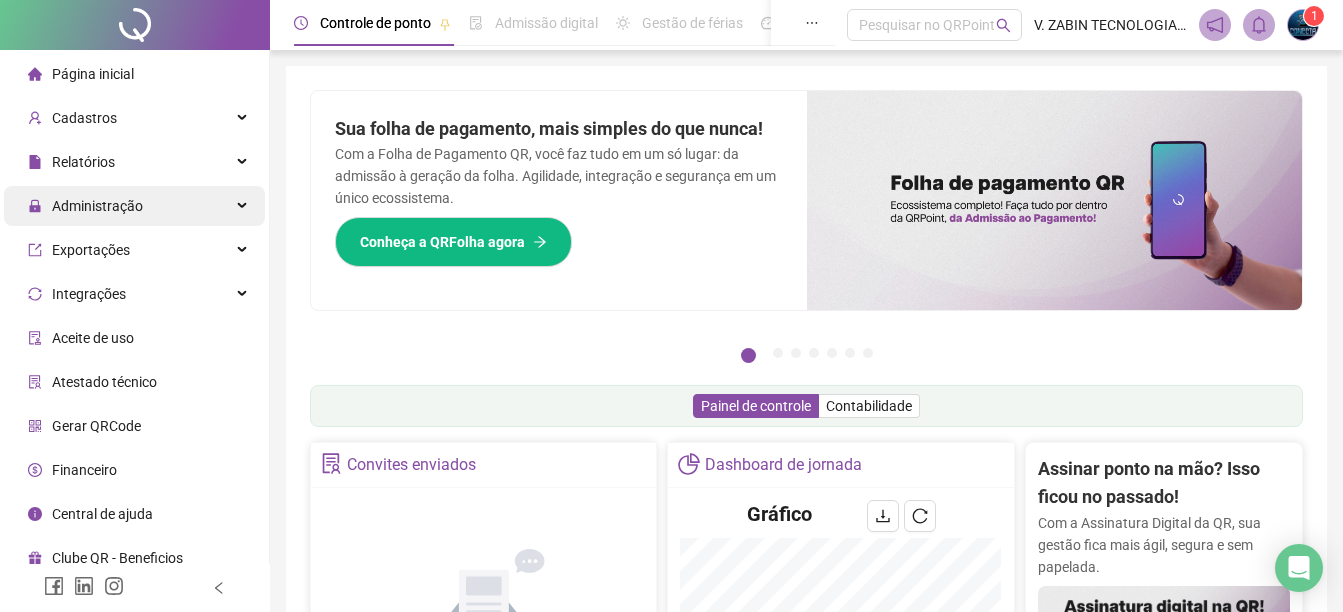 click on "Administração" at bounding box center [97, 206] 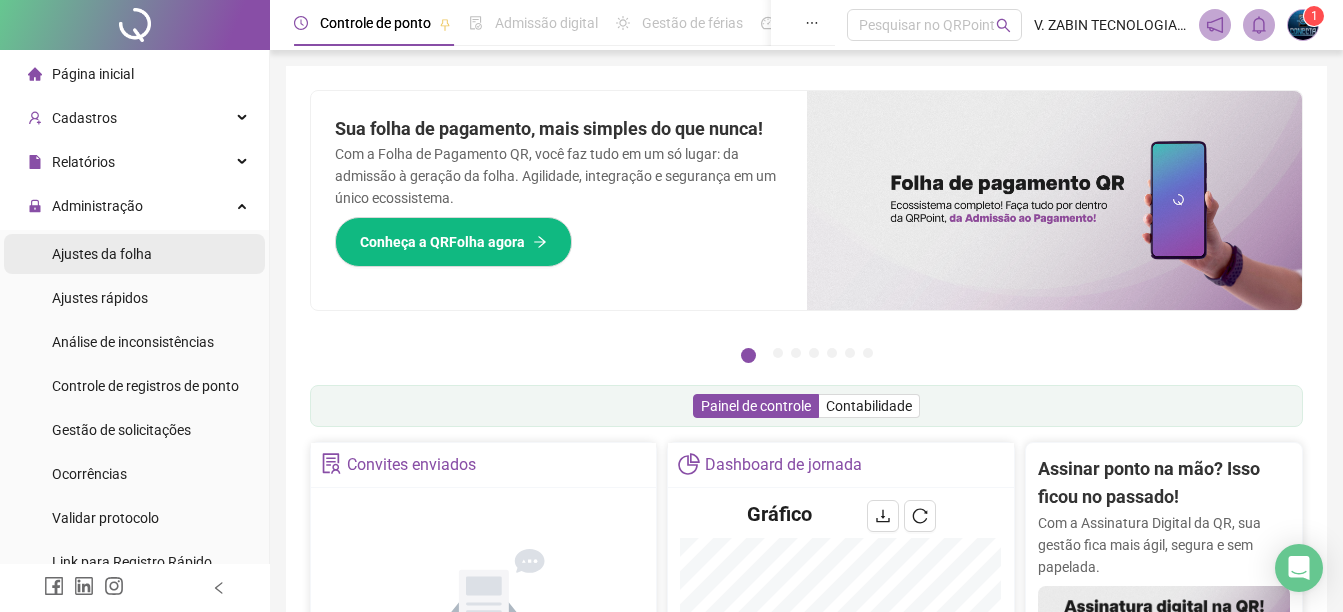 click on "Ajustes da folha" at bounding box center [102, 254] 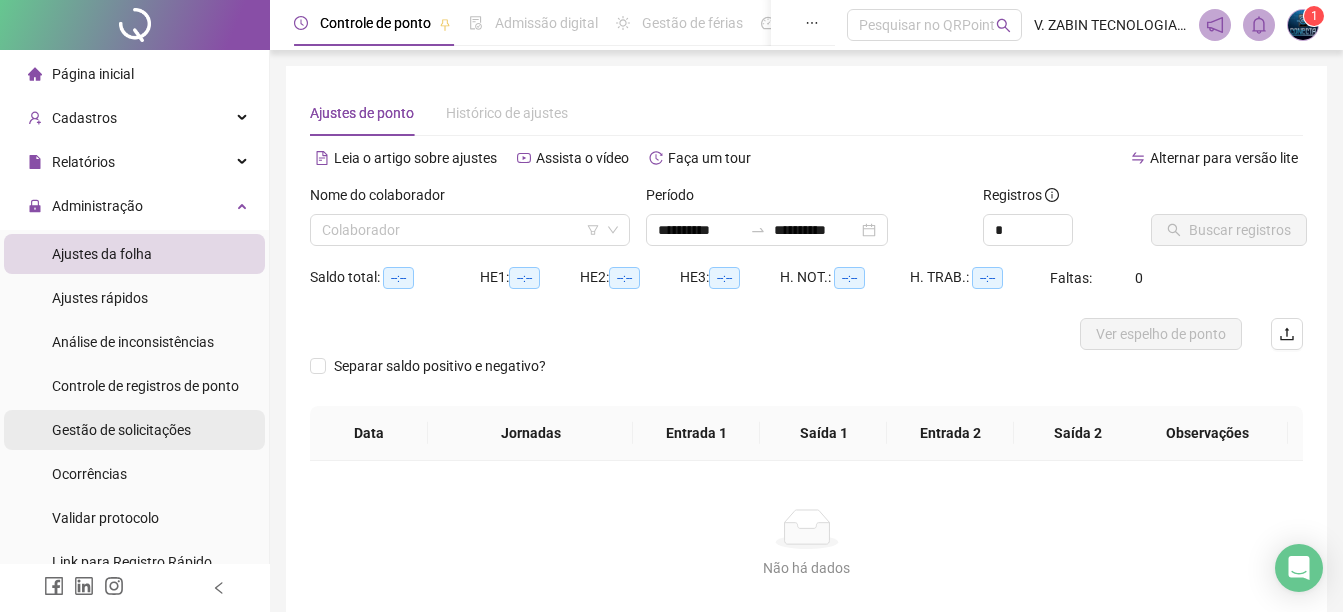 click on "Gestão de solicitações" at bounding box center (121, 430) 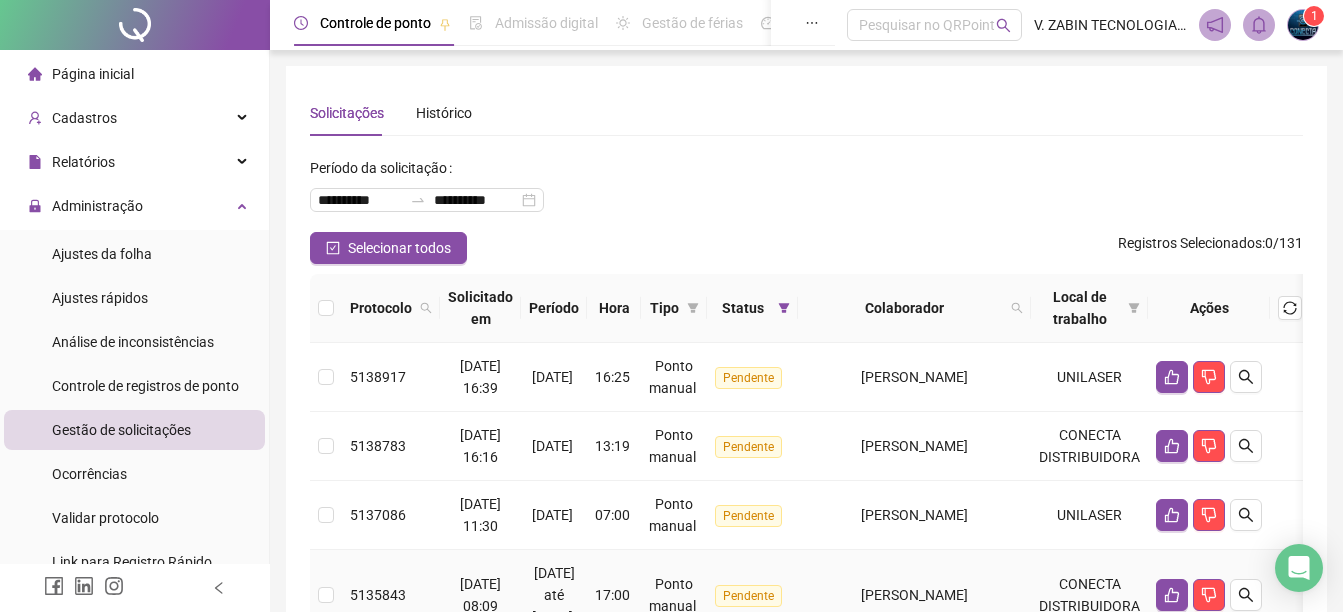 scroll, scrollTop: 100, scrollLeft: 0, axis: vertical 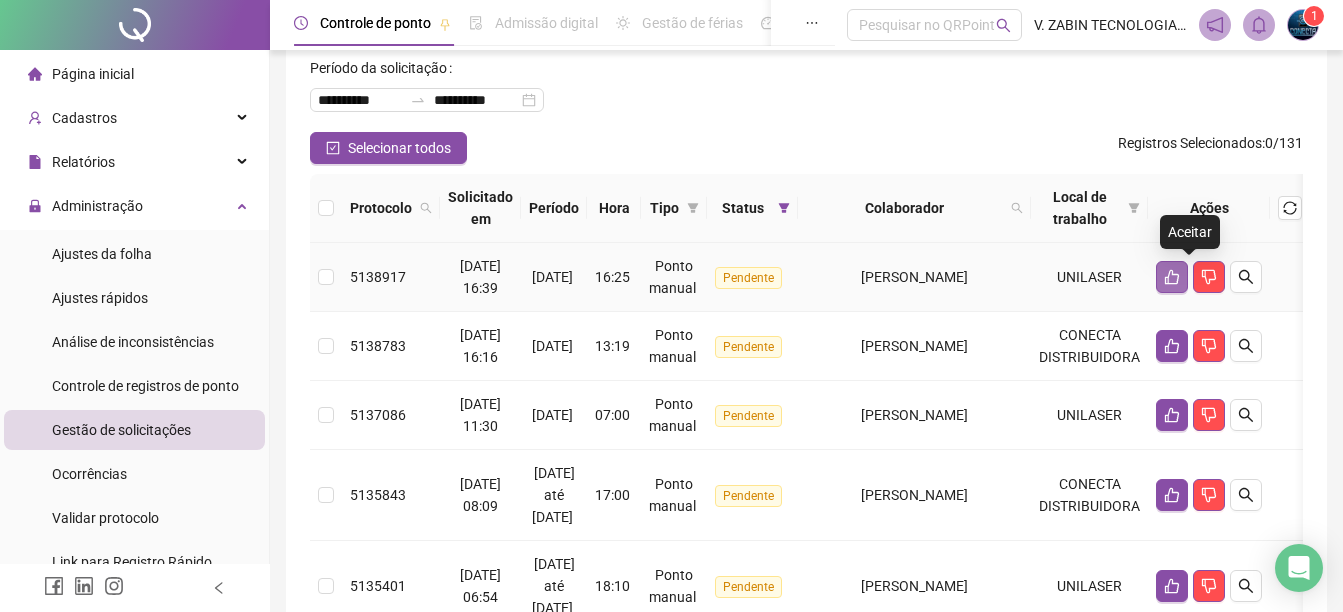 click 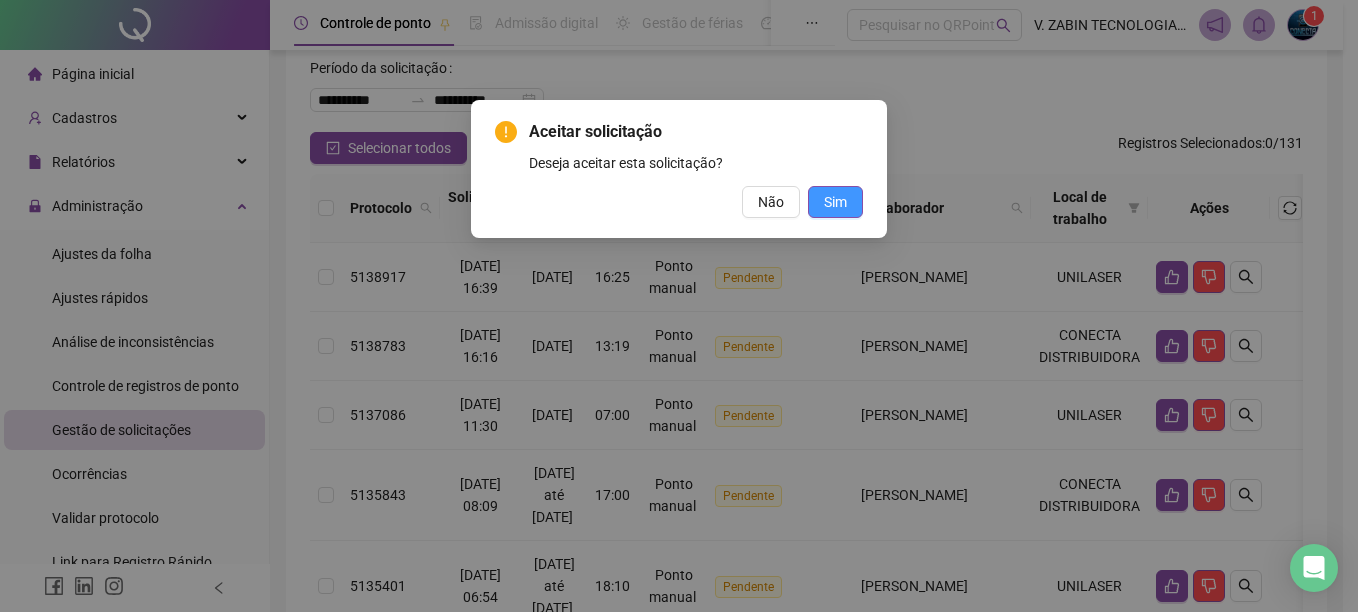 click on "Sim" at bounding box center (835, 202) 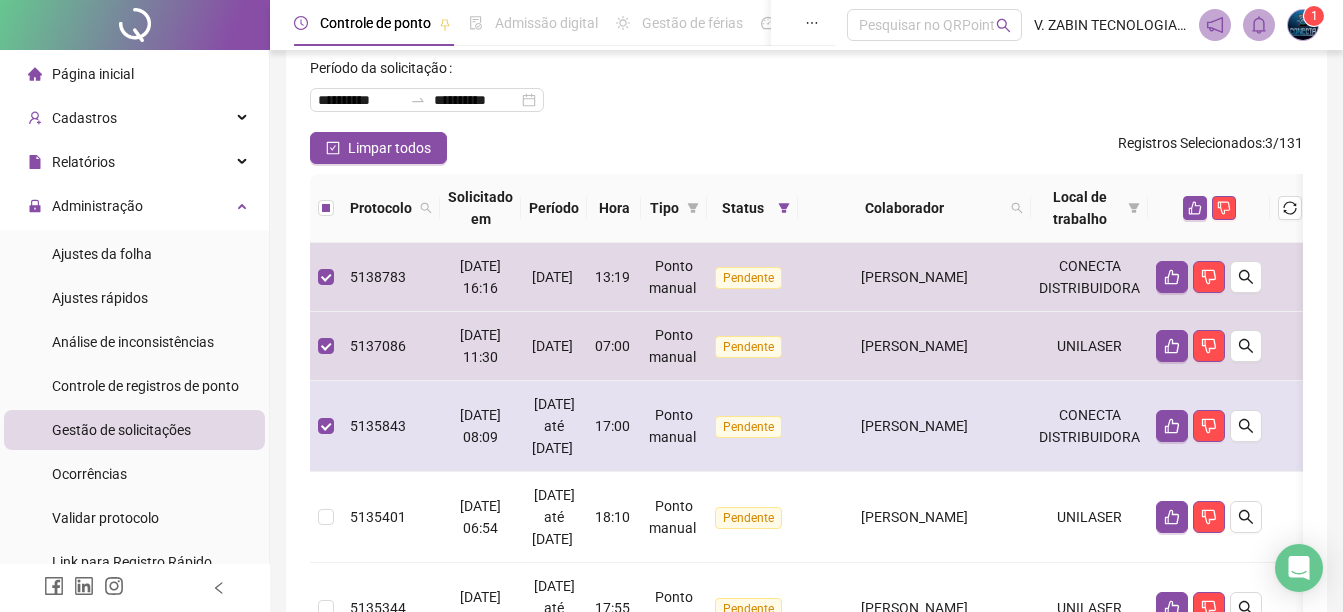 scroll, scrollTop: 300, scrollLeft: 0, axis: vertical 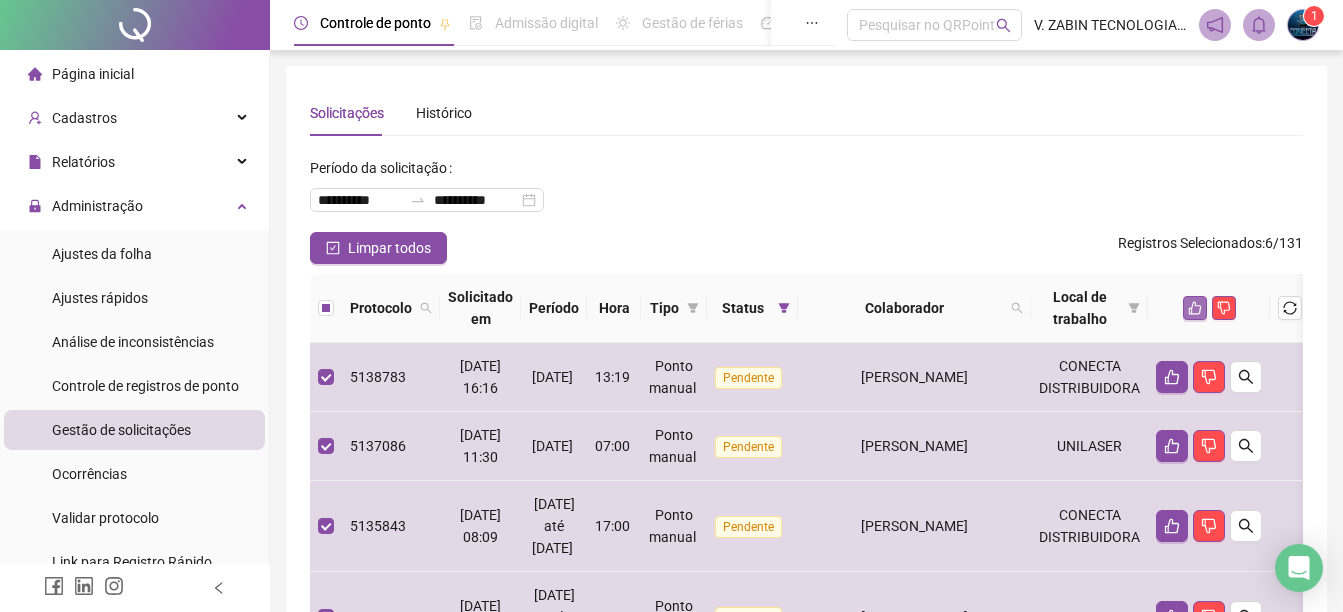 click 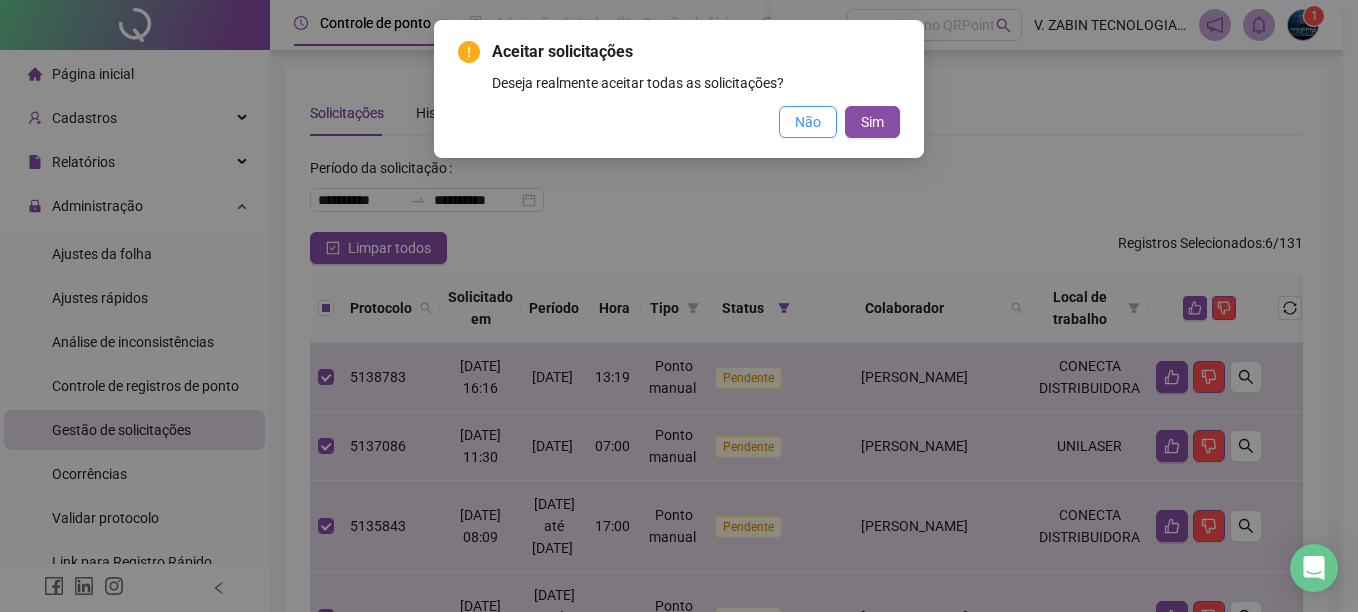 click on "Não" at bounding box center [808, 122] 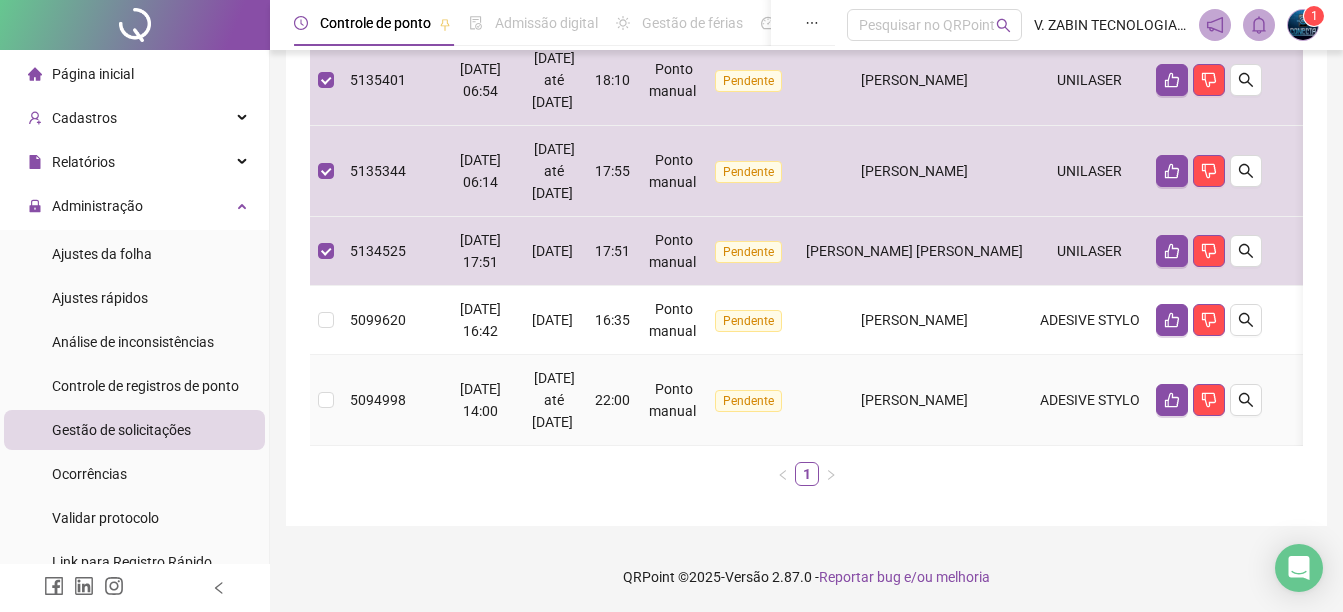 scroll, scrollTop: 0, scrollLeft: 0, axis: both 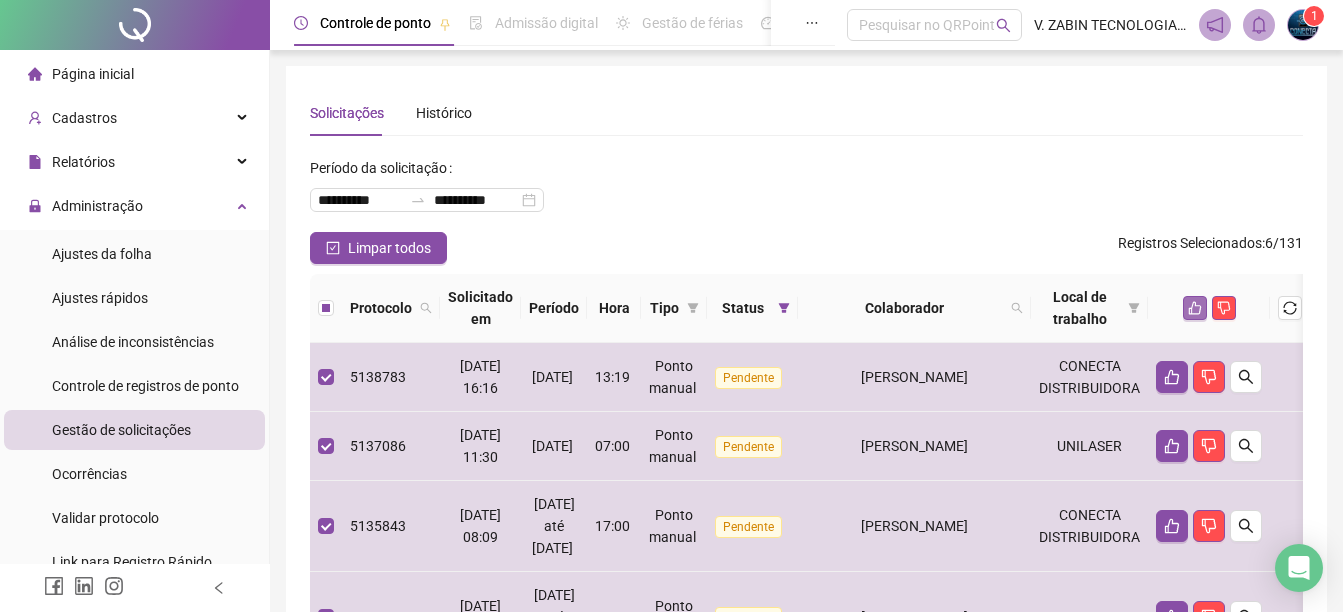 click 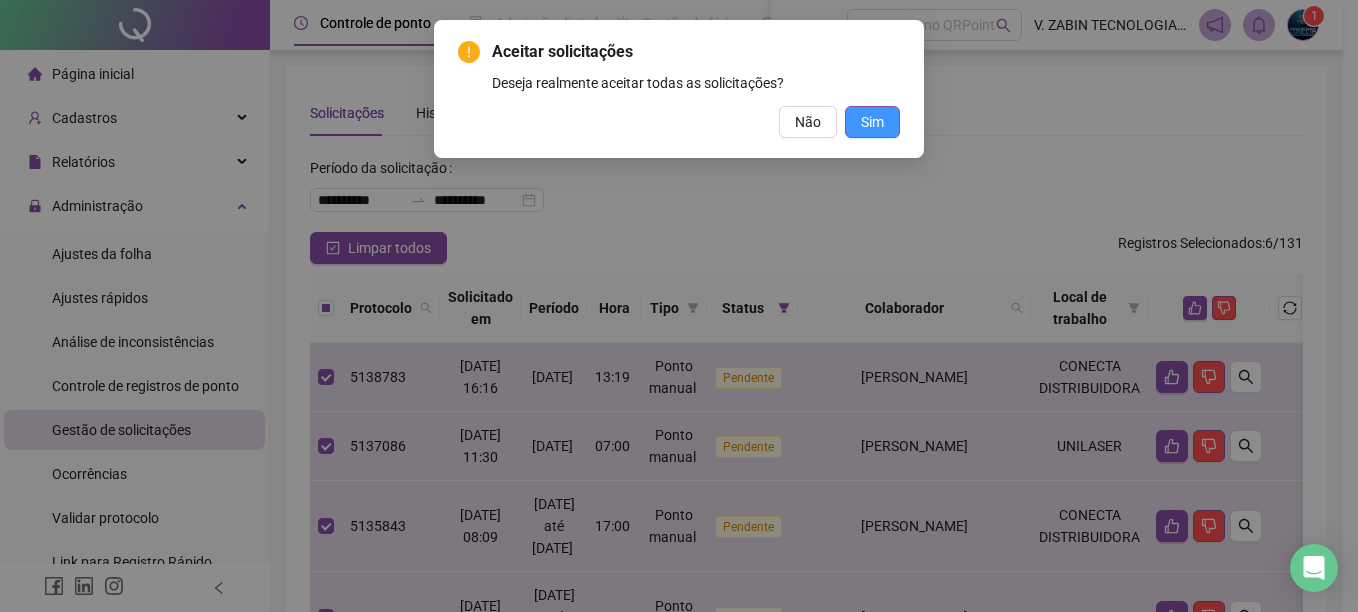 click on "Sim" at bounding box center [872, 122] 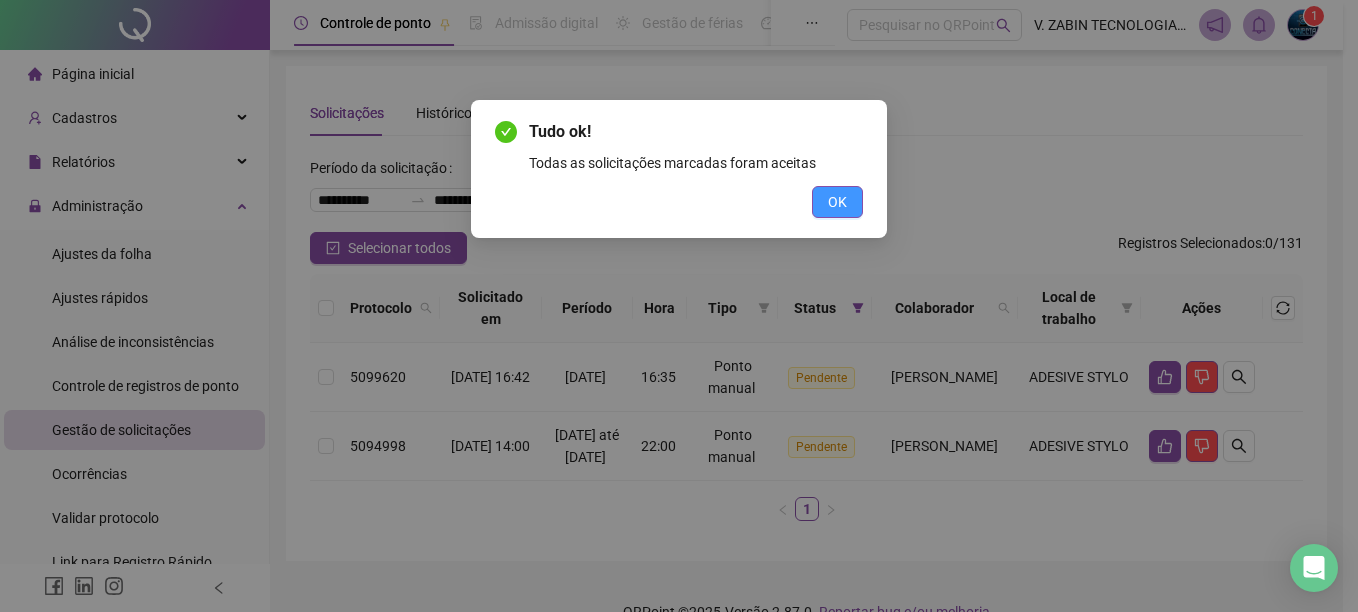 click on "OK" at bounding box center (837, 202) 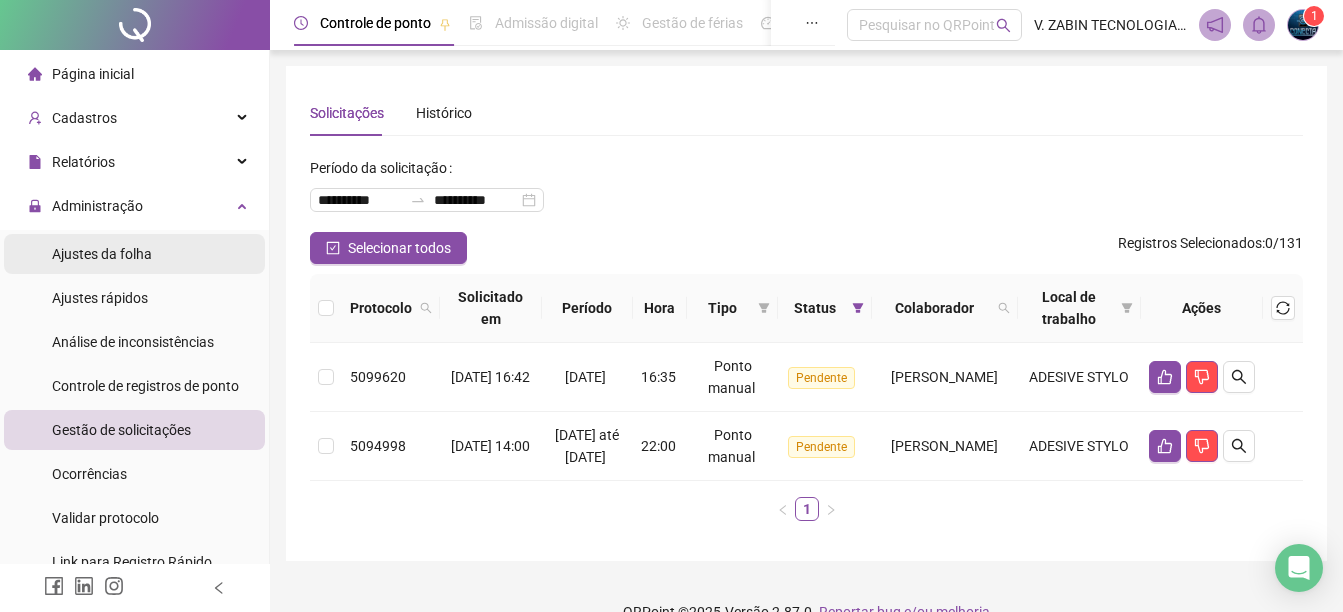 click on "Ajustes da folha" at bounding box center (102, 254) 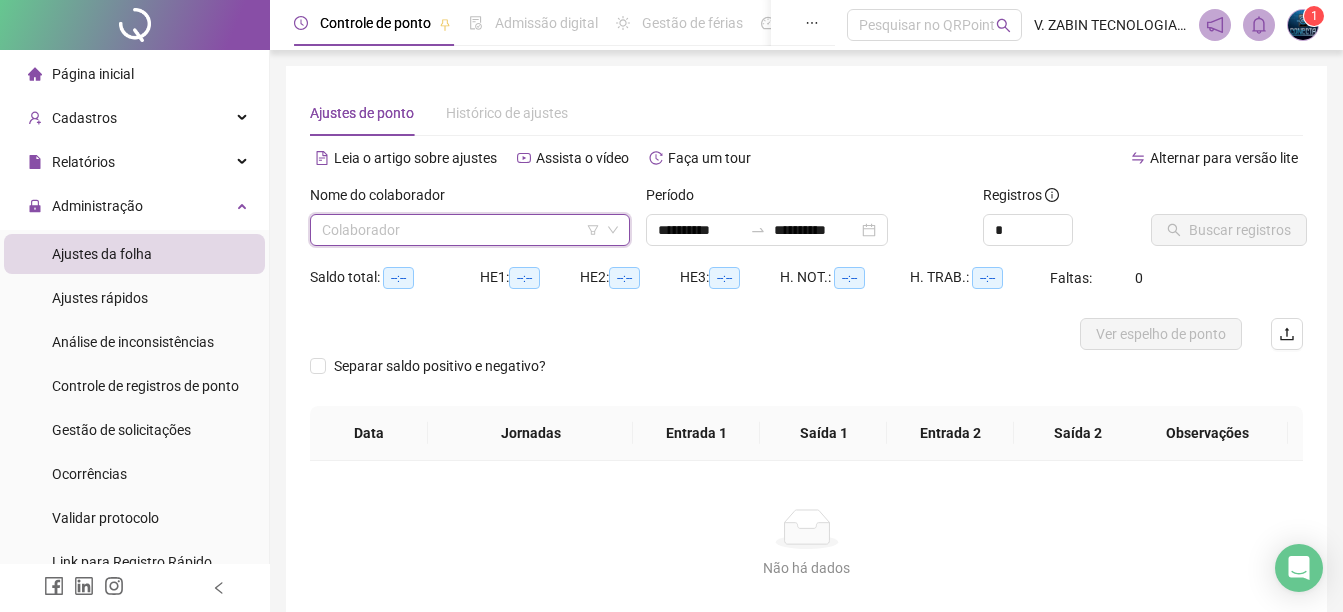 drag, startPoint x: 553, startPoint y: 228, endPoint x: 546, endPoint y: 241, distance: 14.764823 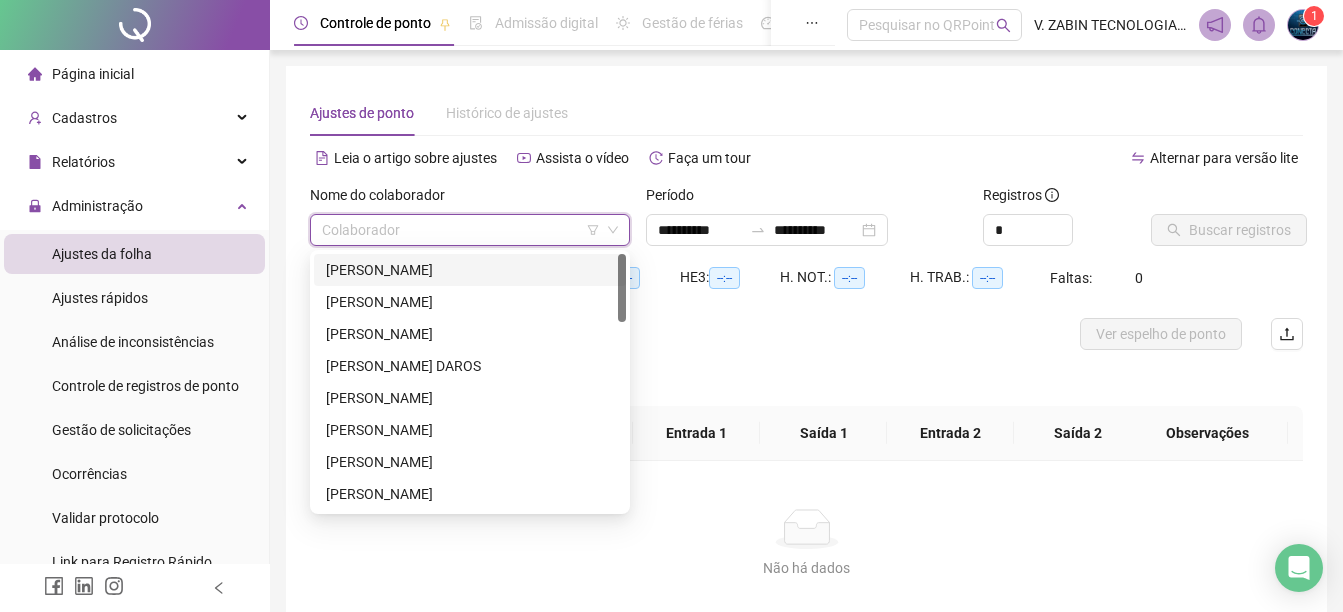 click on "[PERSON_NAME]" at bounding box center [470, 270] 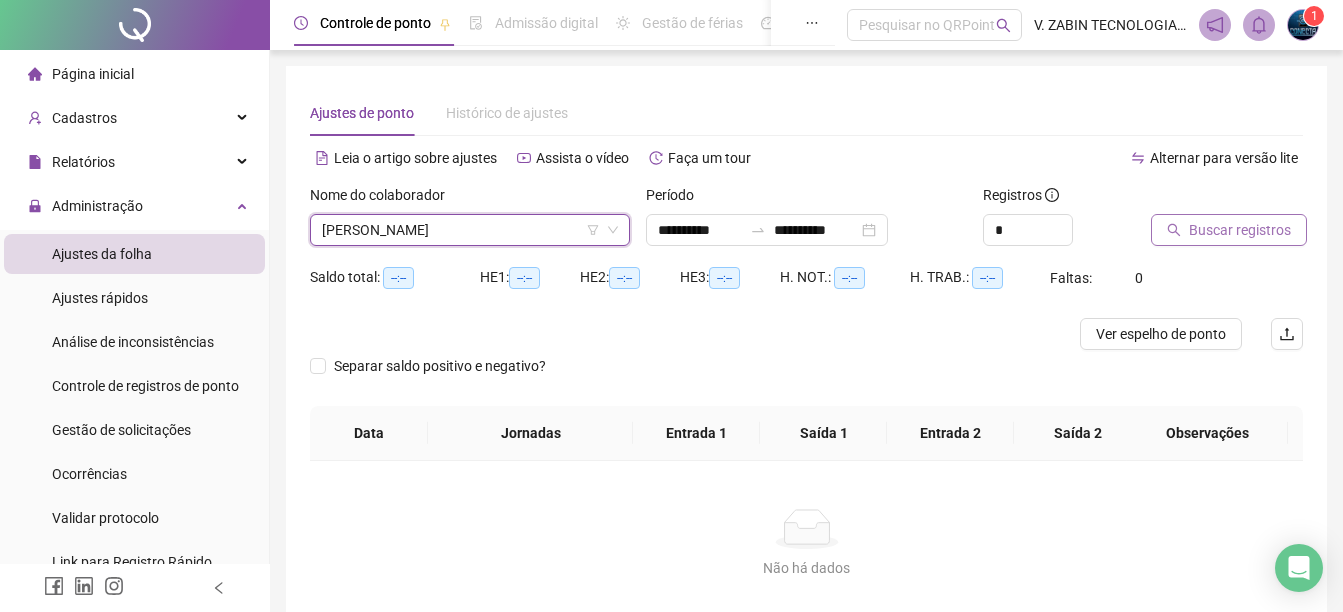click on "Buscar registros" at bounding box center (1240, 230) 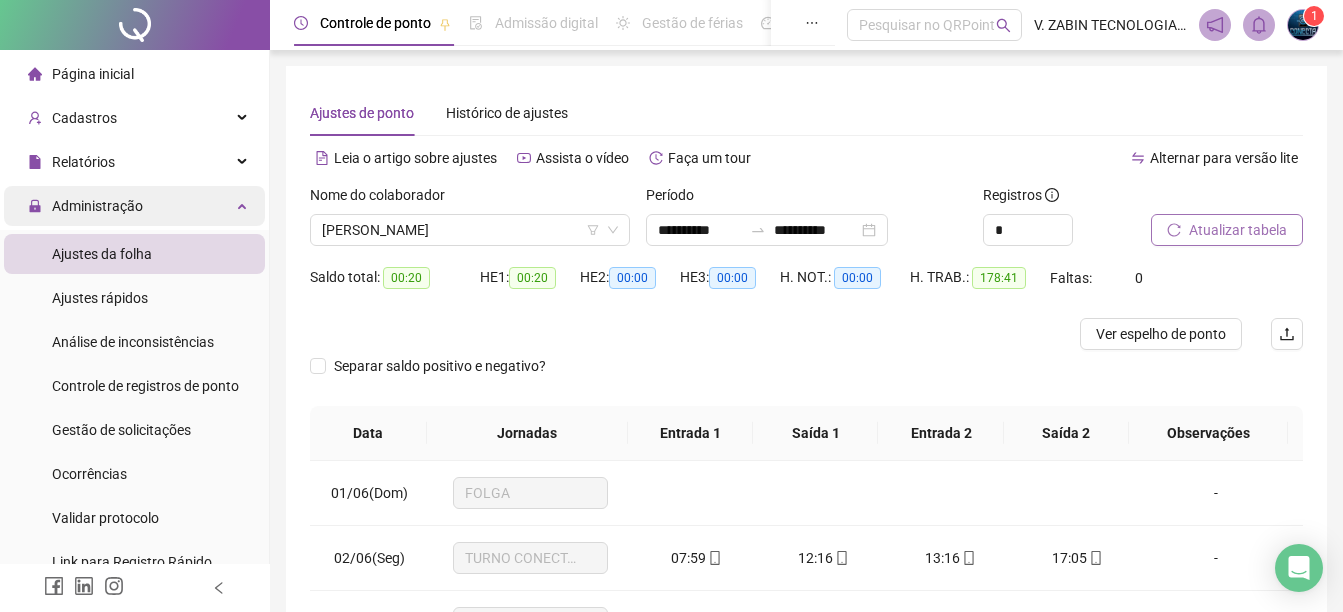 click on "Administração" at bounding box center (134, 206) 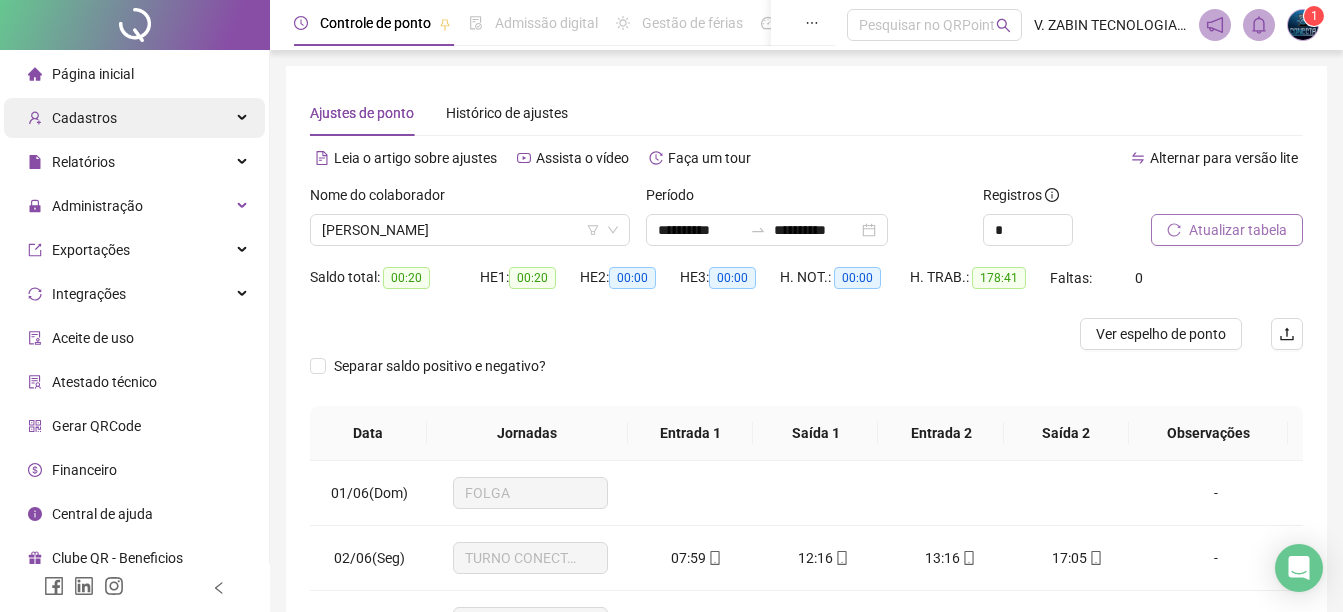 click on "Cadastros" at bounding box center [134, 118] 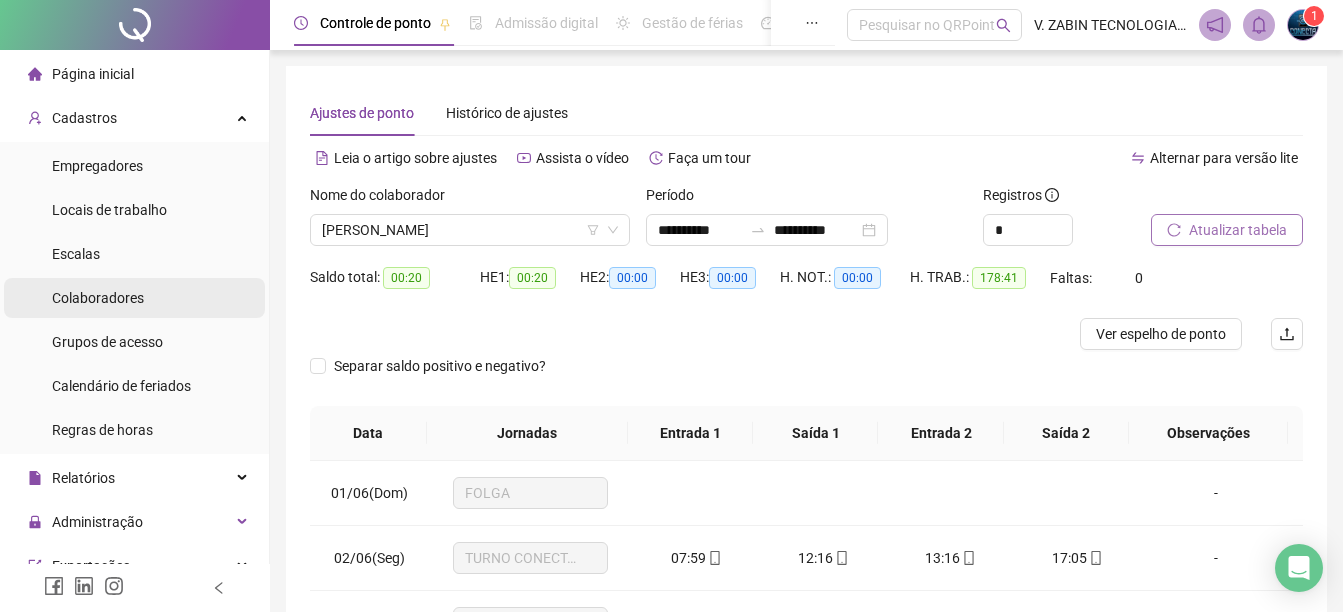 click on "Colaboradores" at bounding box center [98, 298] 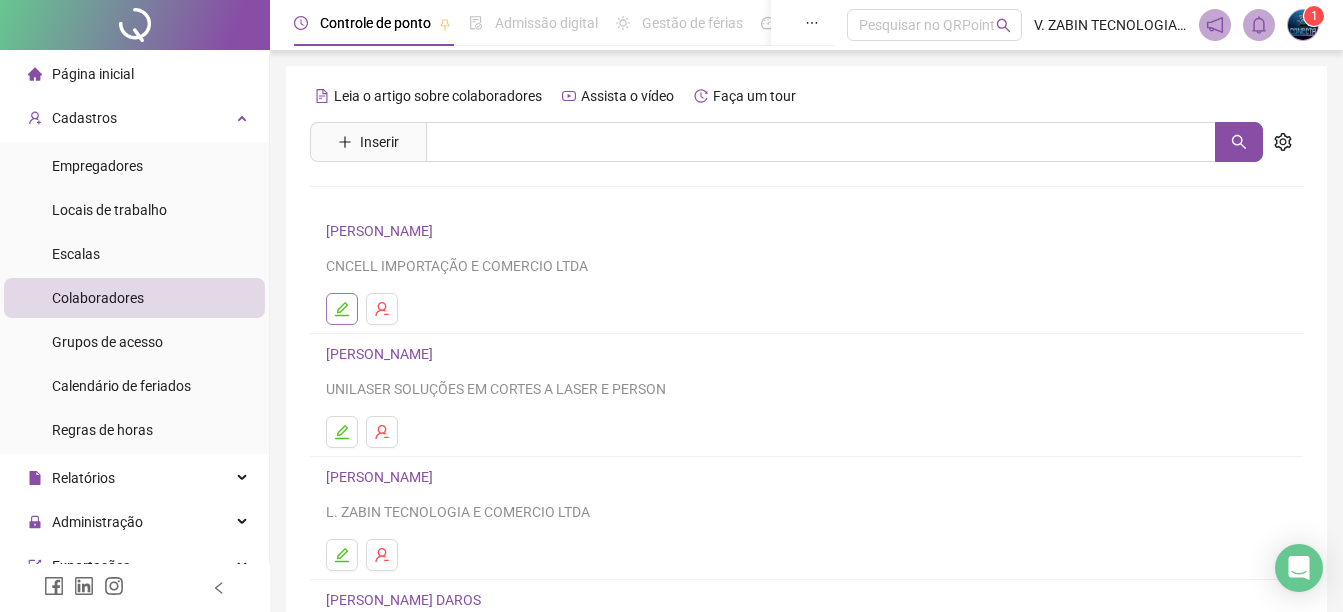 click 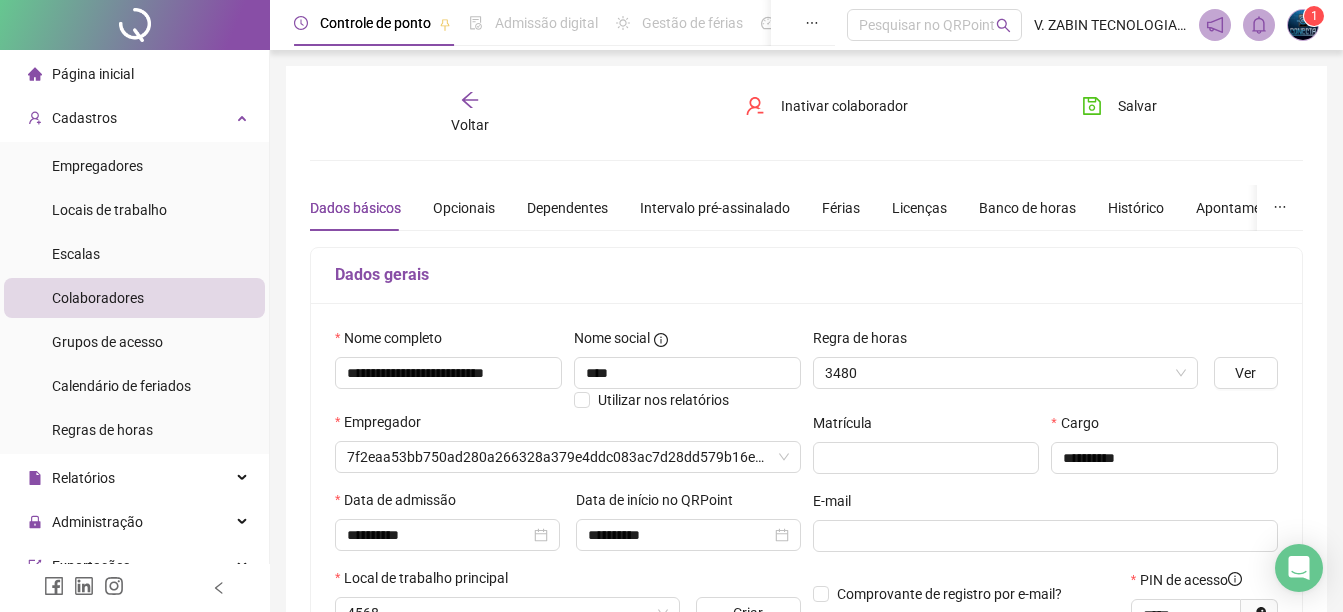 type on "**********" 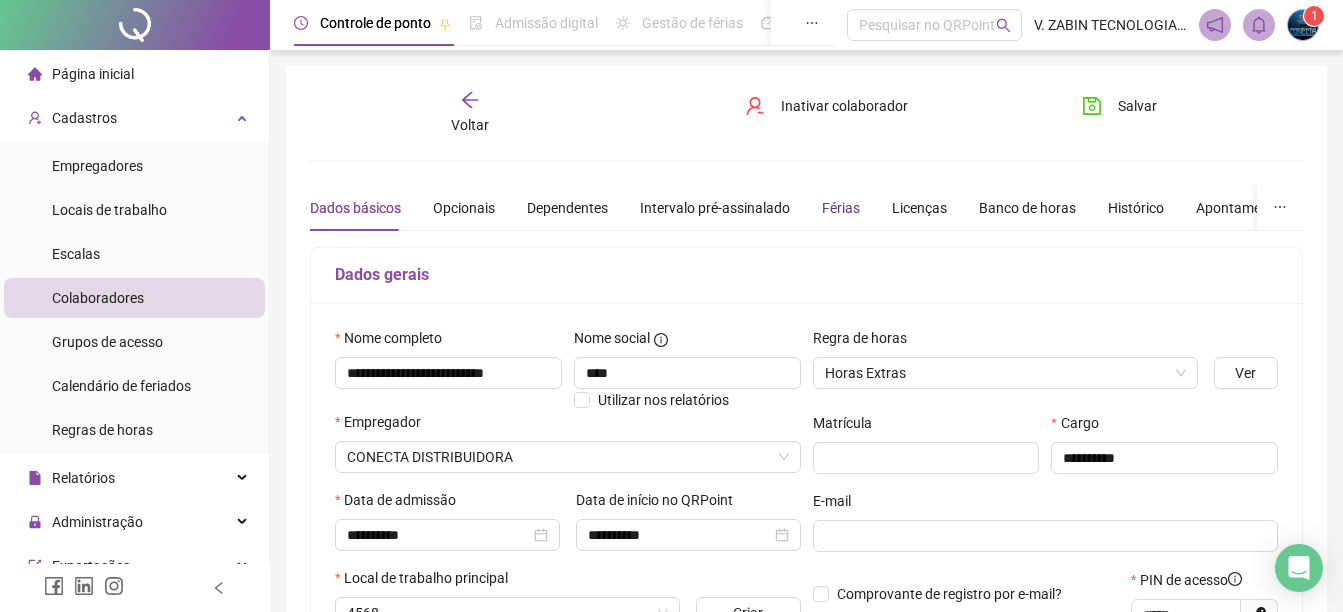 click on "Férias" at bounding box center (841, 208) 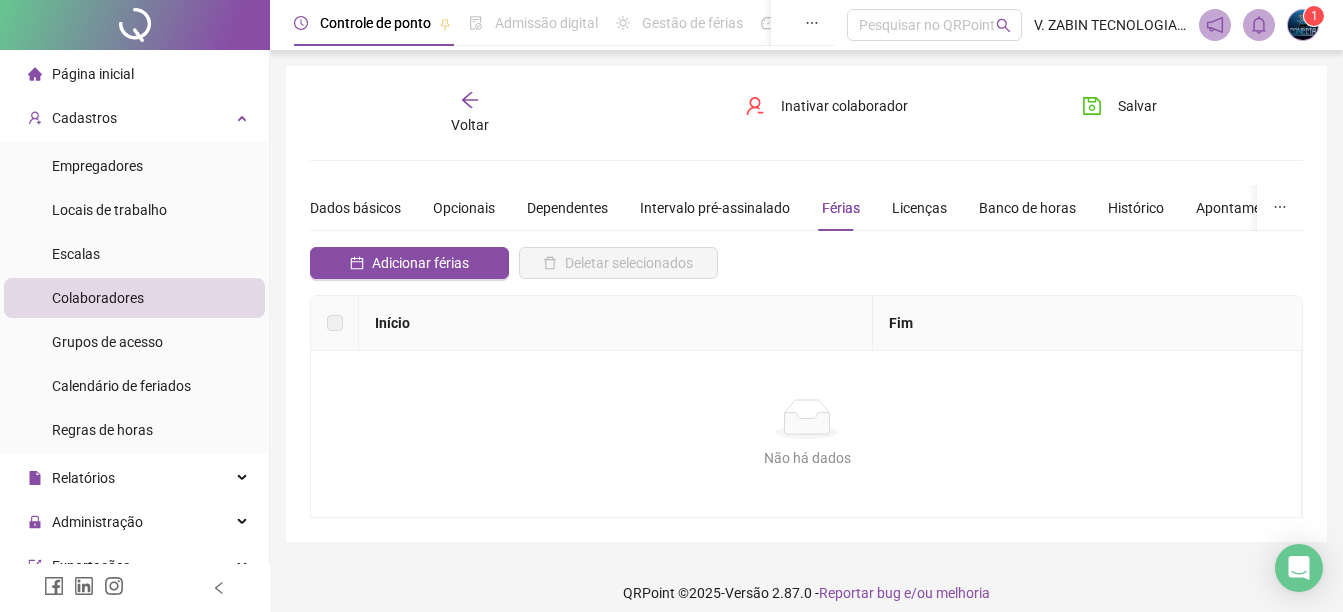 click at bounding box center (335, 323) 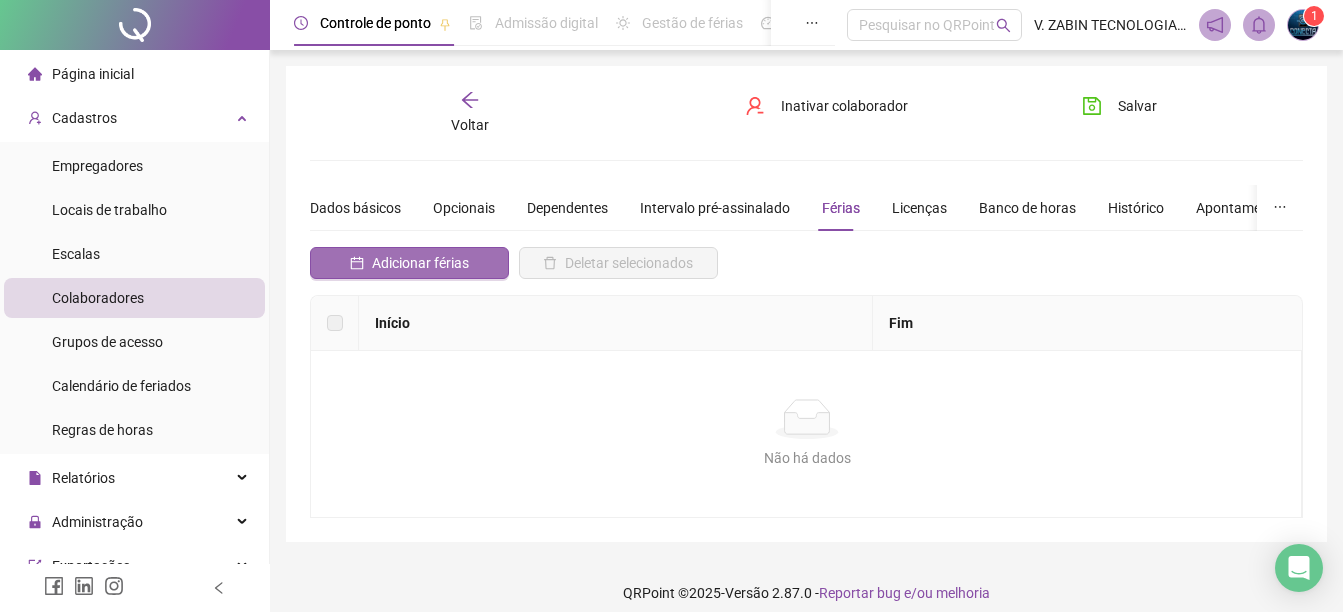 click on "Adicionar férias" at bounding box center (420, 263) 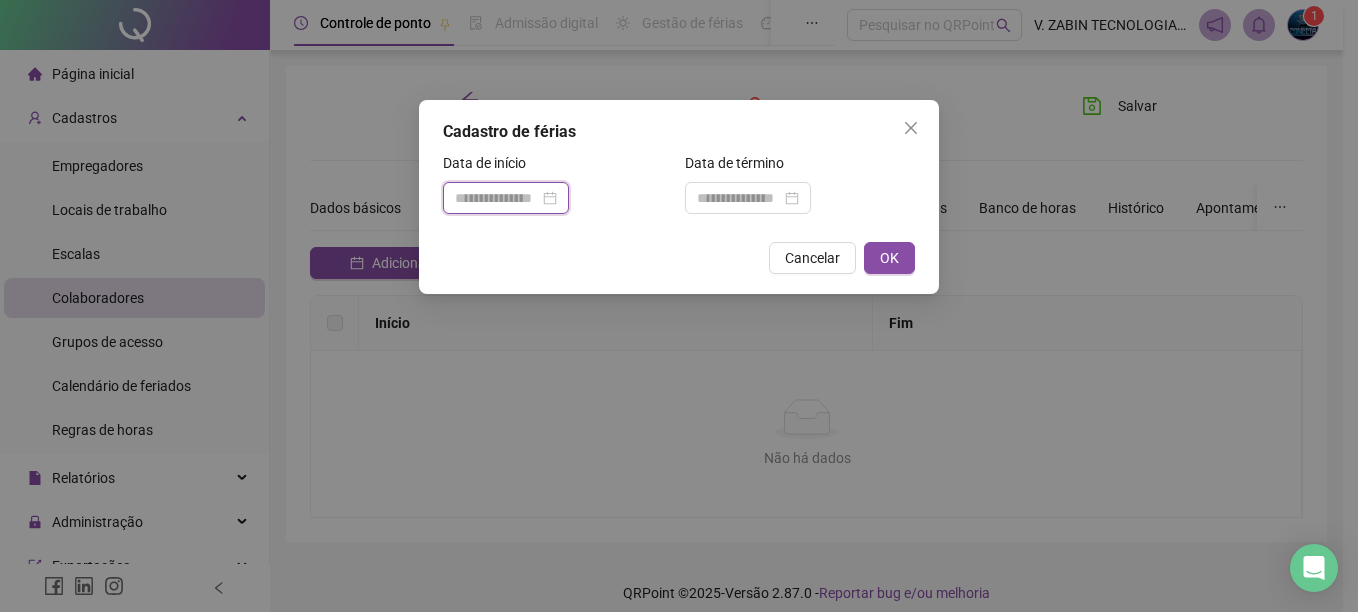 click at bounding box center [497, 198] 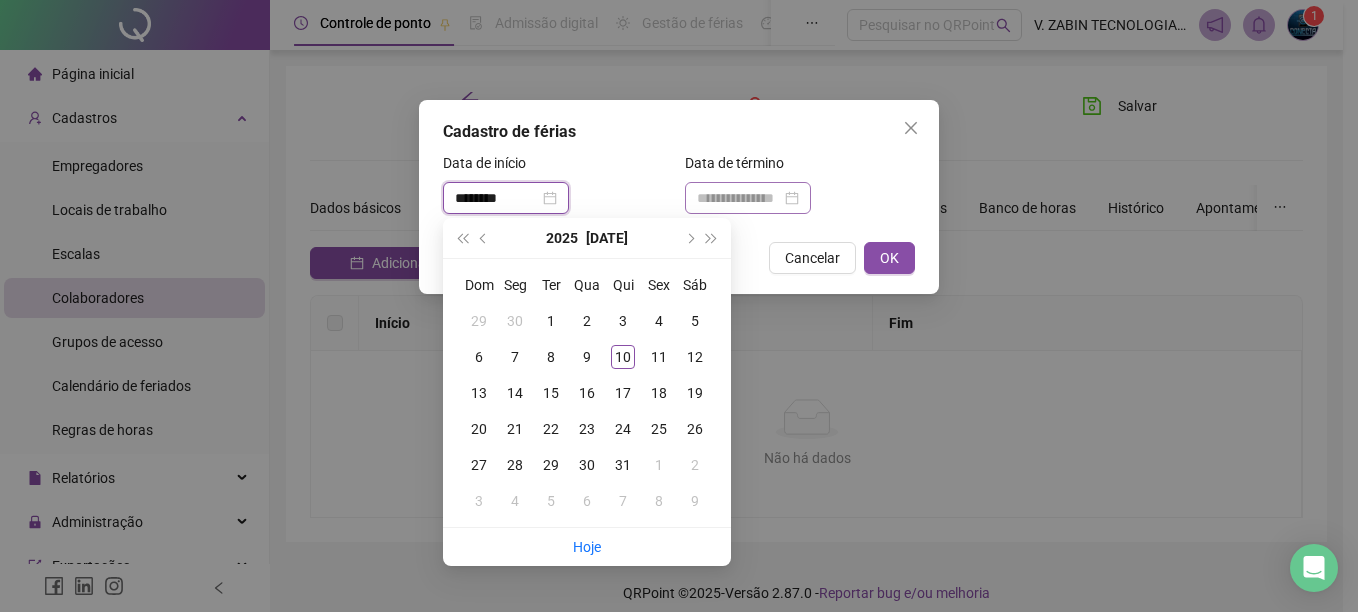 type on "********" 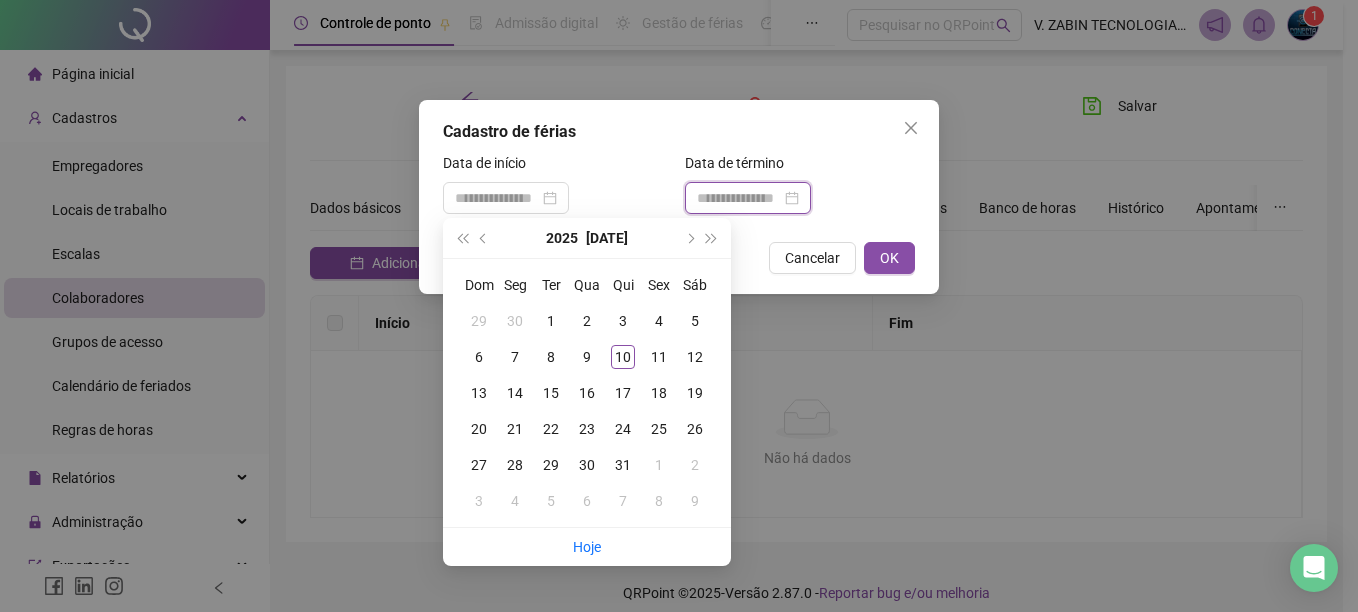click at bounding box center [739, 198] 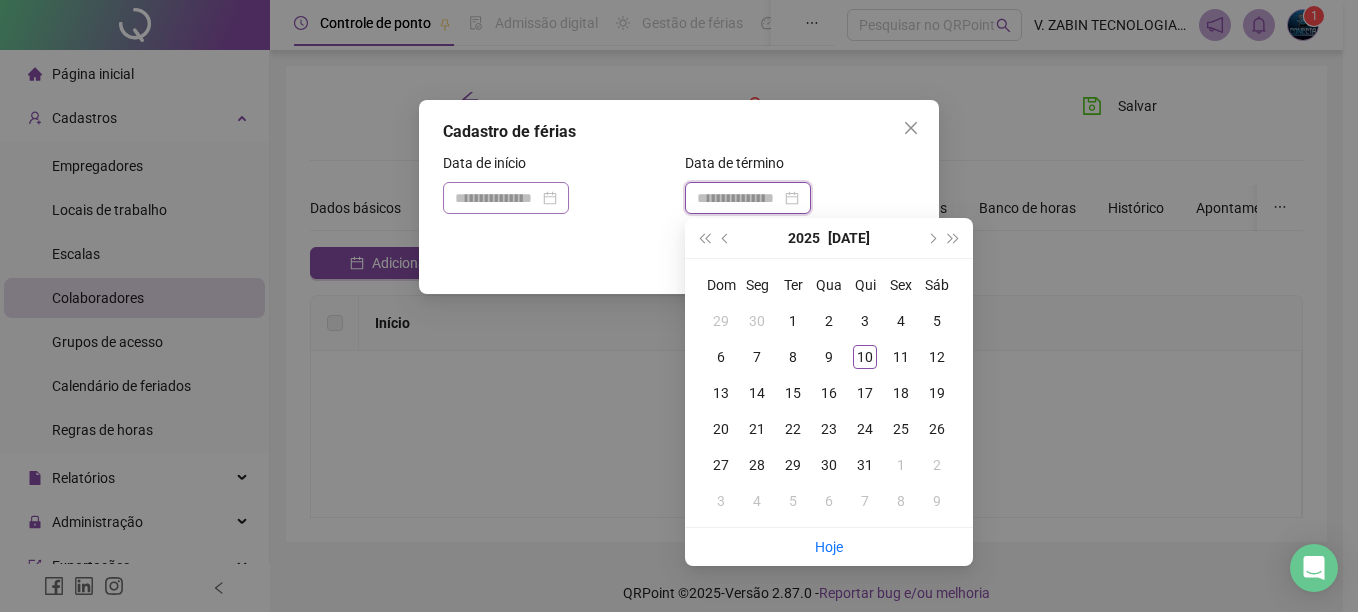 click at bounding box center [506, 198] 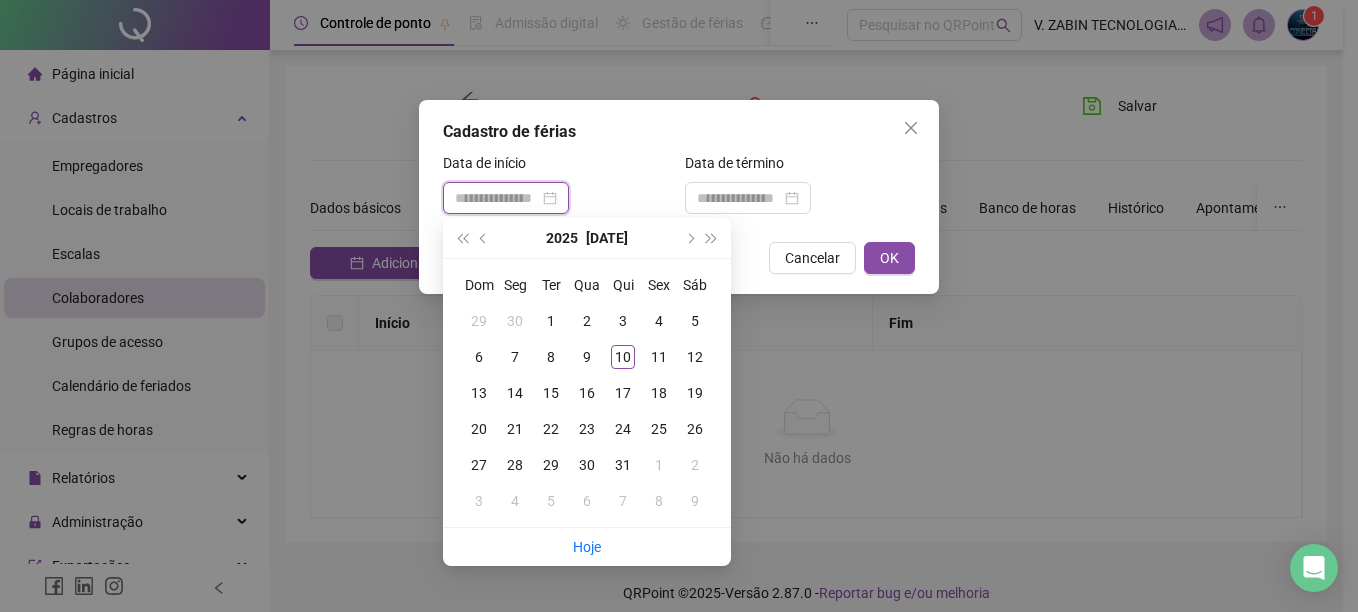 click at bounding box center (497, 198) 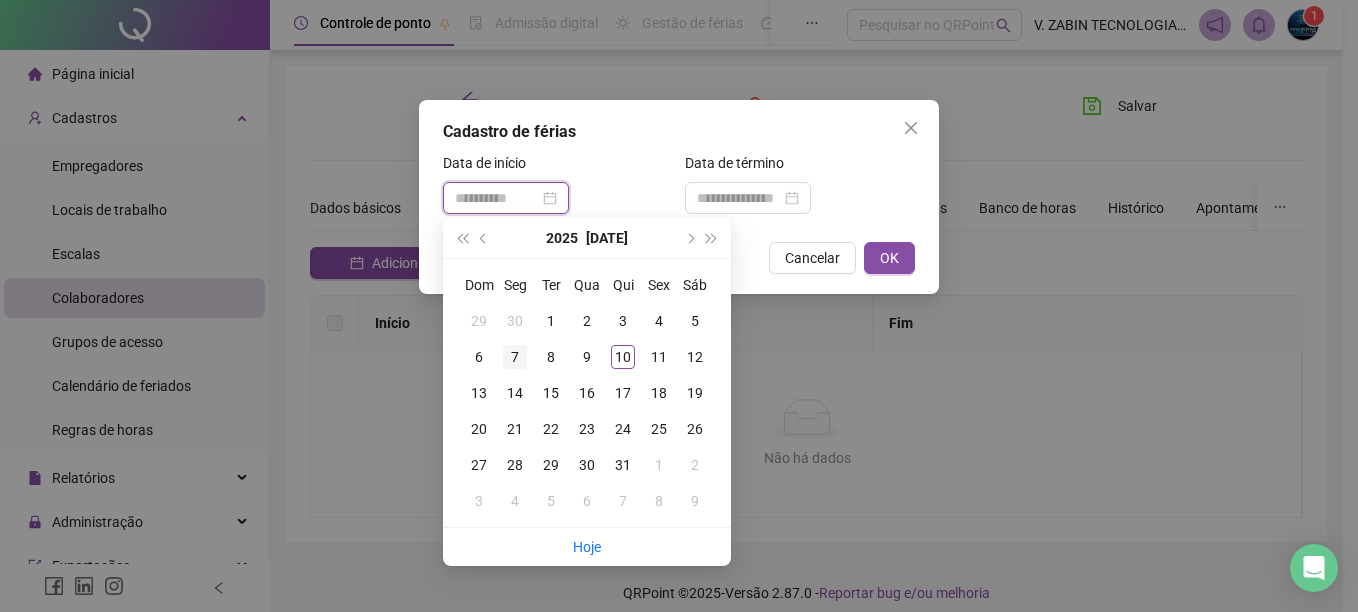 type on "**********" 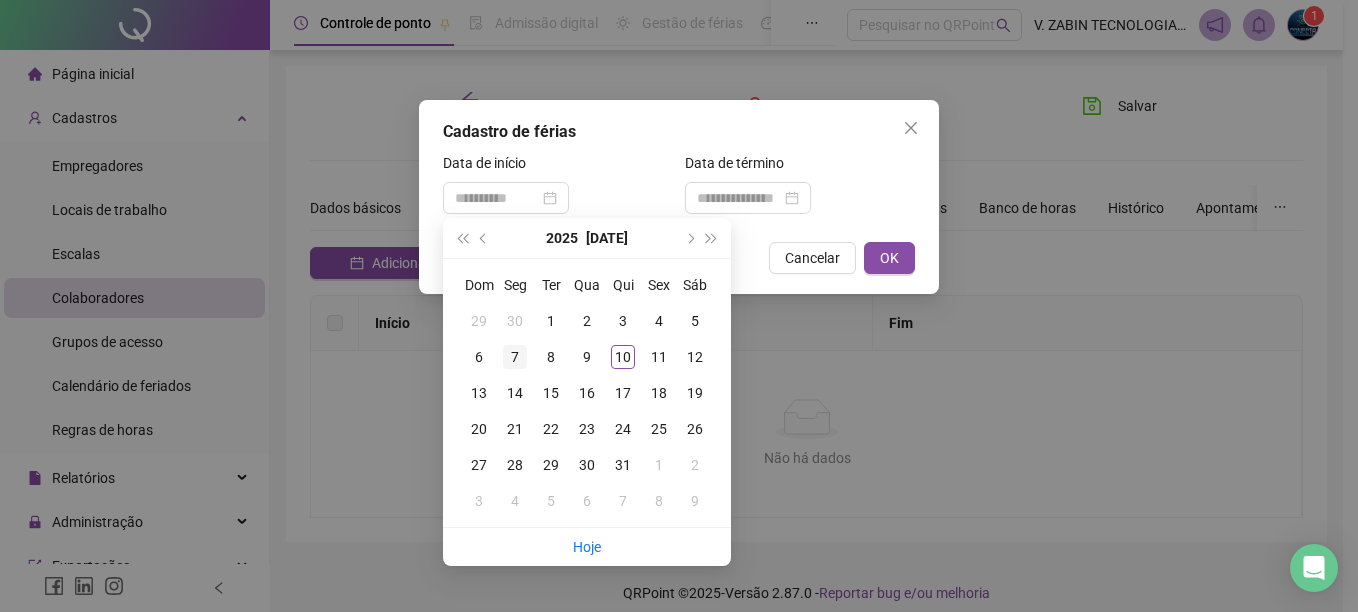 click on "7" at bounding box center [515, 357] 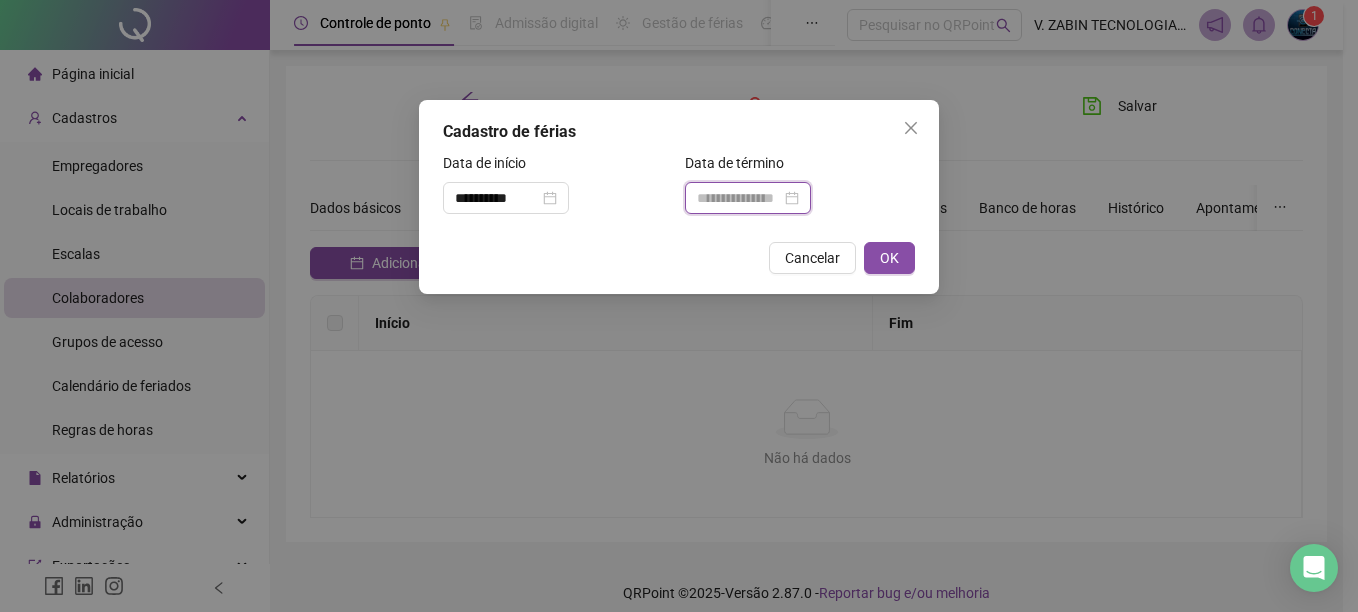 click at bounding box center (739, 198) 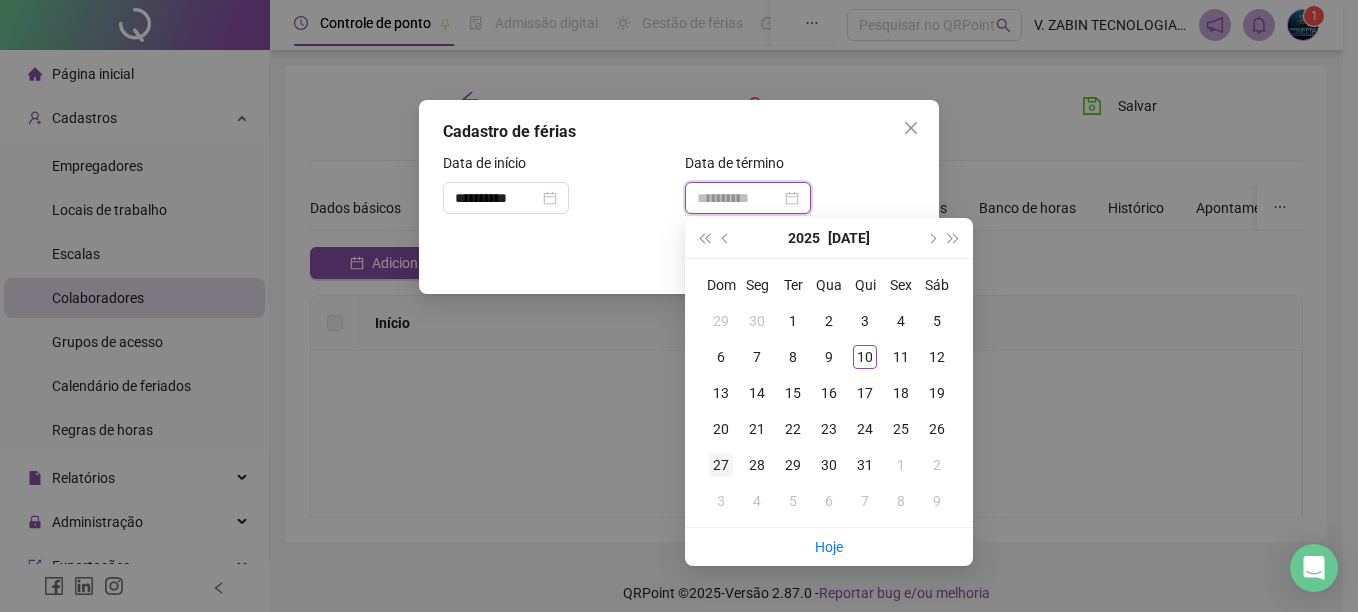 type on "**********" 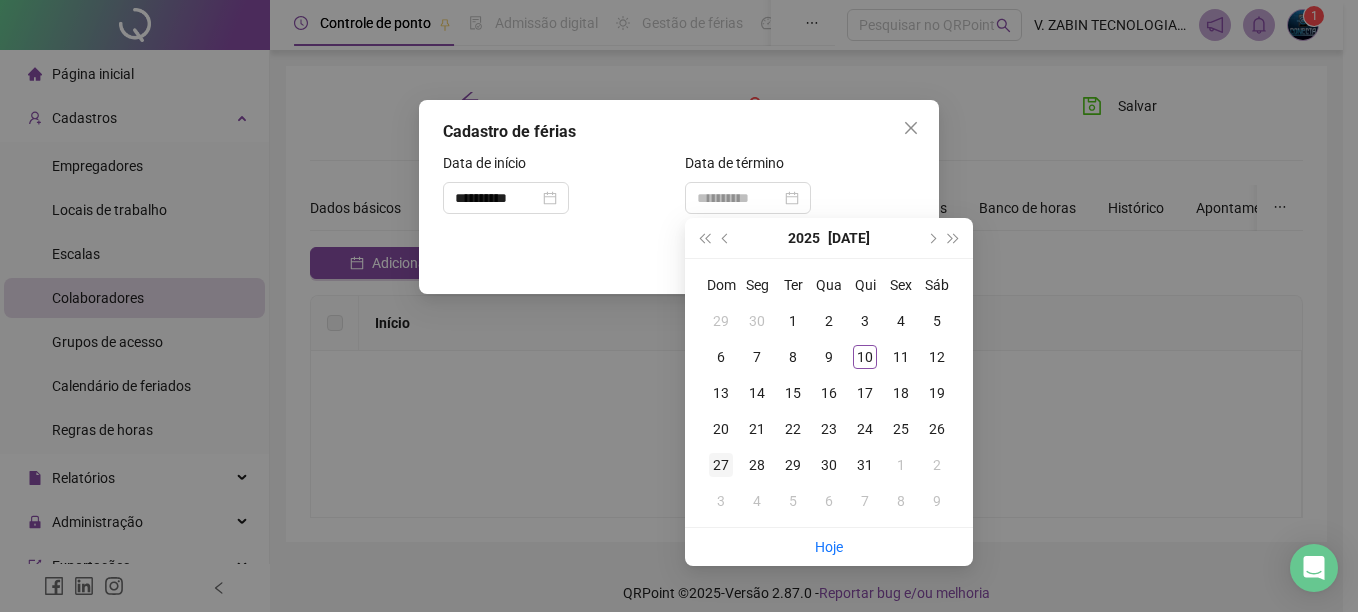 click on "27" at bounding box center [721, 465] 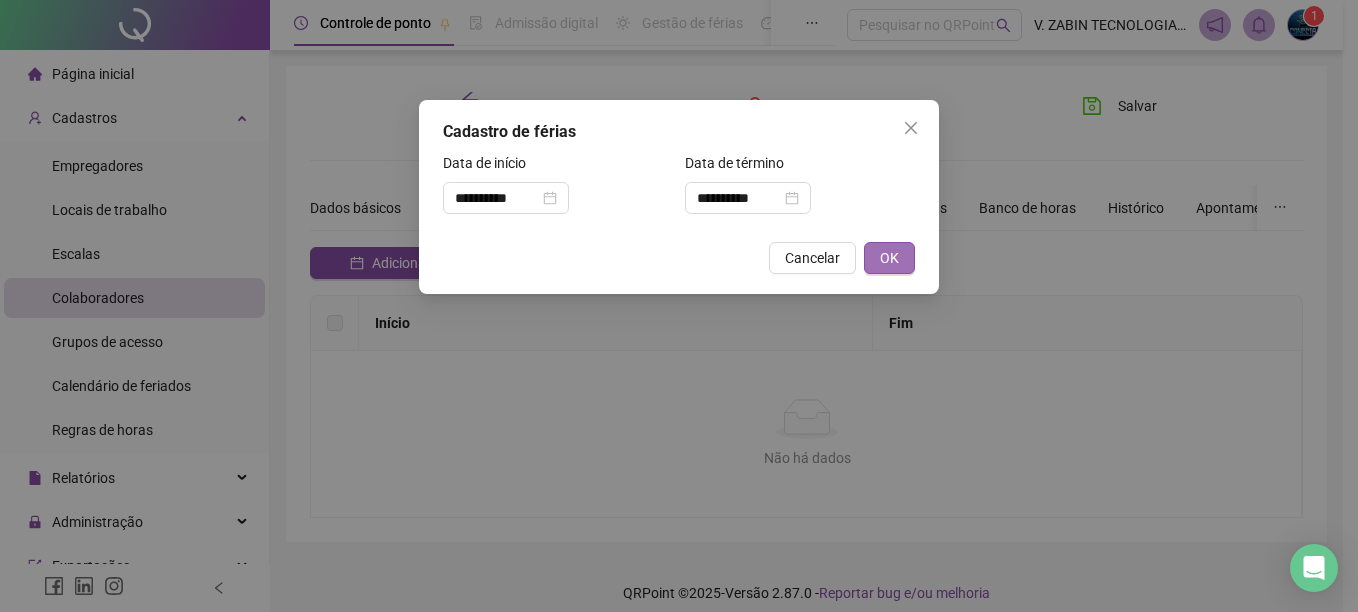 click on "OK" at bounding box center (889, 258) 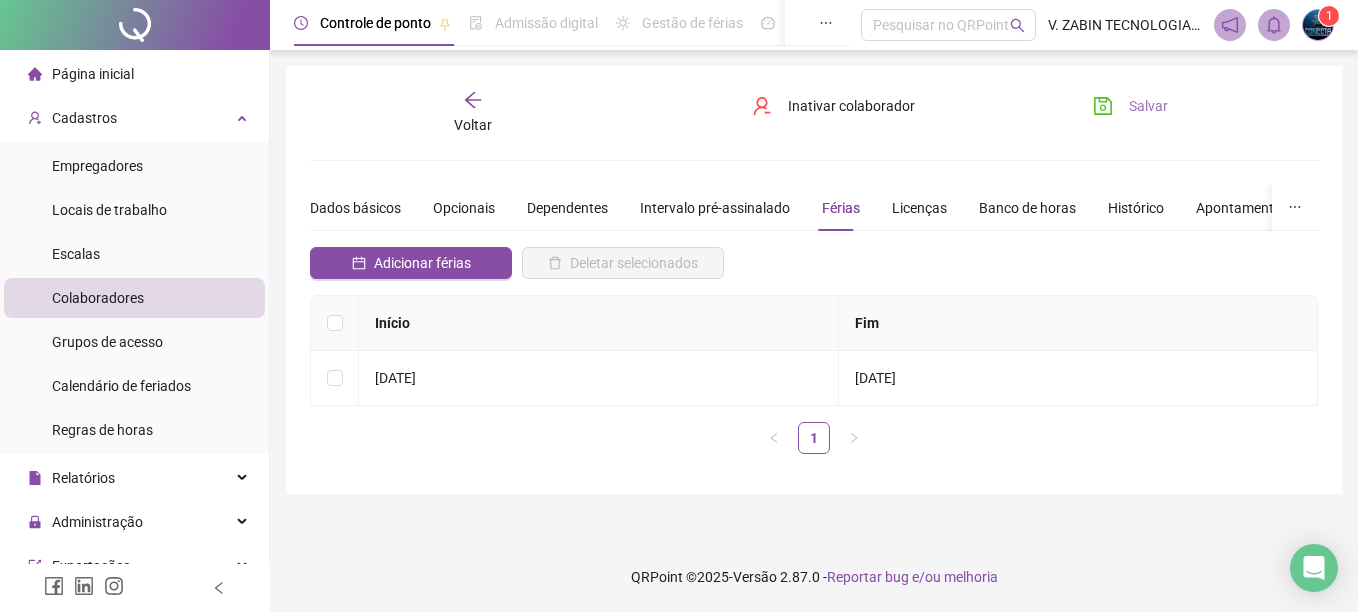 click on "Salvar" at bounding box center (1130, 106) 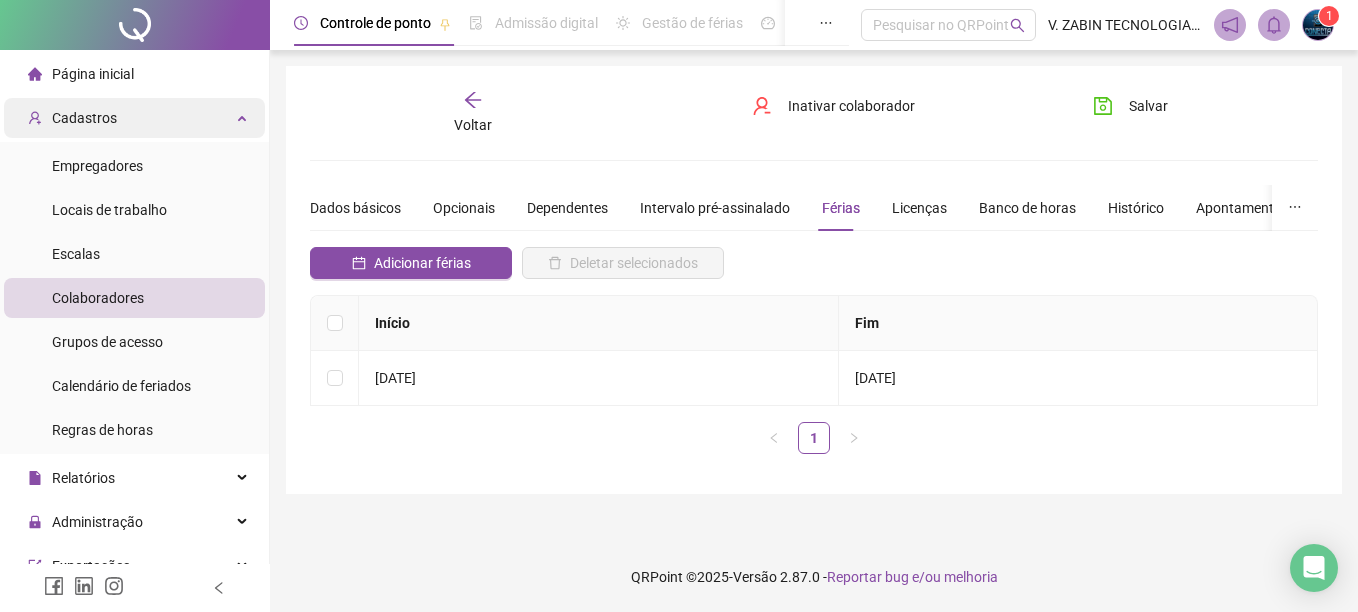 click on "Cadastros" at bounding box center [134, 118] 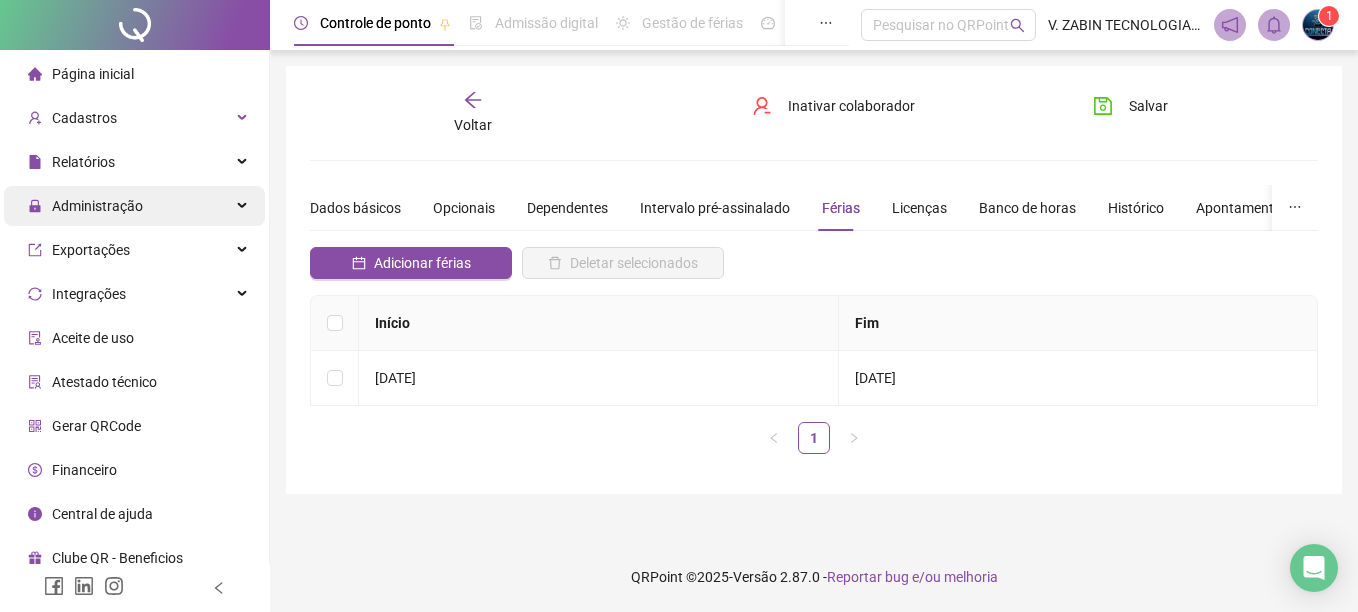 click on "Administração" at bounding box center [97, 206] 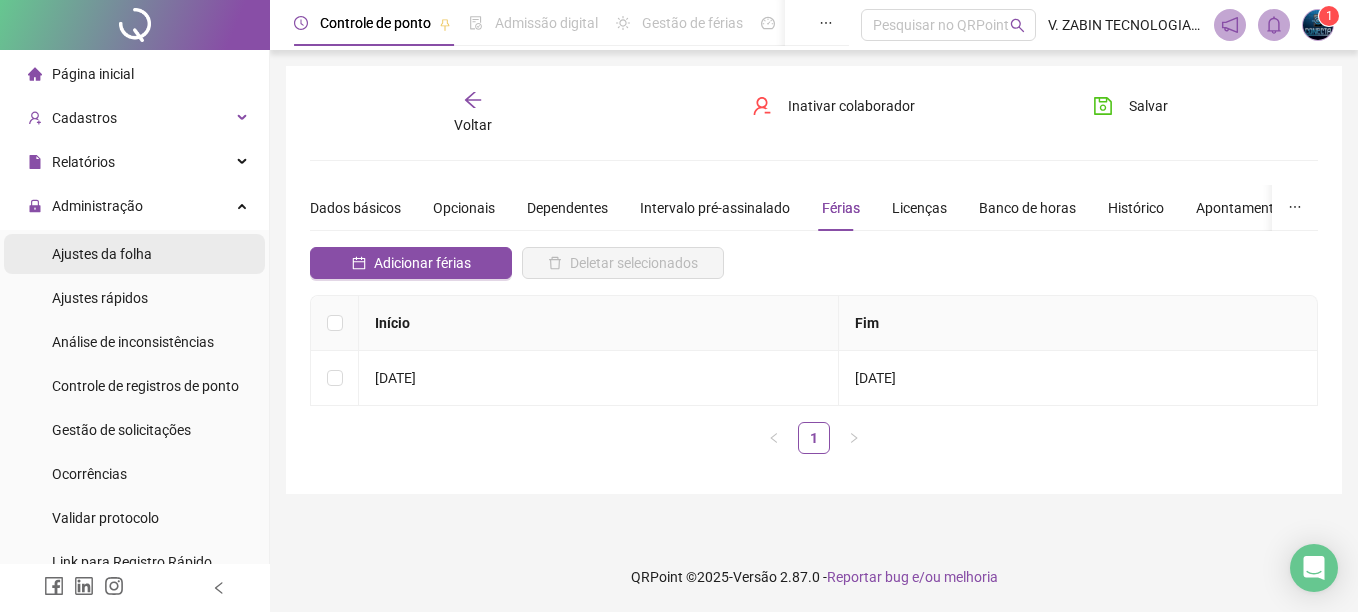 click on "Ajustes da folha" at bounding box center (102, 254) 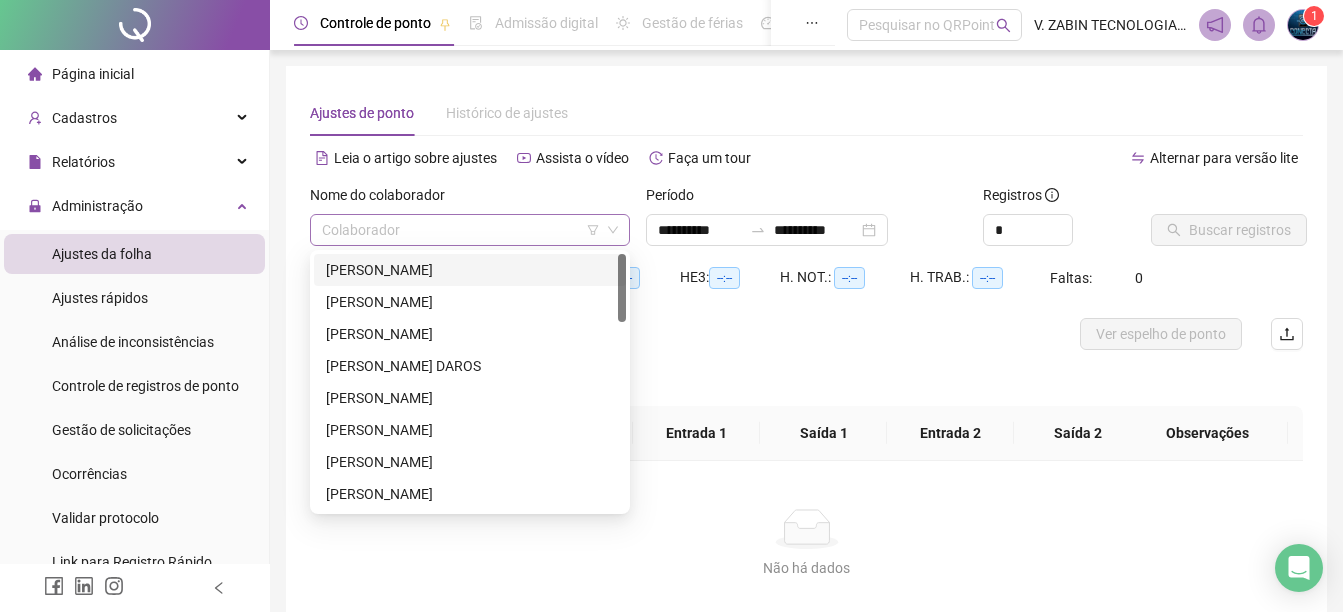 click on "Colaborador" at bounding box center (470, 230) 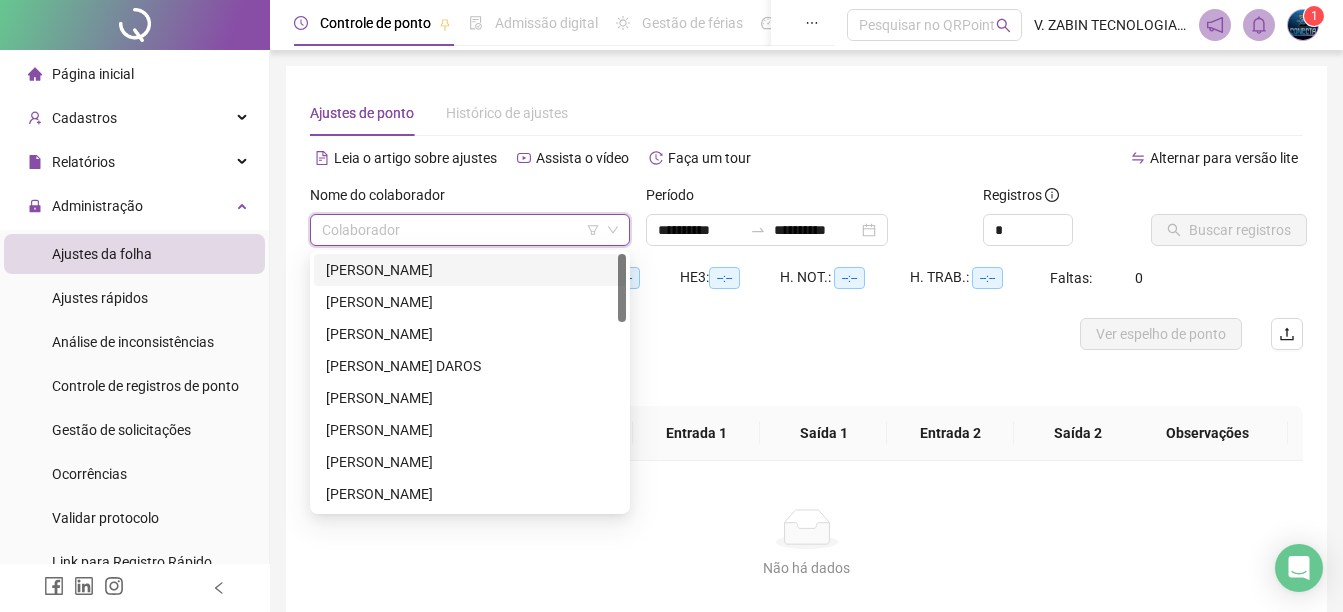 click on "[PERSON_NAME]" at bounding box center (470, 270) 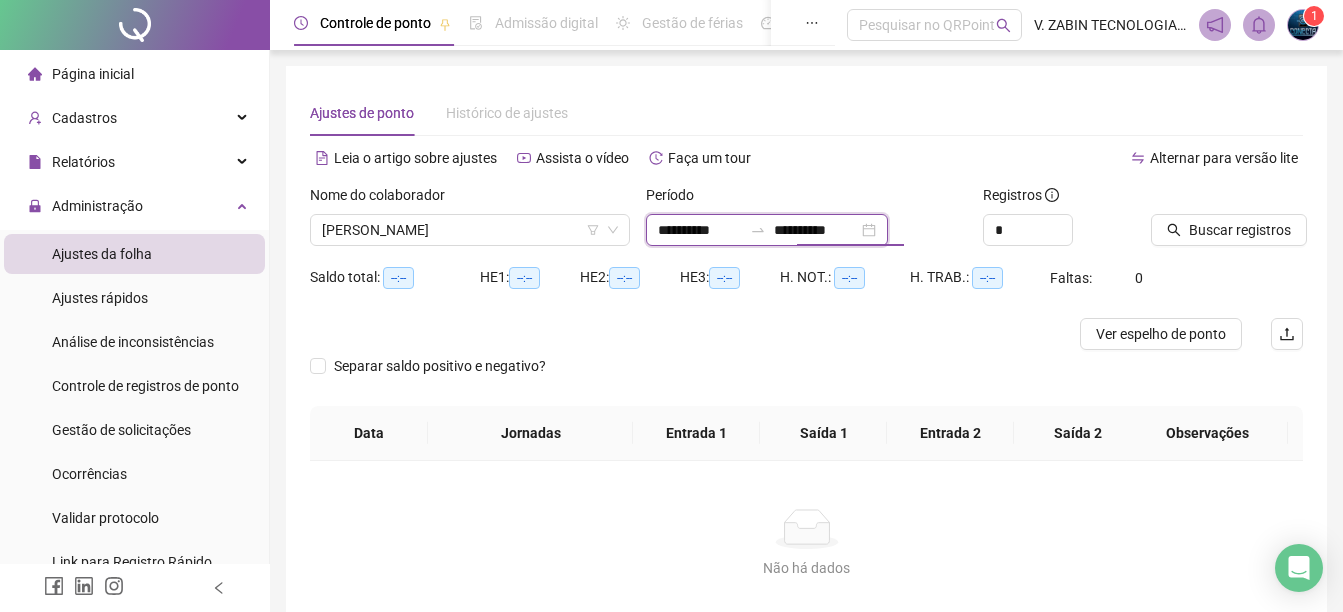 click on "**********" at bounding box center (816, 230) 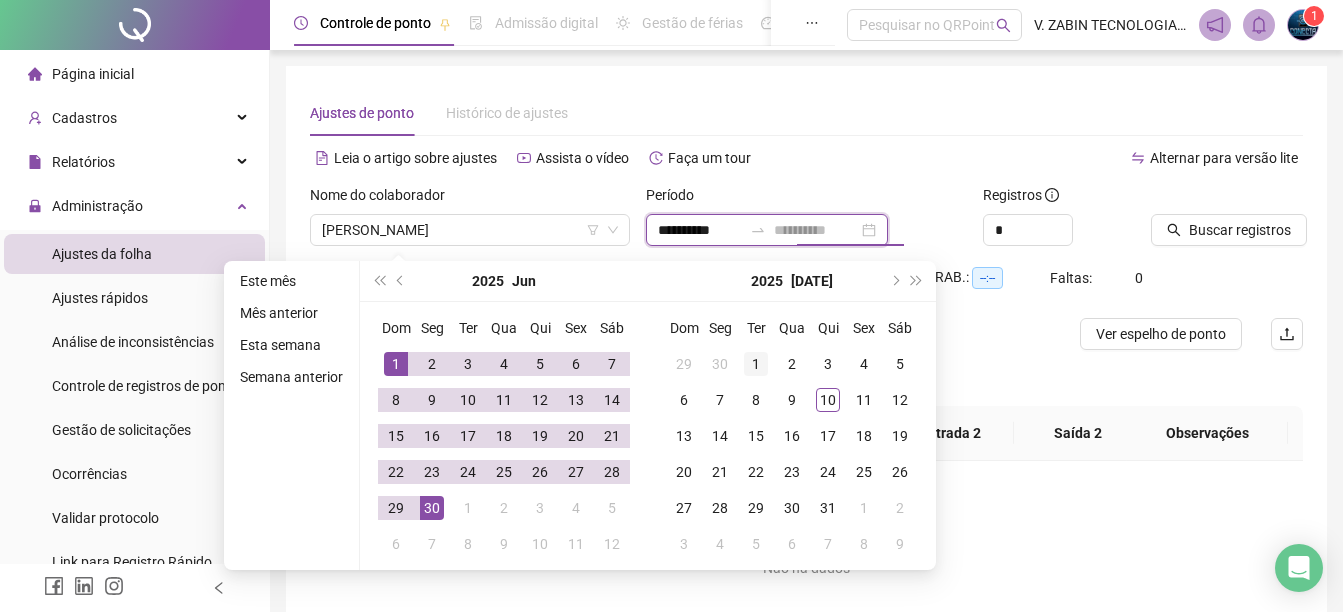 type on "**********" 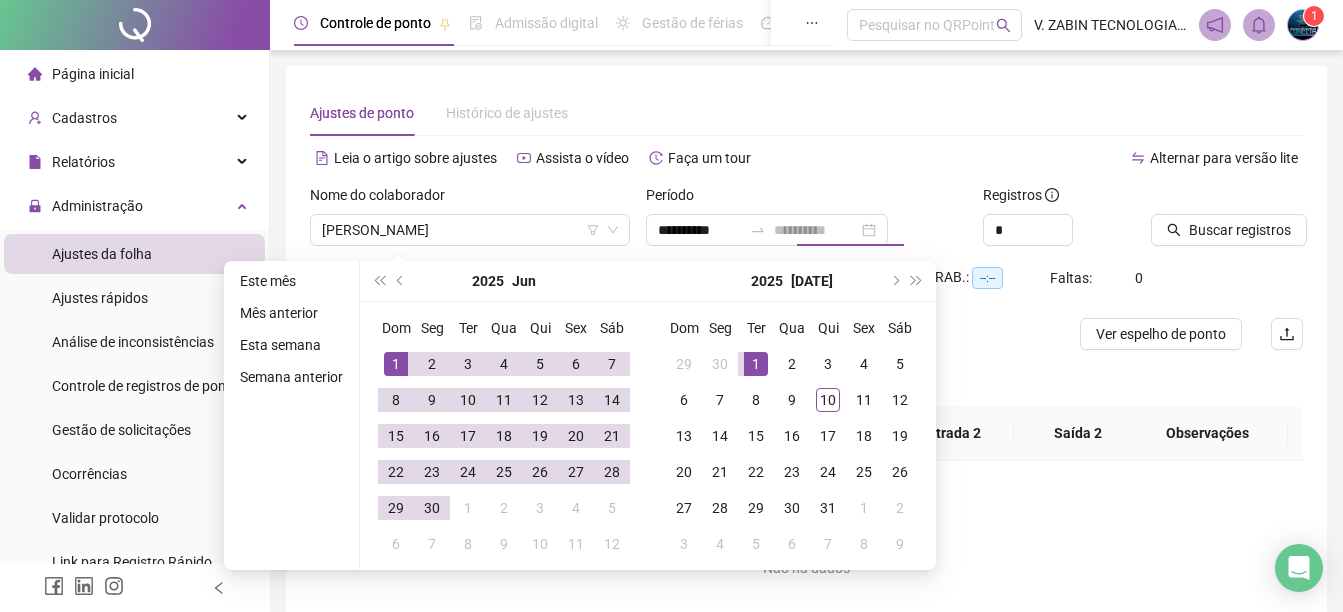 drag, startPoint x: 763, startPoint y: 361, endPoint x: 770, endPoint y: 369, distance: 10.630146 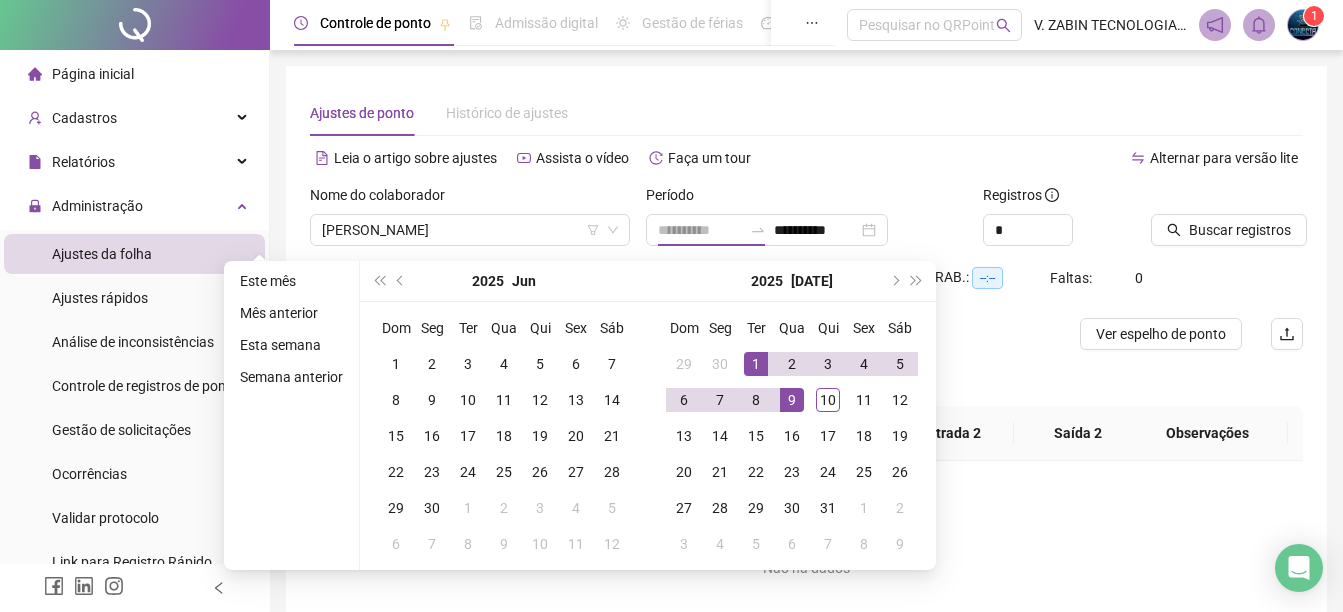 click on "9" at bounding box center [792, 400] 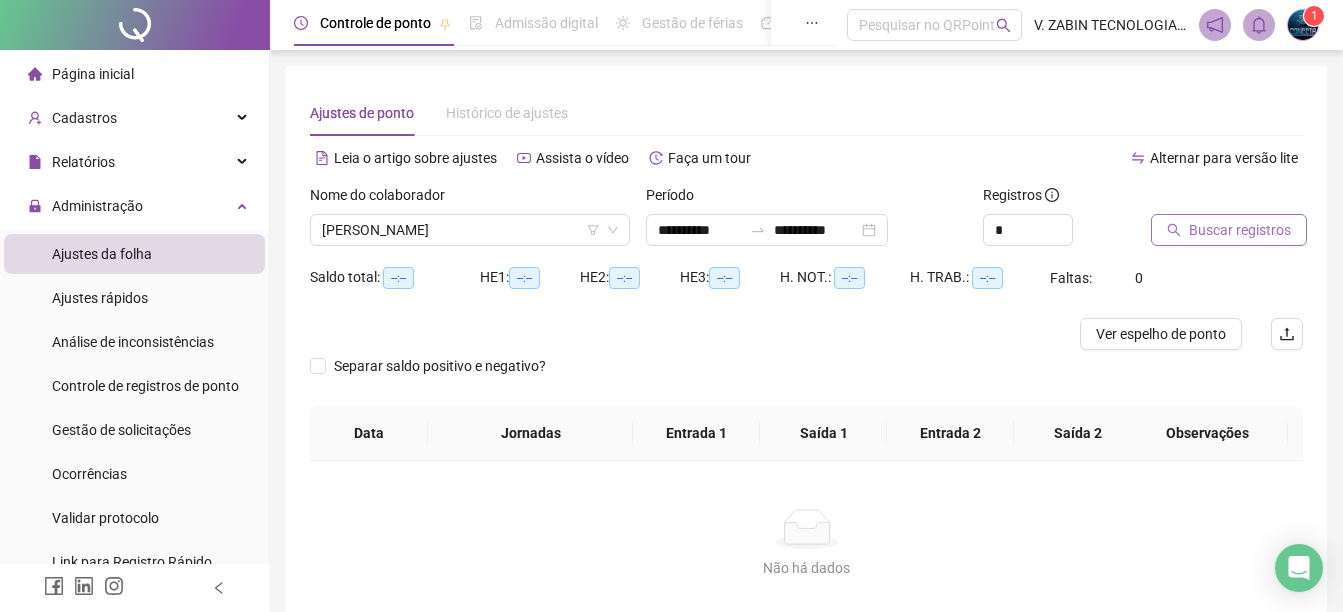 click on "Buscar registros" at bounding box center (1240, 230) 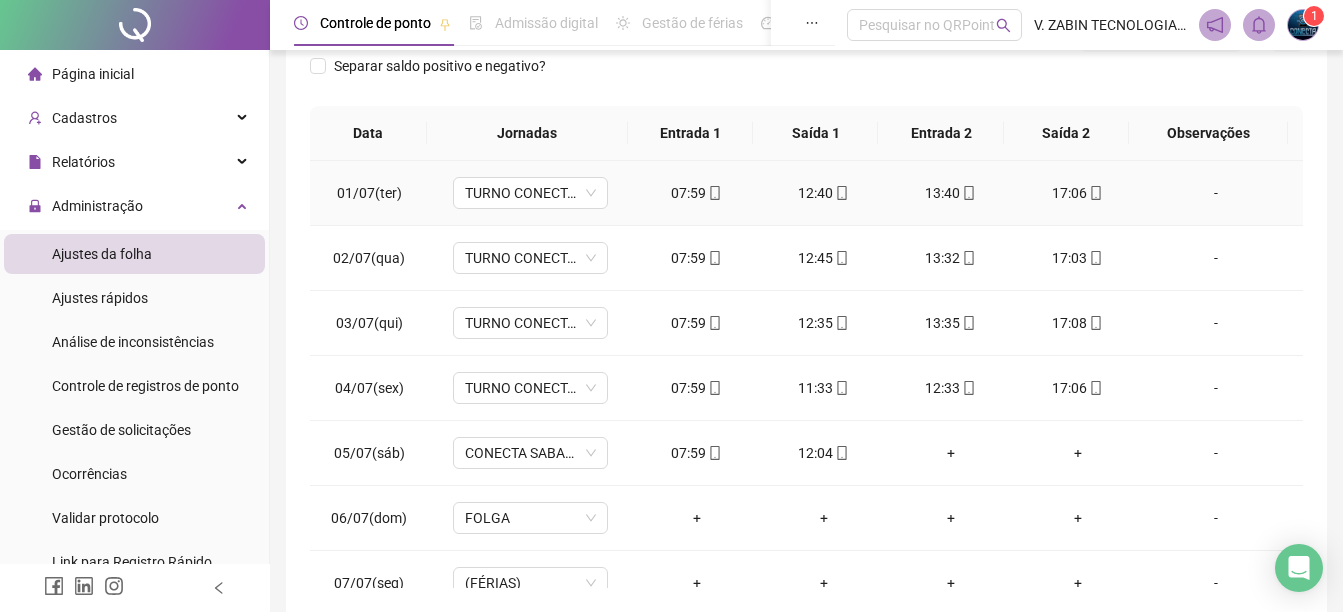 scroll, scrollTop: 386, scrollLeft: 0, axis: vertical 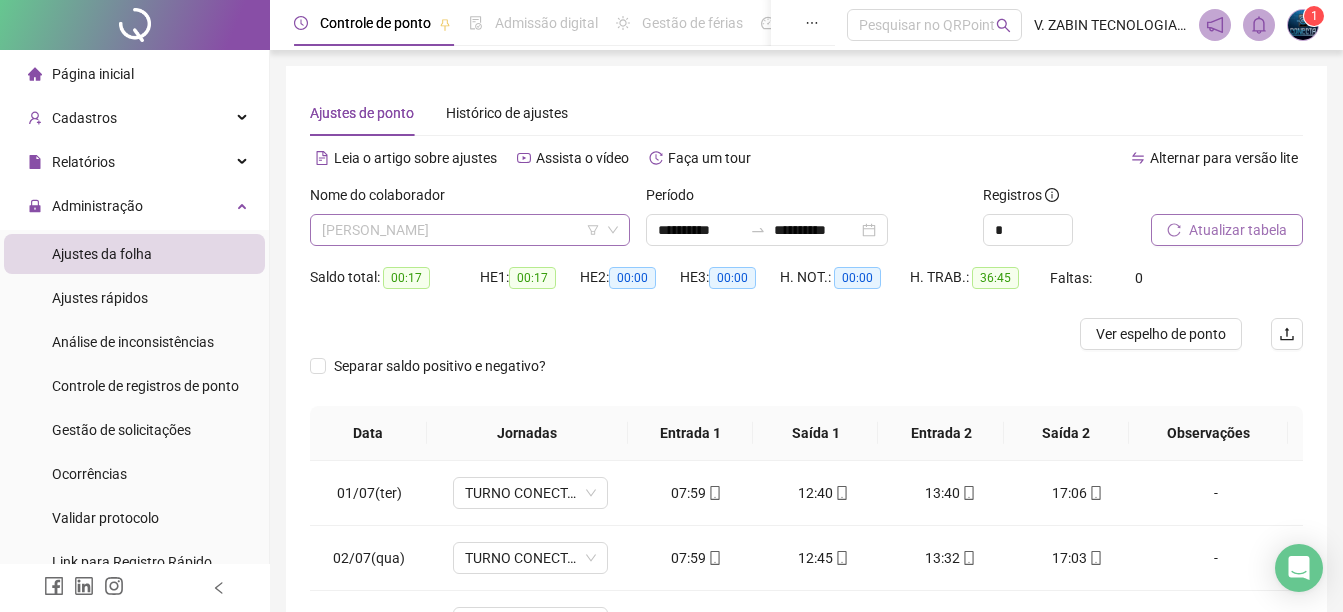 click on "[PERSON_NAME]" at bounding box center [470, 230] 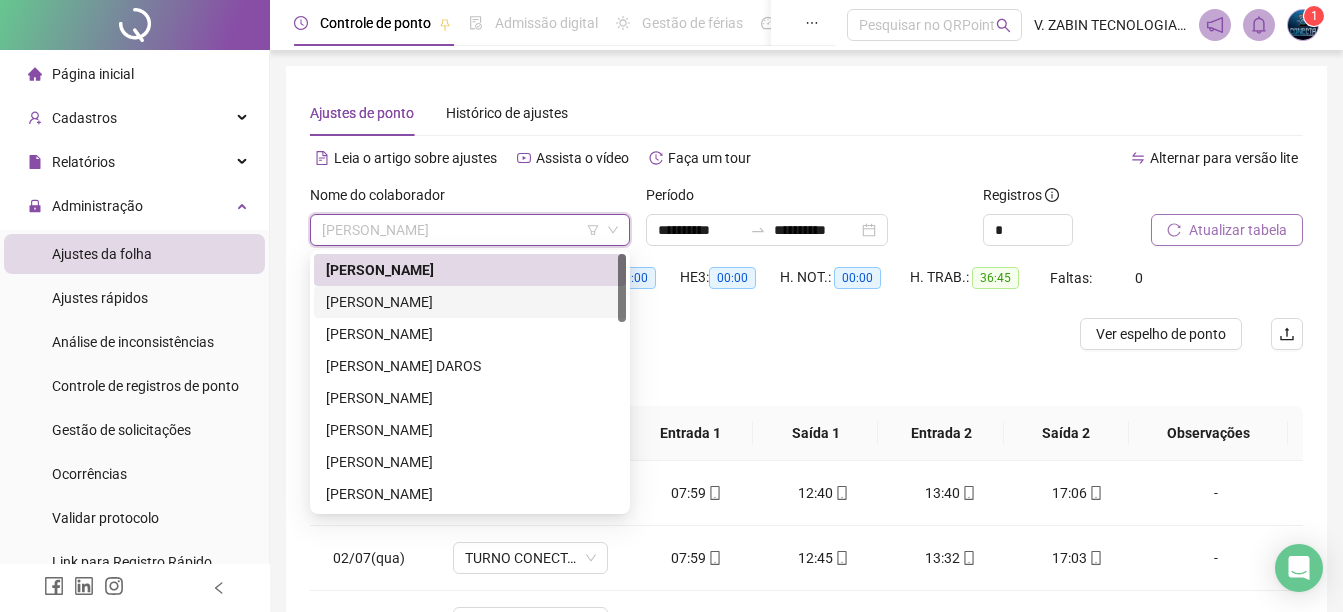 click on "[PERSON_NAME]" at bounding box center [470, 302] 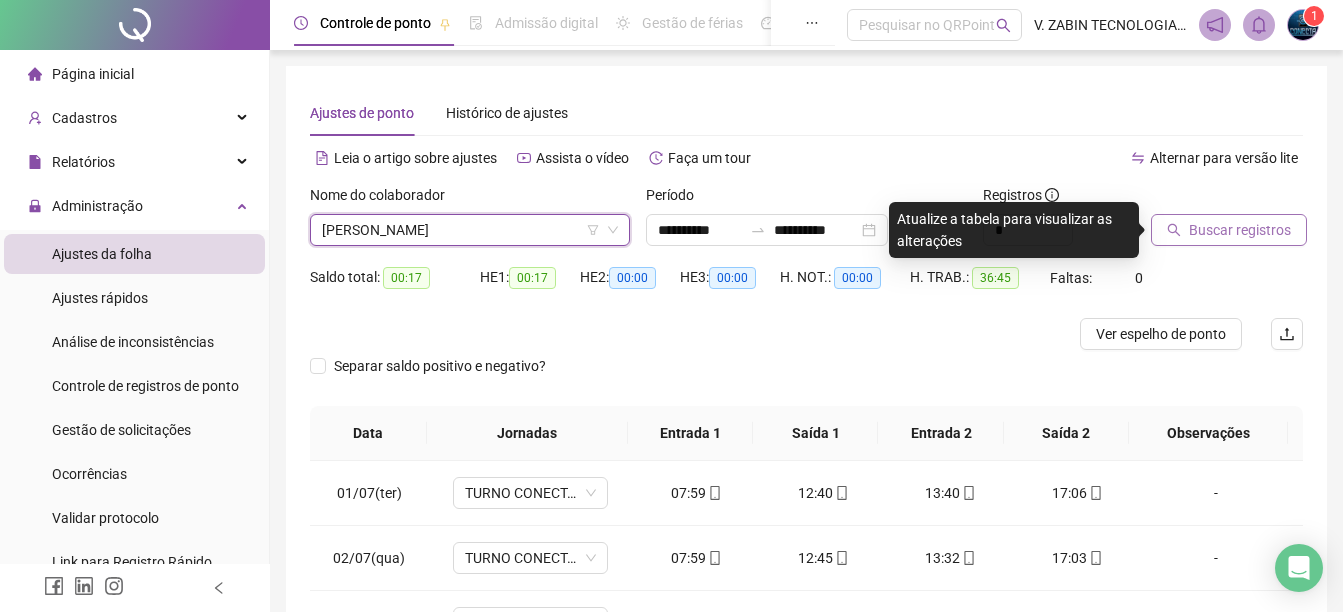 click on "Buscar registros" at bounding box center (1240, 230) 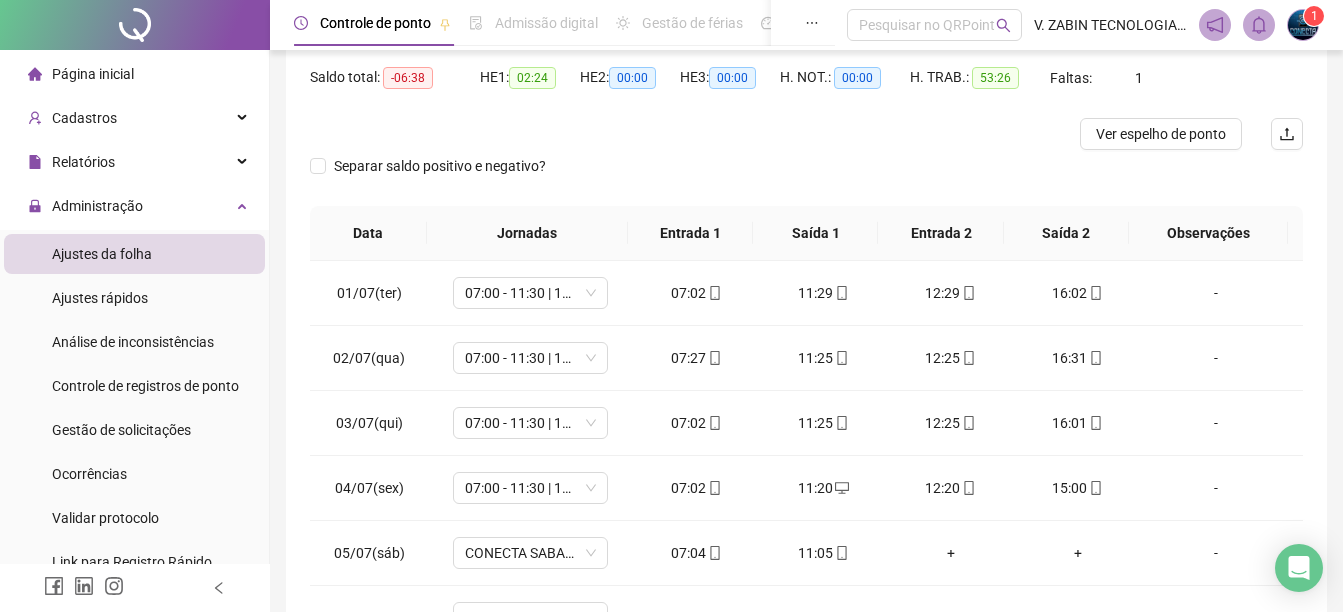 scroll, scrollTop: 300, scrollLeft: 0, axis: vertical 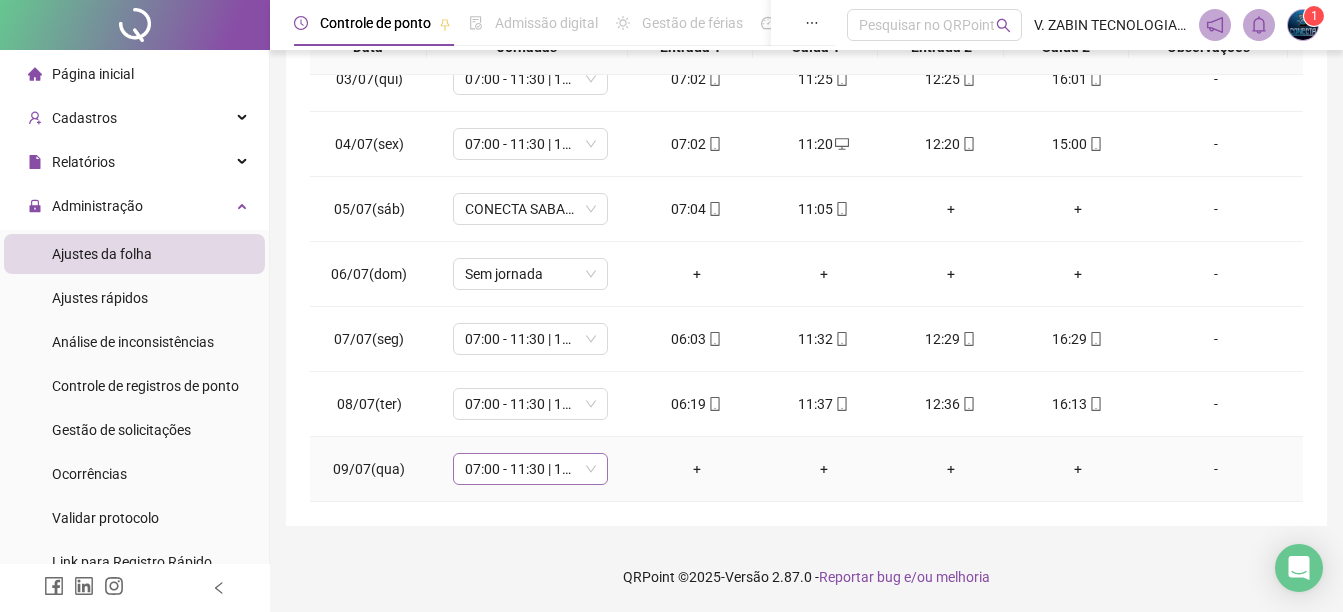 click on "07:00 - 11:30 | 12:30 - 16:00" at bounding box center [530, 469] 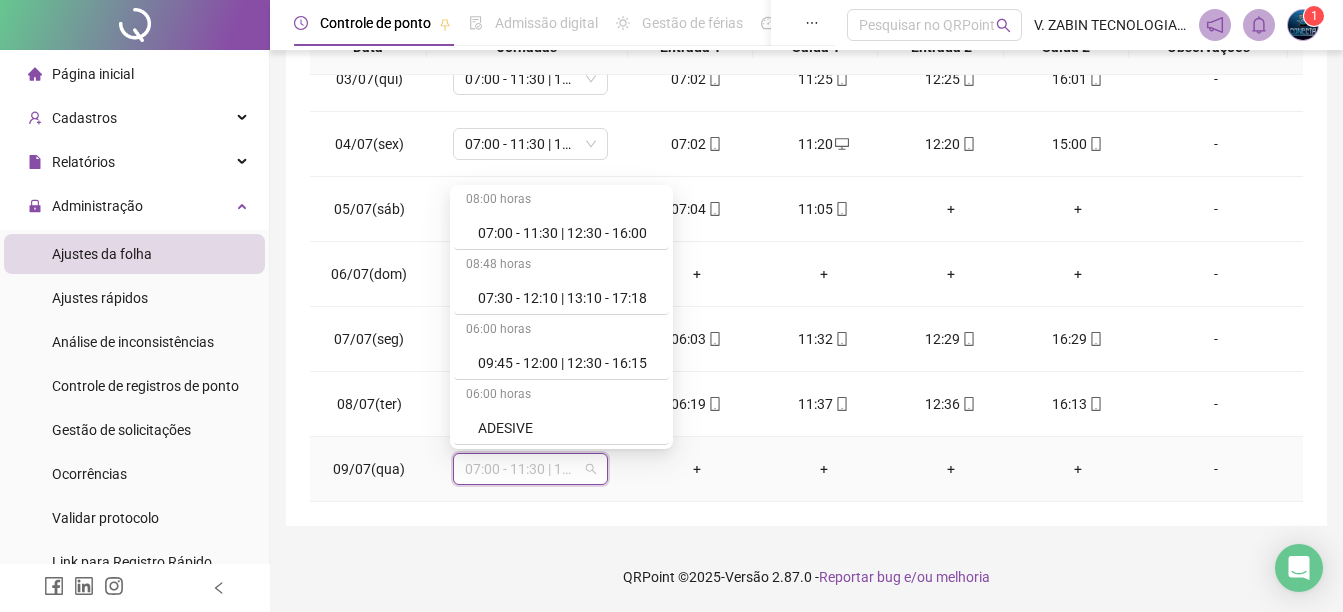 scroll, scrollTop: 0, scrollLeft: 0, axis: both 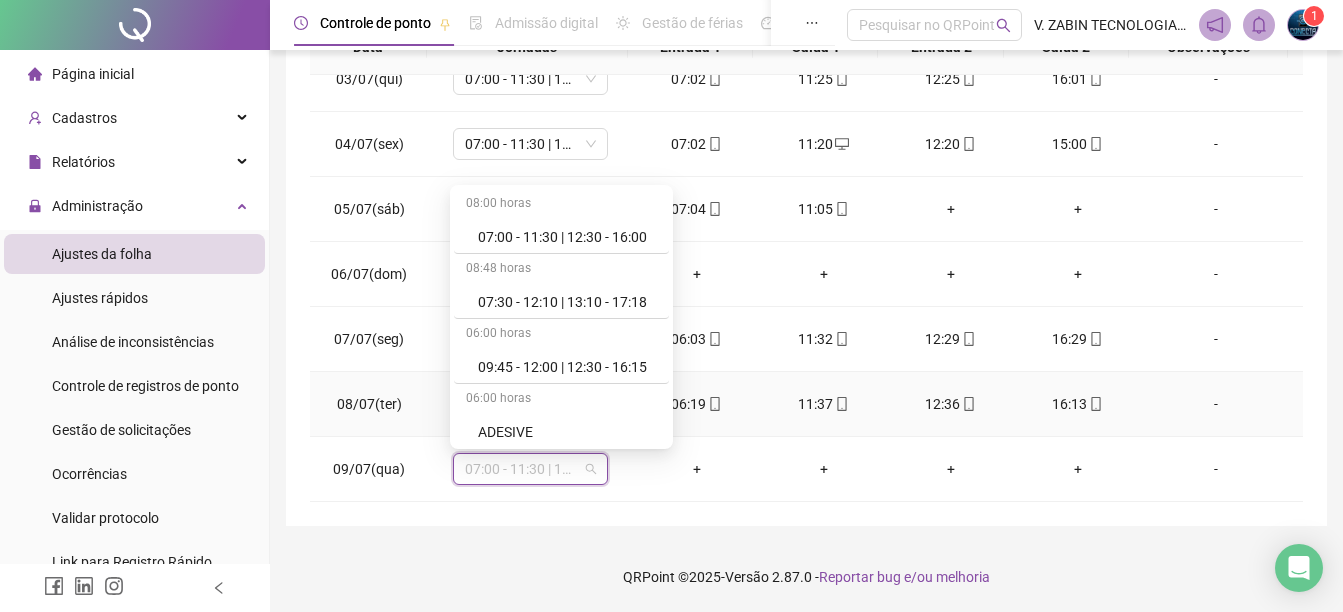 click on "-" at bounding box center [1222, 404] 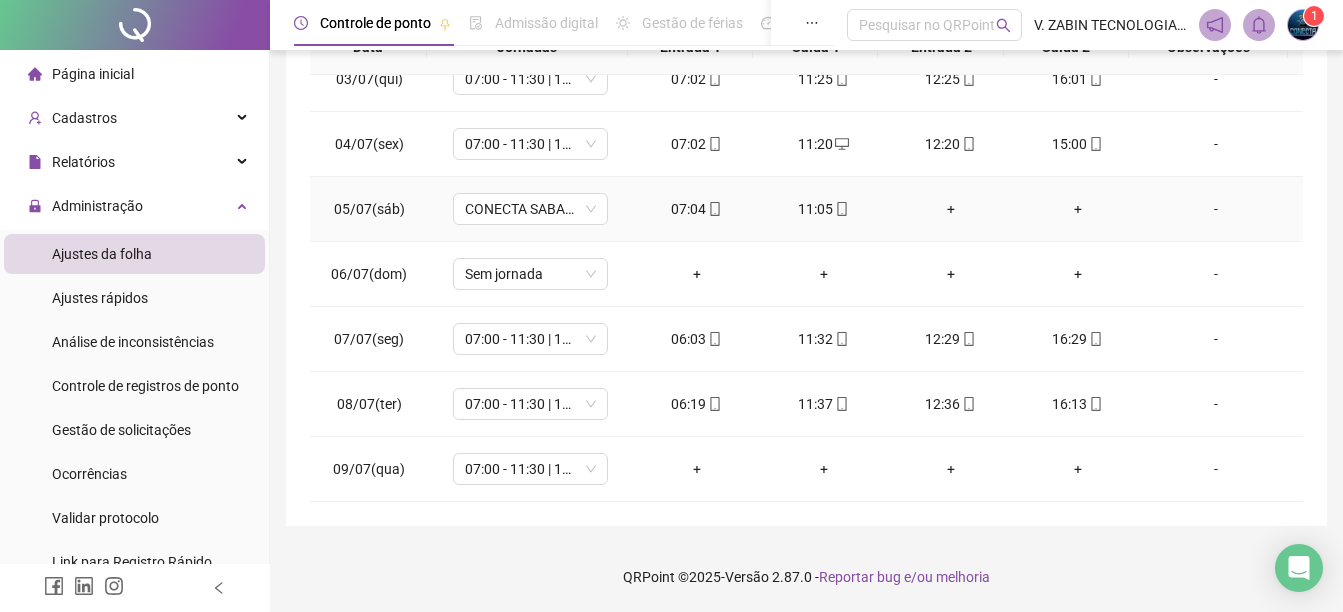 scroll, scrollTop: 0, scrollLeft: 0, axis: both 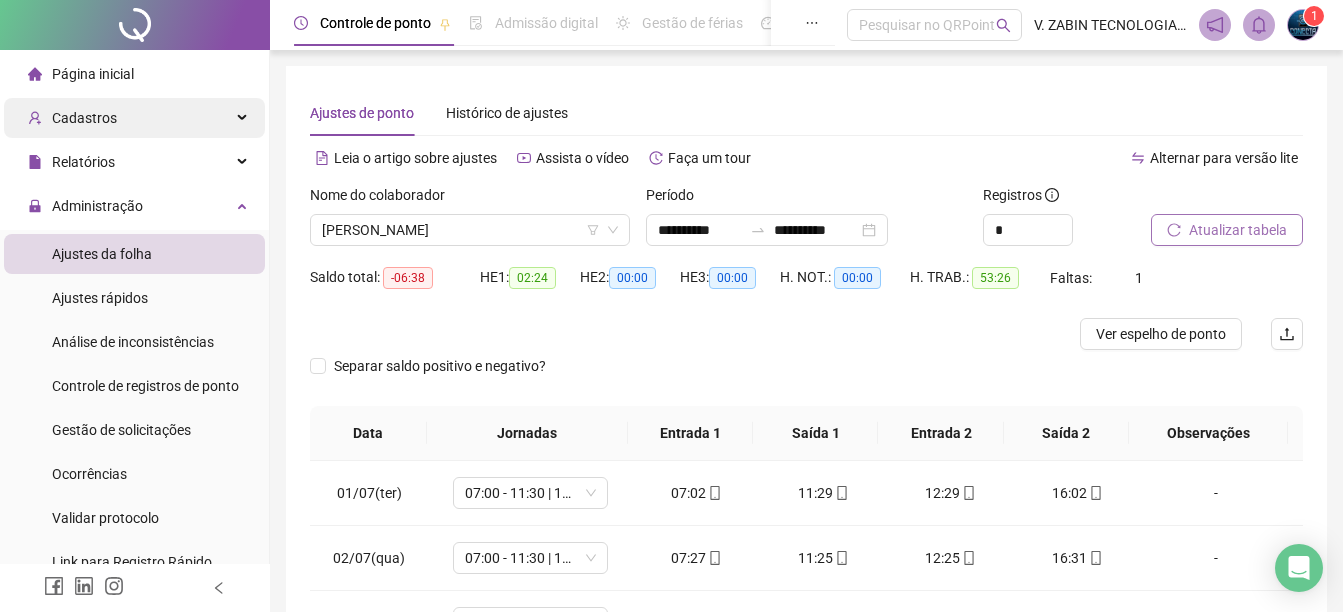 click on "Cadastros" at bounding box center [84, 118] 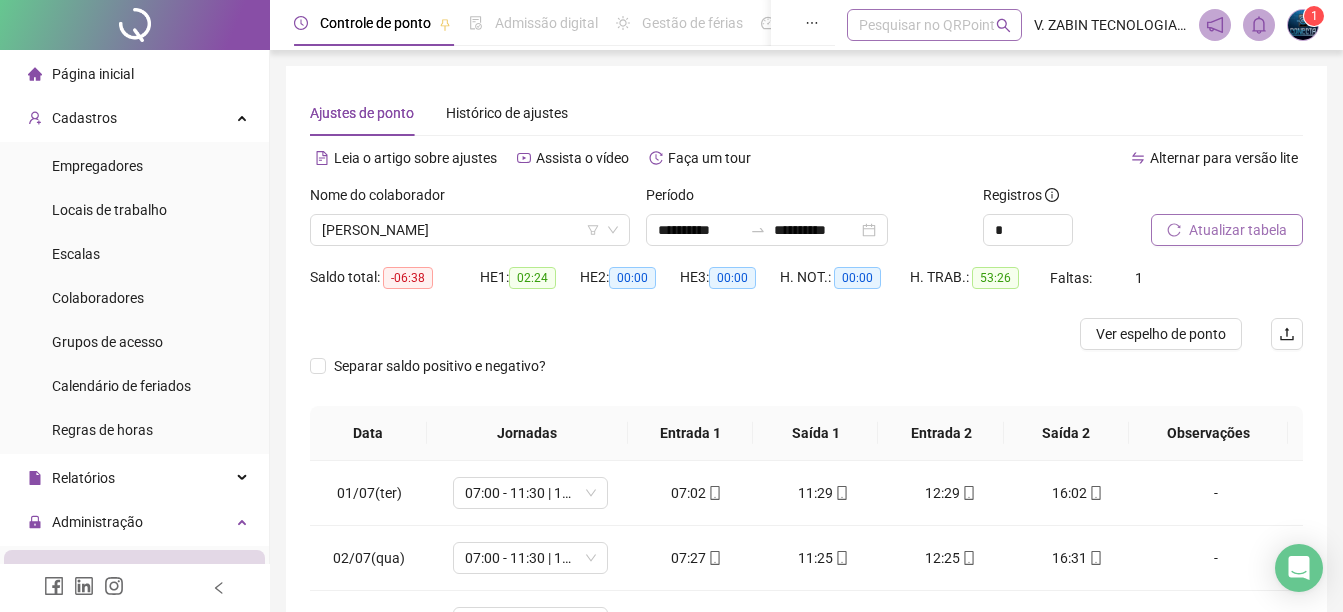 click at bounding box center (924, 25) 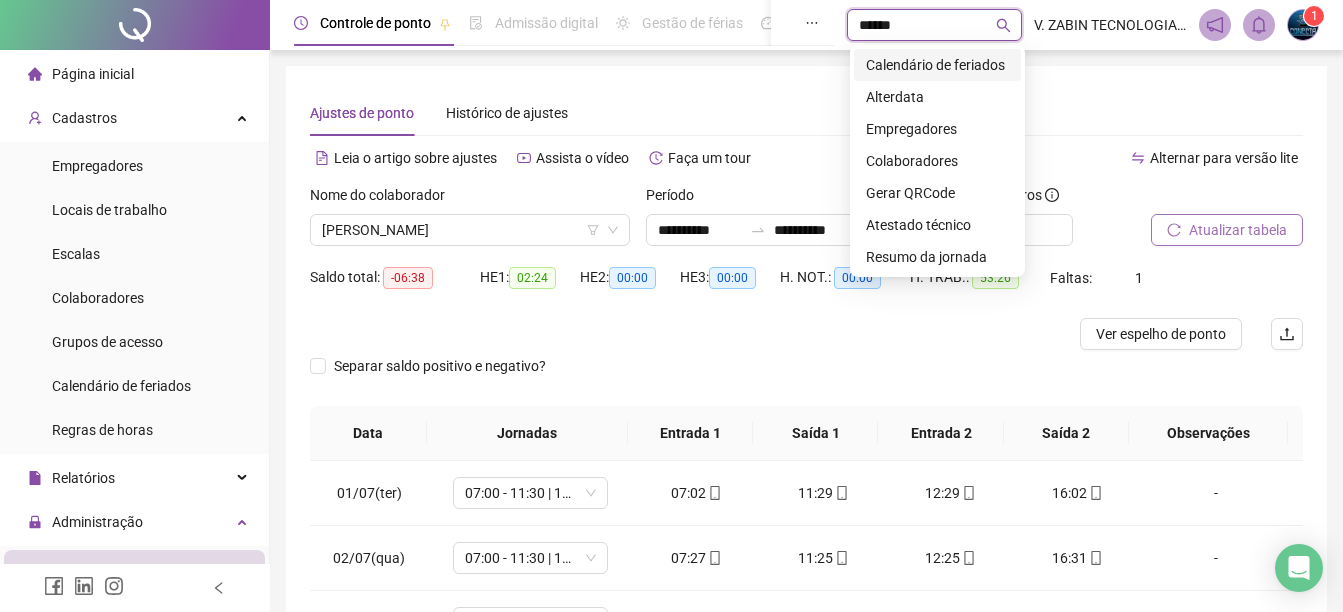 type on "*******" 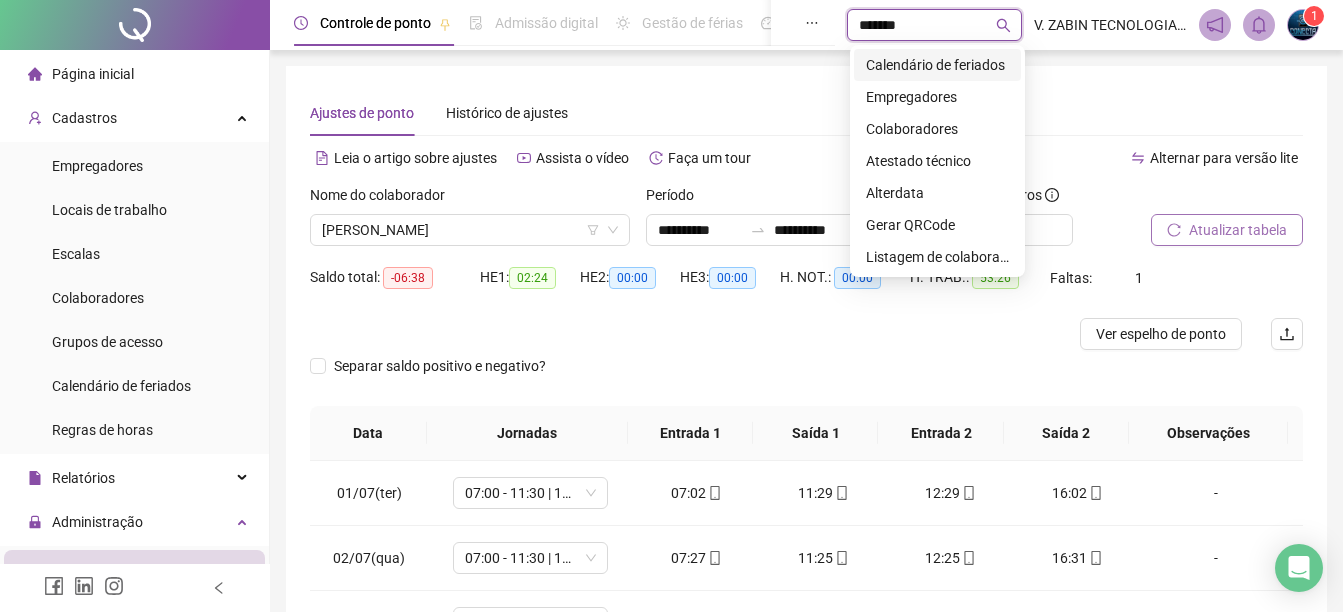 click on "Calendário de feriados" at bounding box center [937, 65] 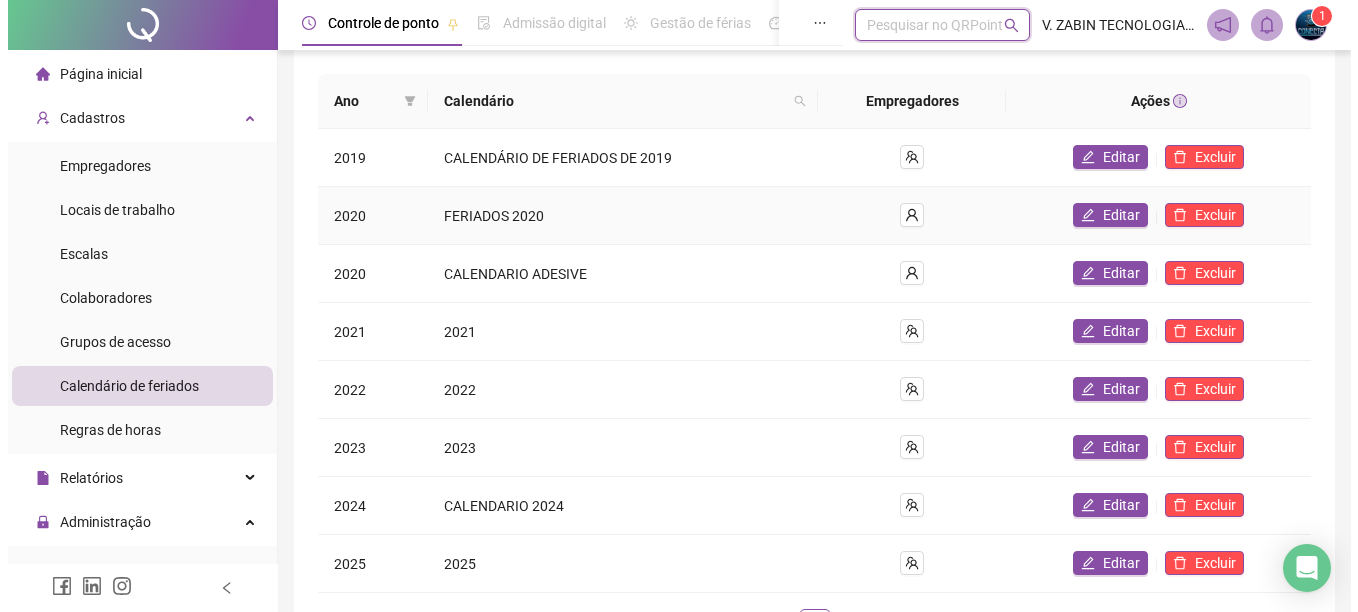 scroll, scrollTop: 355, scrollLeft: 0, axis: vertical 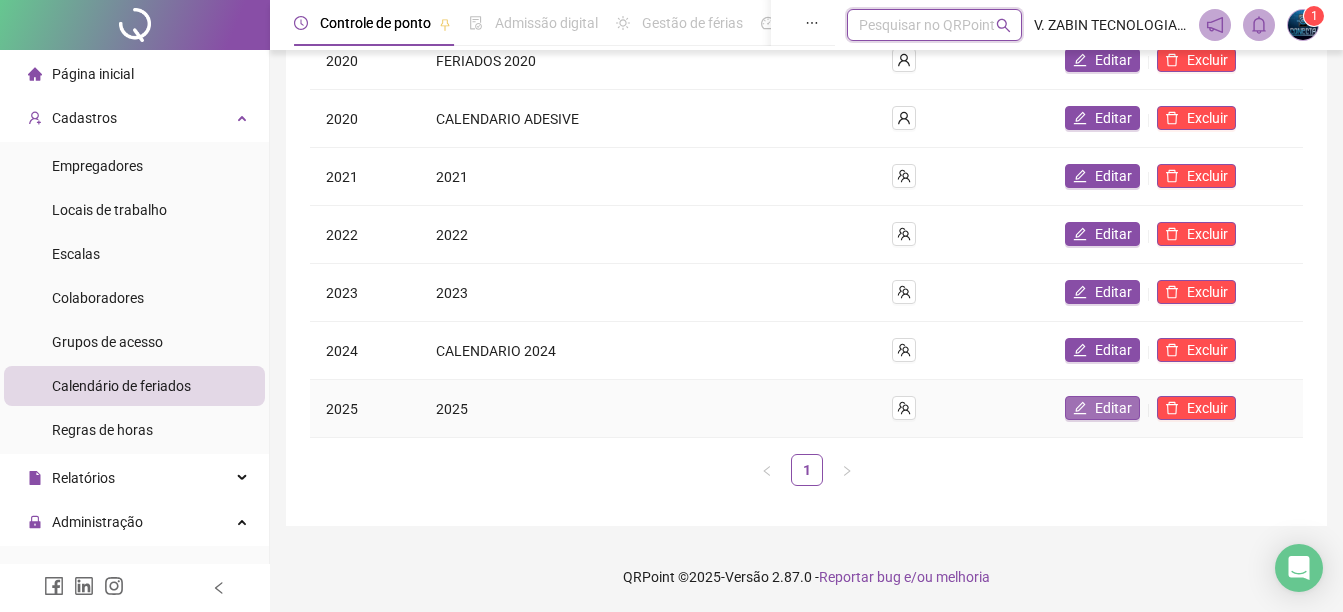 click on "Editar" at bounding box center [1113, 408] 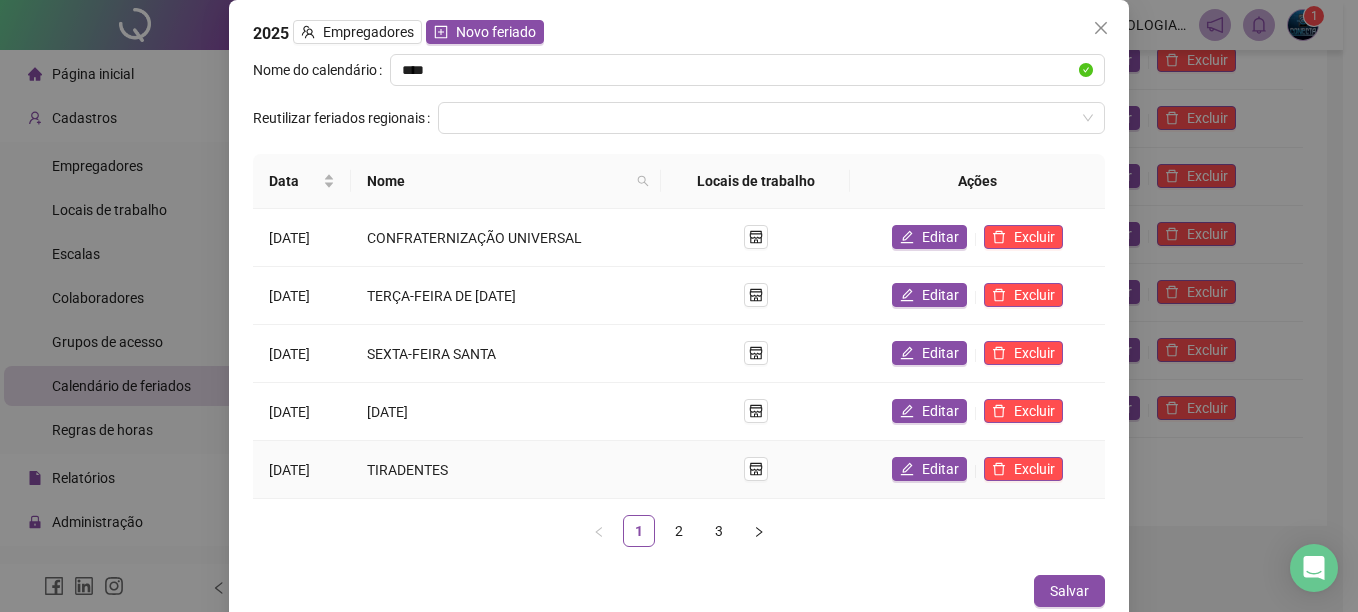 scroll, scrollTop: 14, scrollLeft: 0, axis: vertical 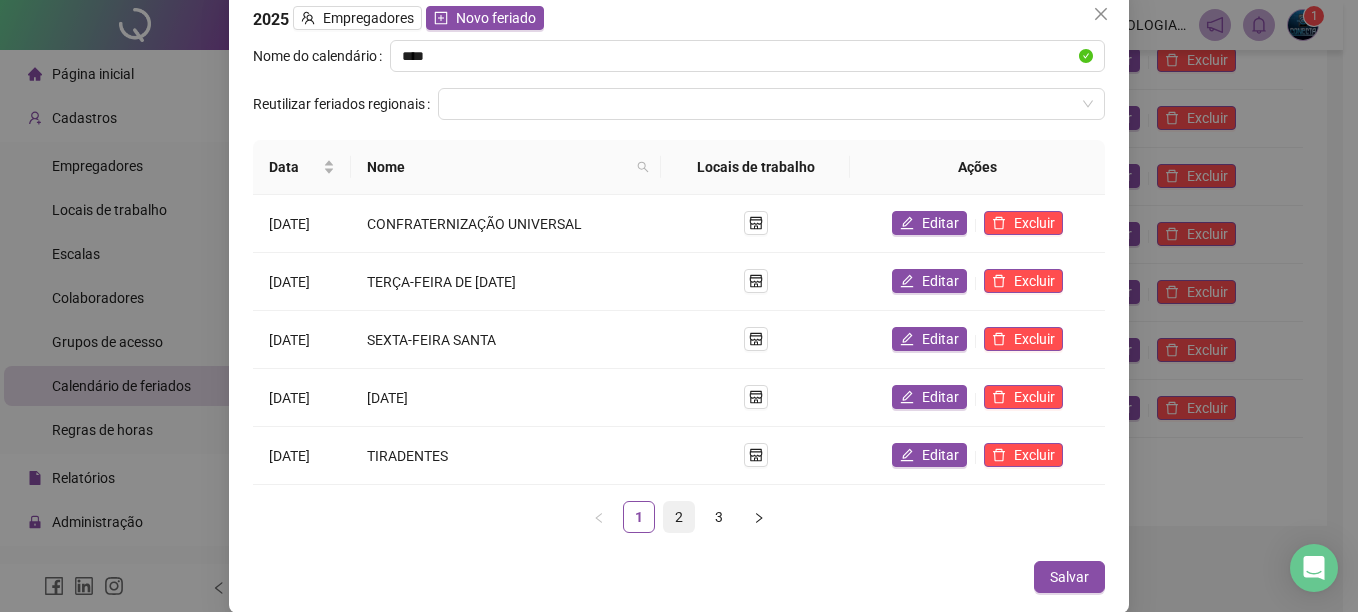 click on "2" at bounding box center [679, 517] 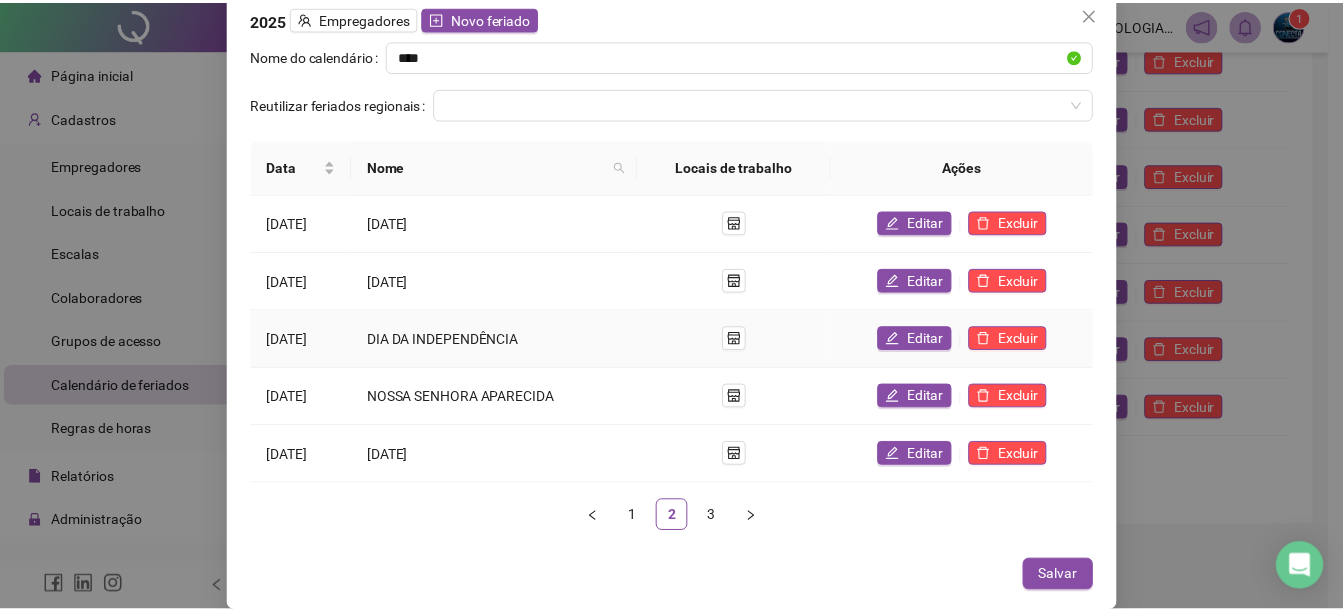 scroll, scrollTop: 0, scrollLeft: 0, axis: both 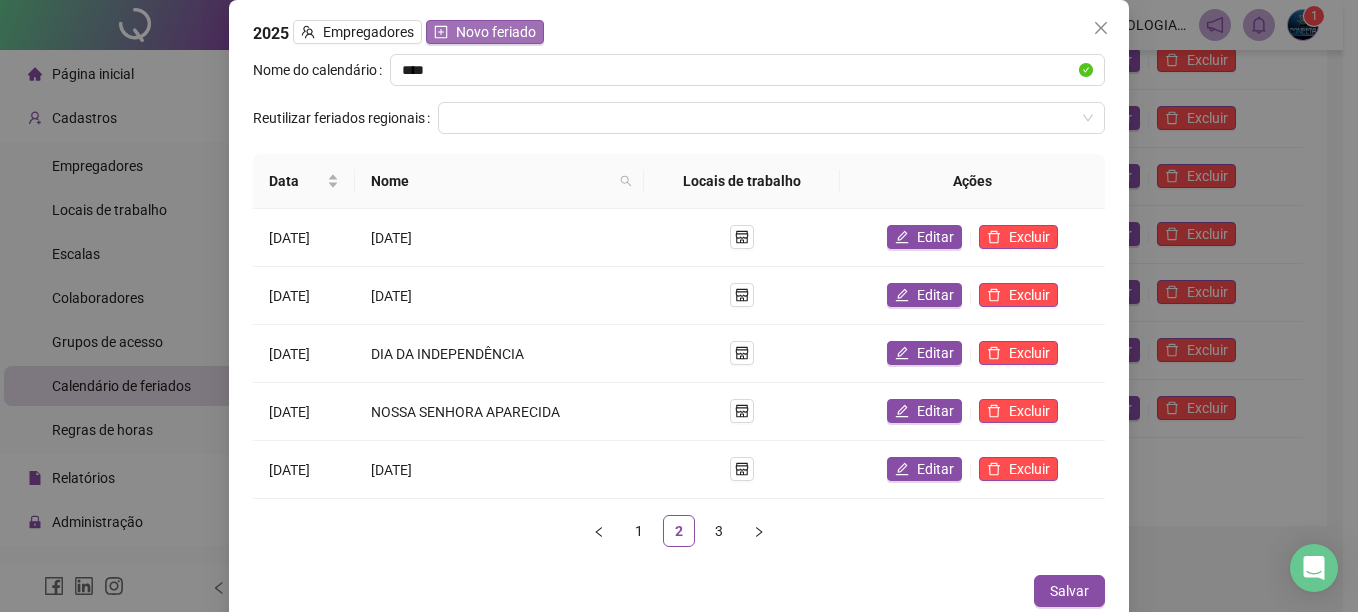 click on "Novo feriado" at bounding box center (496, 32) 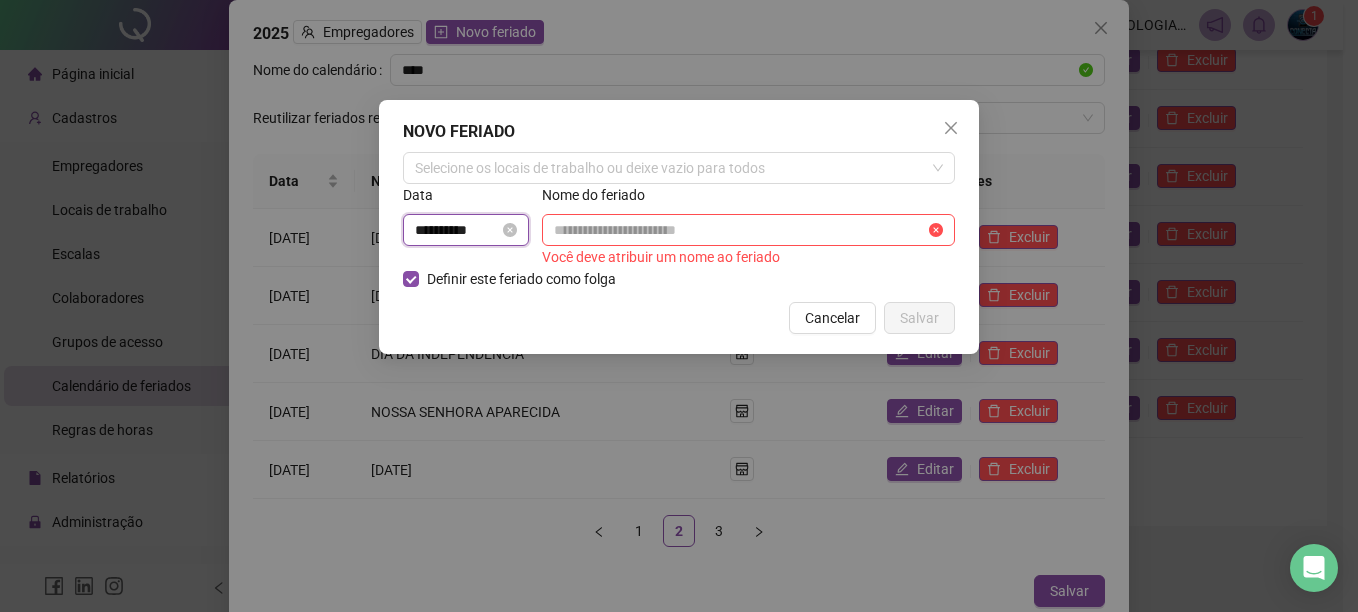 click on "**********" at bounding box center (457, 230) 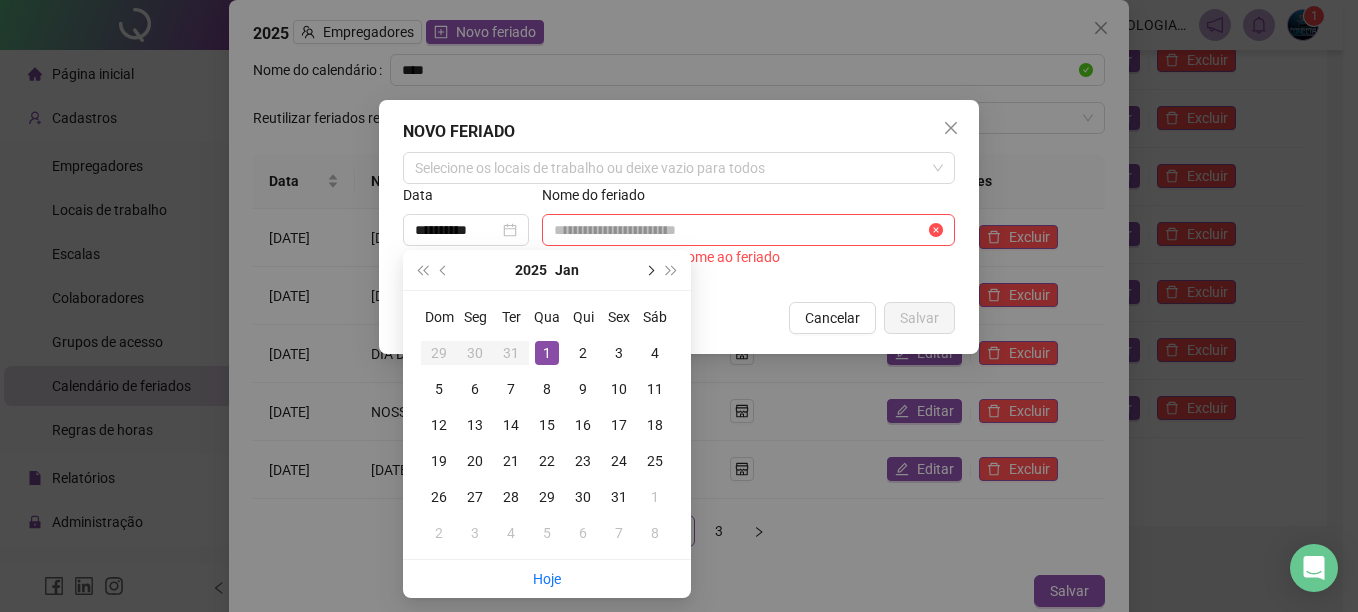 click at bounding box center (649, 270) 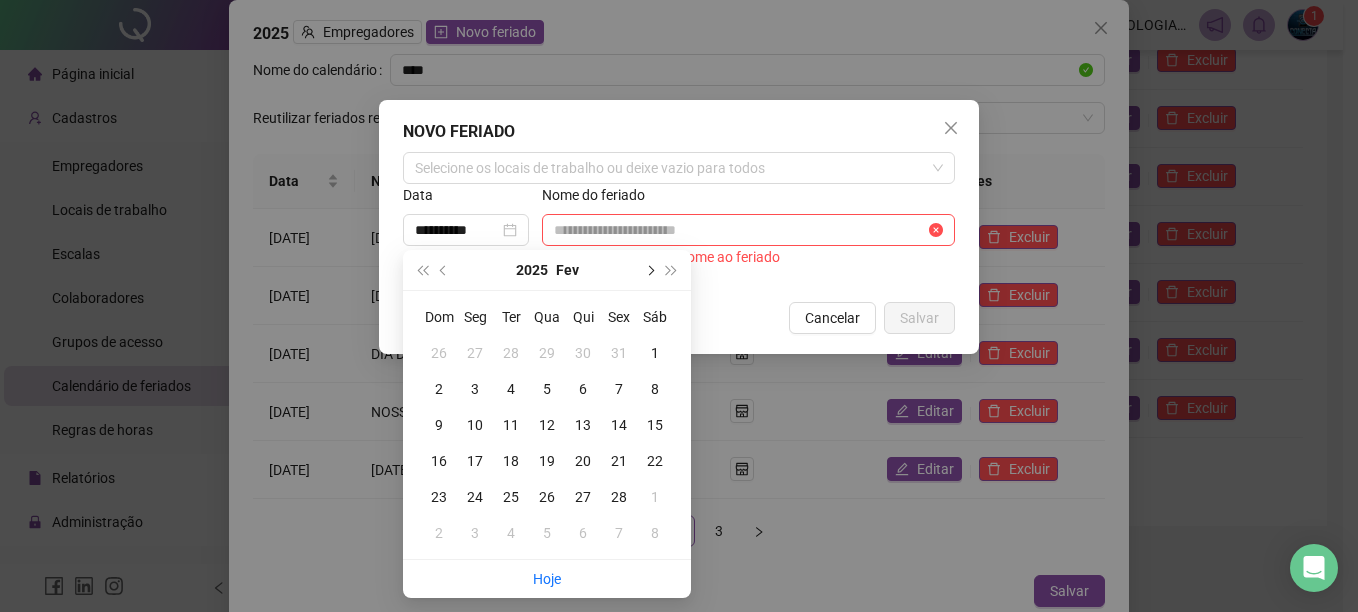 click at bounding box center [649, 270] 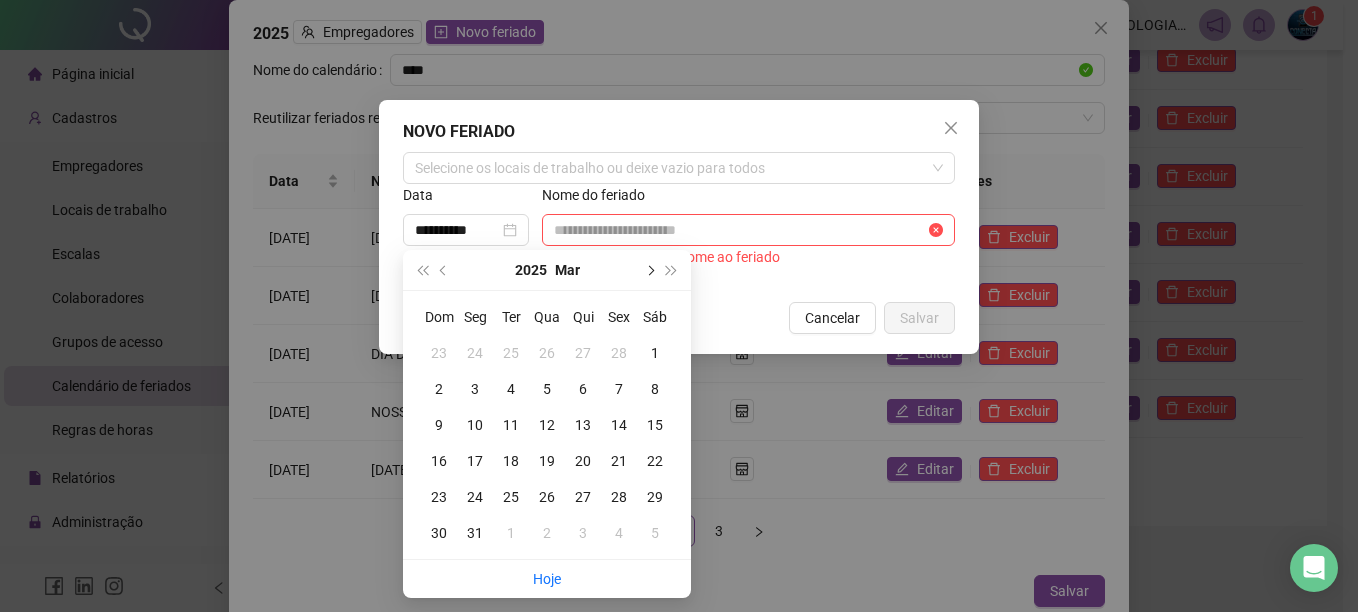 click at bounding box center (649, 270) 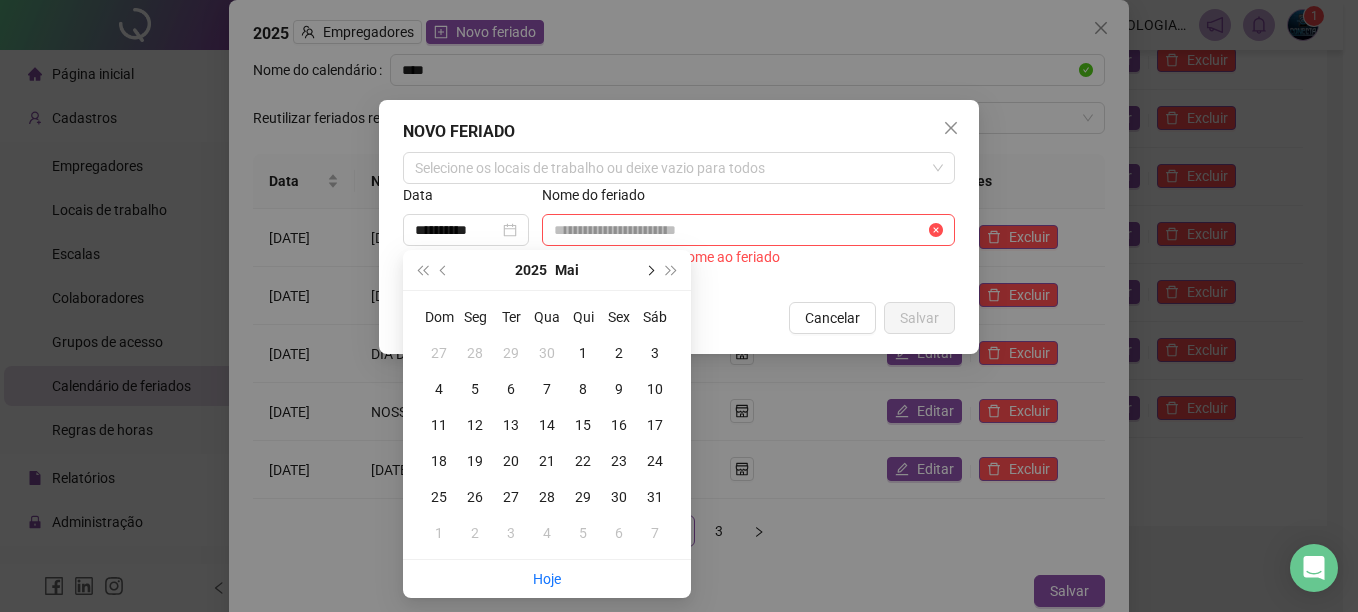 click at bounding box center (649, 270) 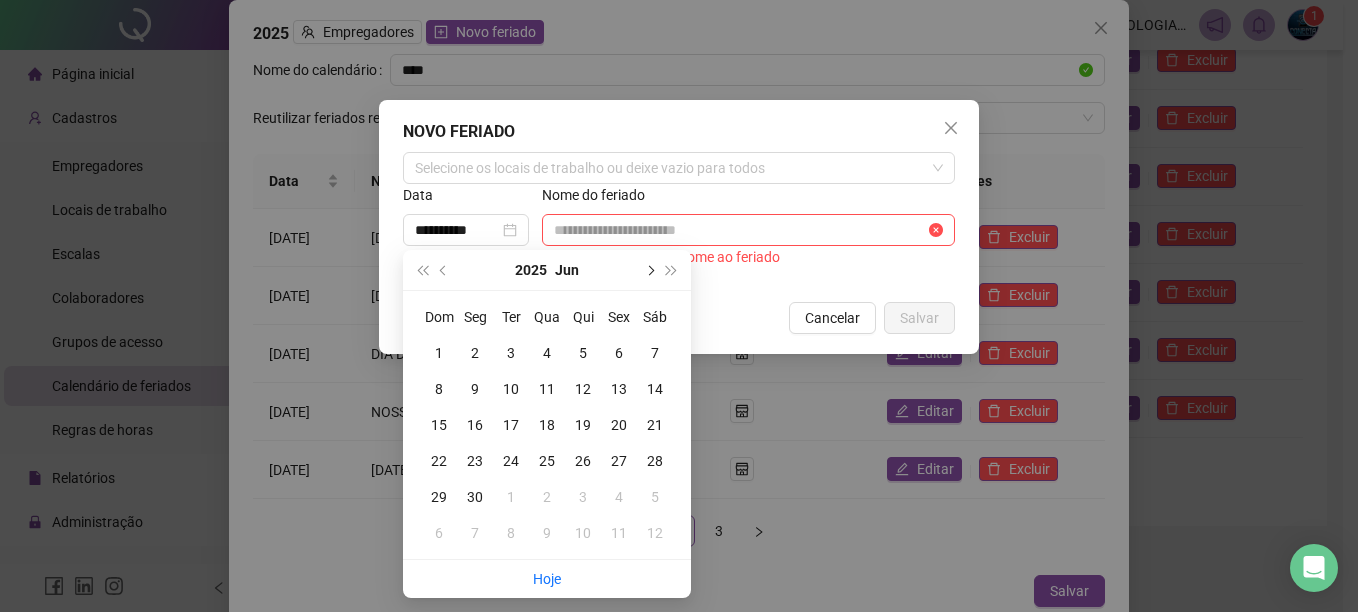 click at bounding box center (649, 270) 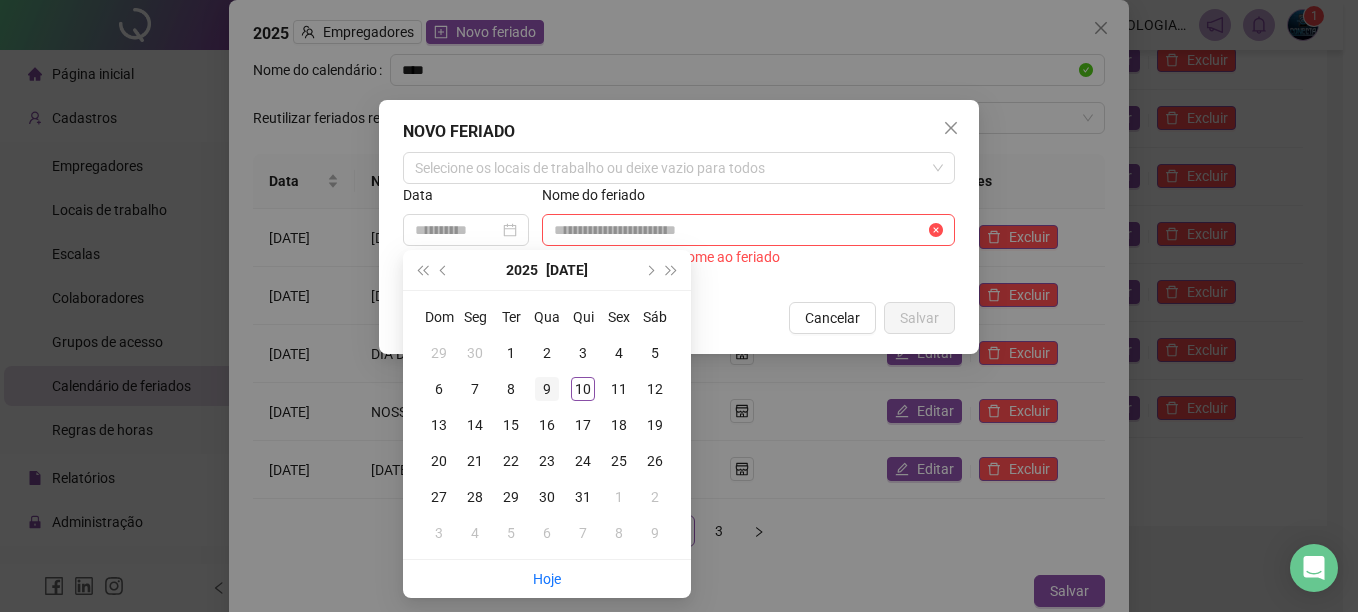 type on "**********" 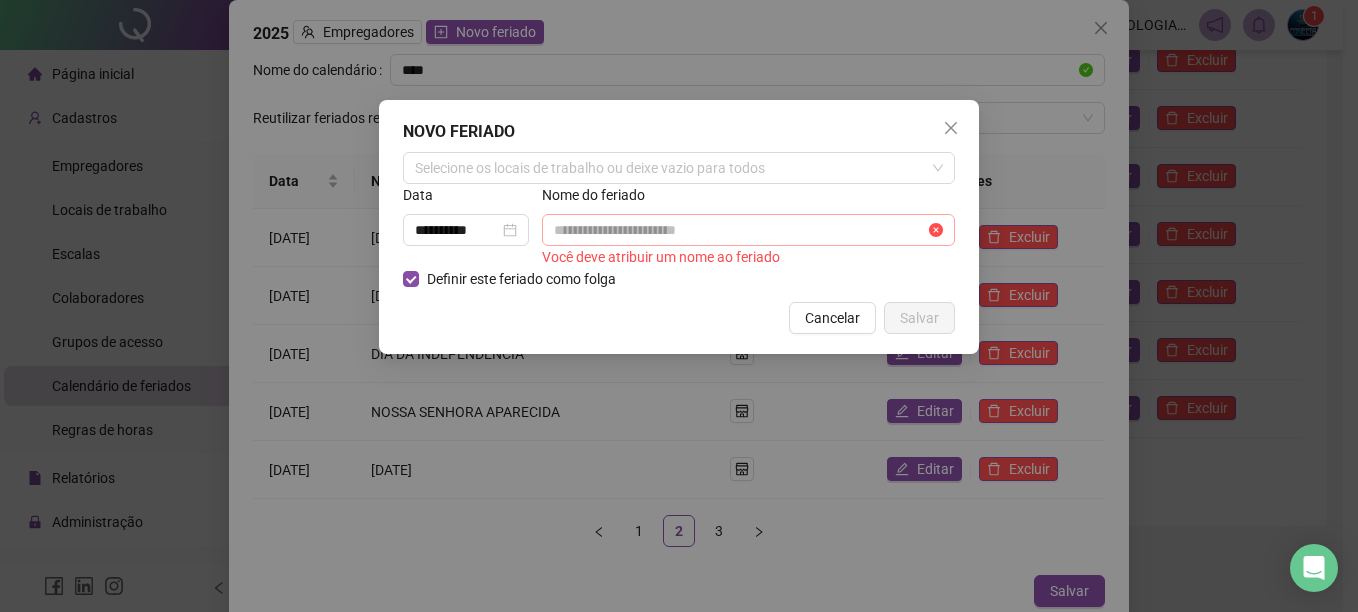 drag, startPoint x: 601, startPoint y: 214, endPoint x: 606, endPoint y: 225, distance: 12.083046 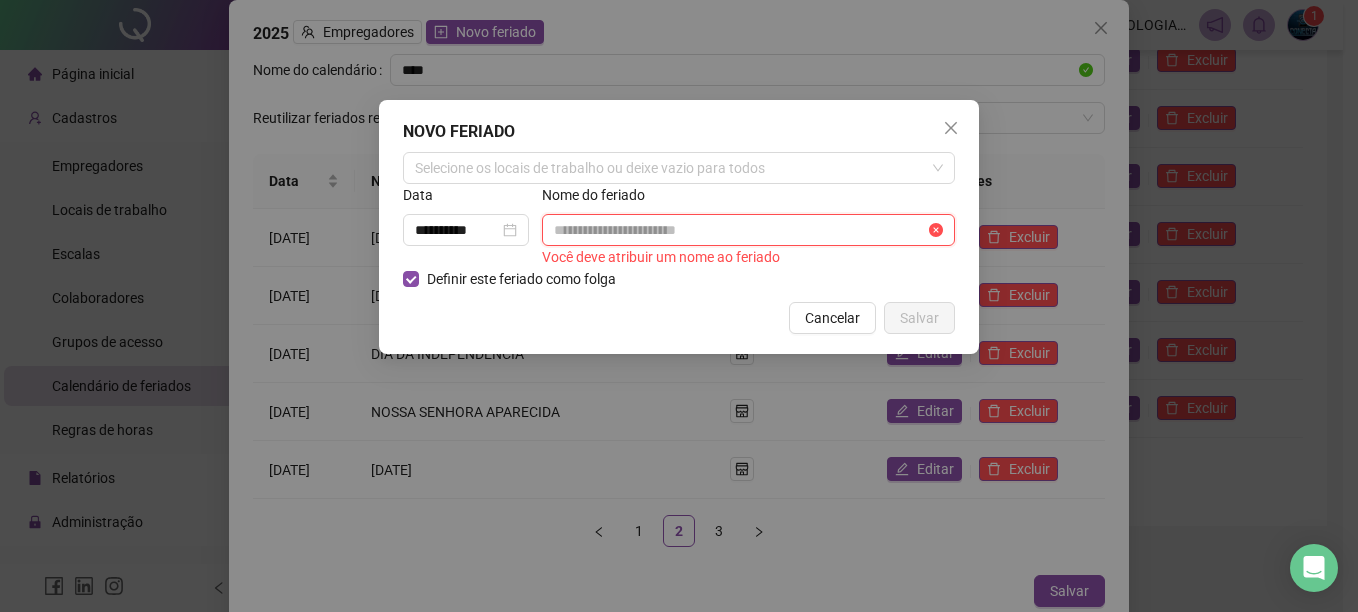 click at bounding box center [739, 230] 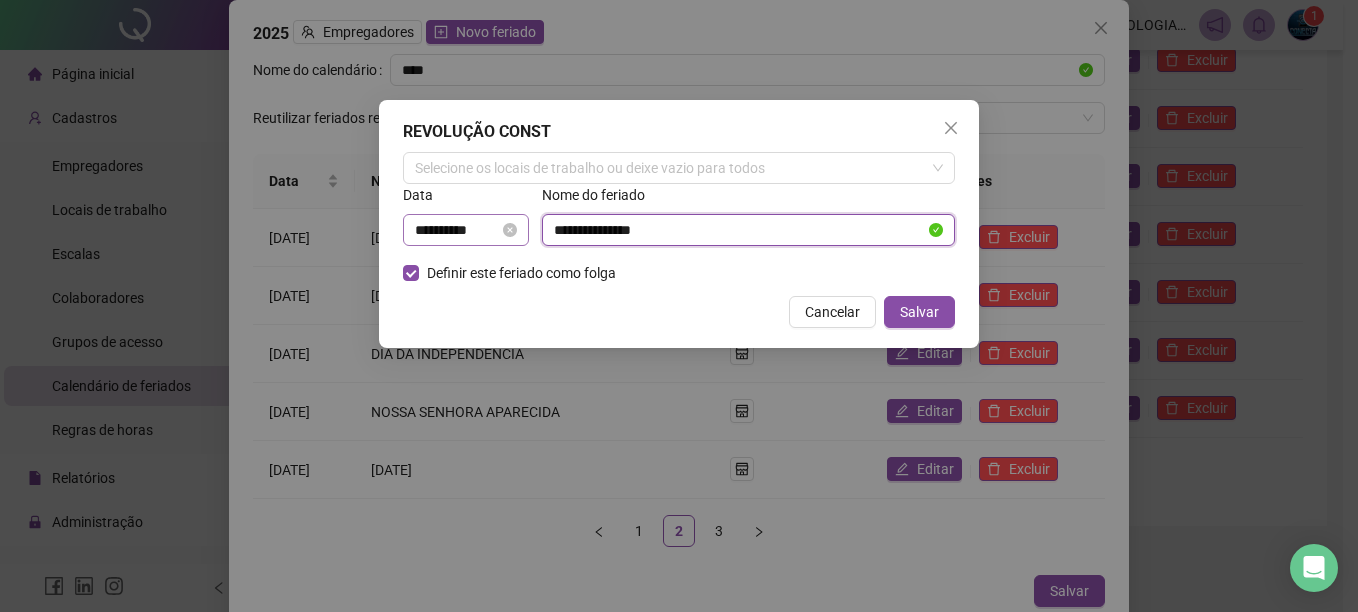 drag, startPoint x: 710, startPoint y: 233, endPoint x: 431, endPoint y: 225, distance: 279.1147 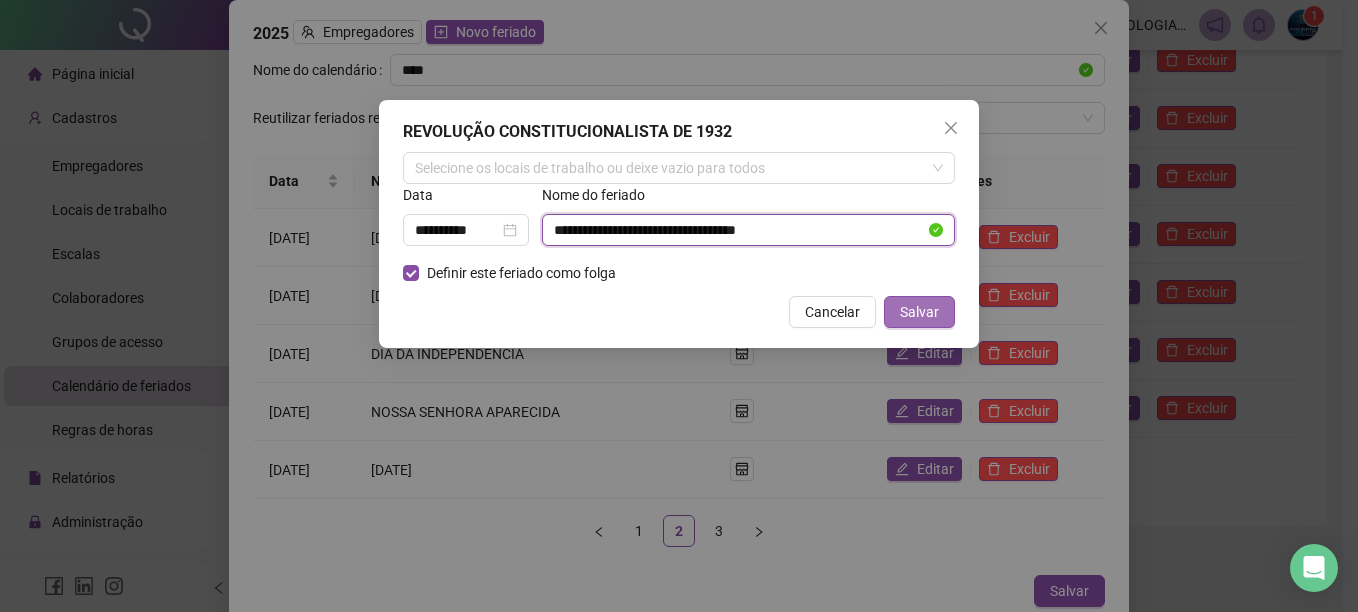 type on "**********" 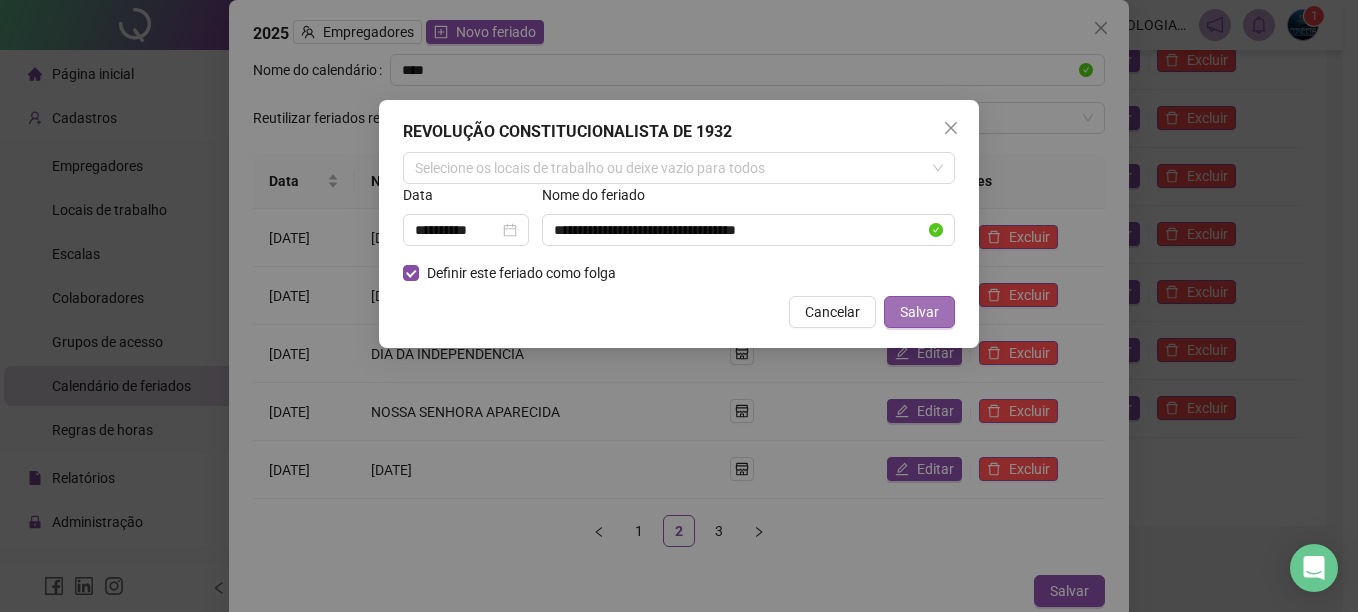 click on "Salvar" at bounding box center [919, 312] 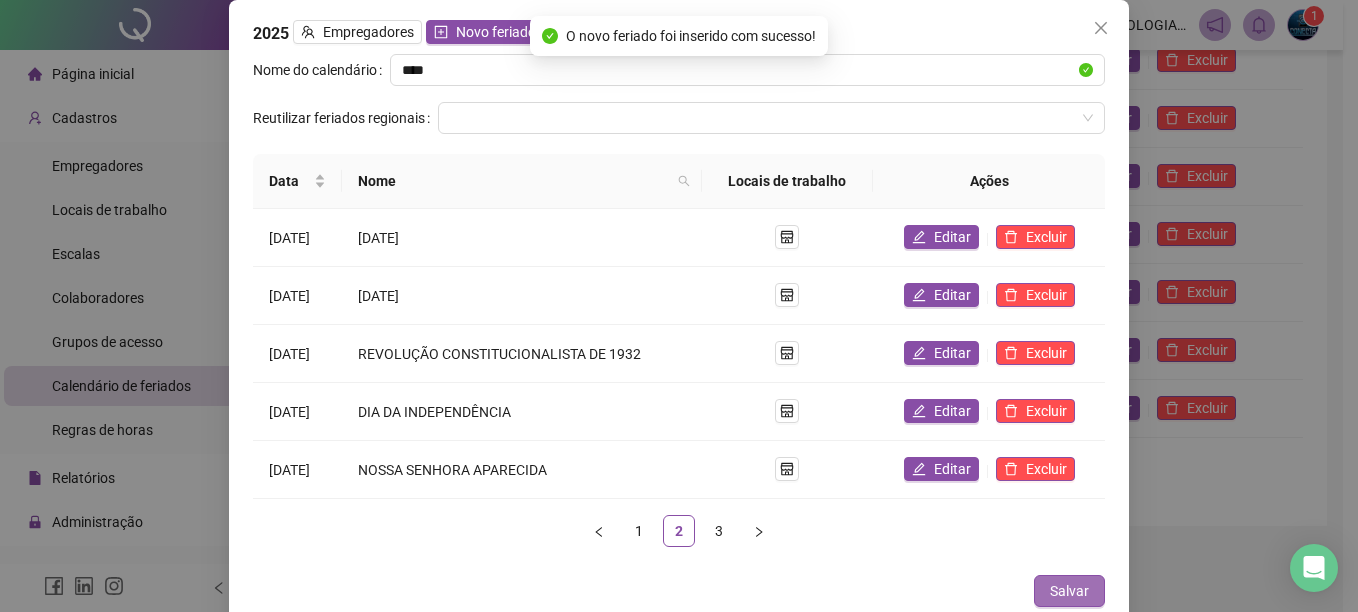 click on "Salvar" at bounding box center [1069, 591] 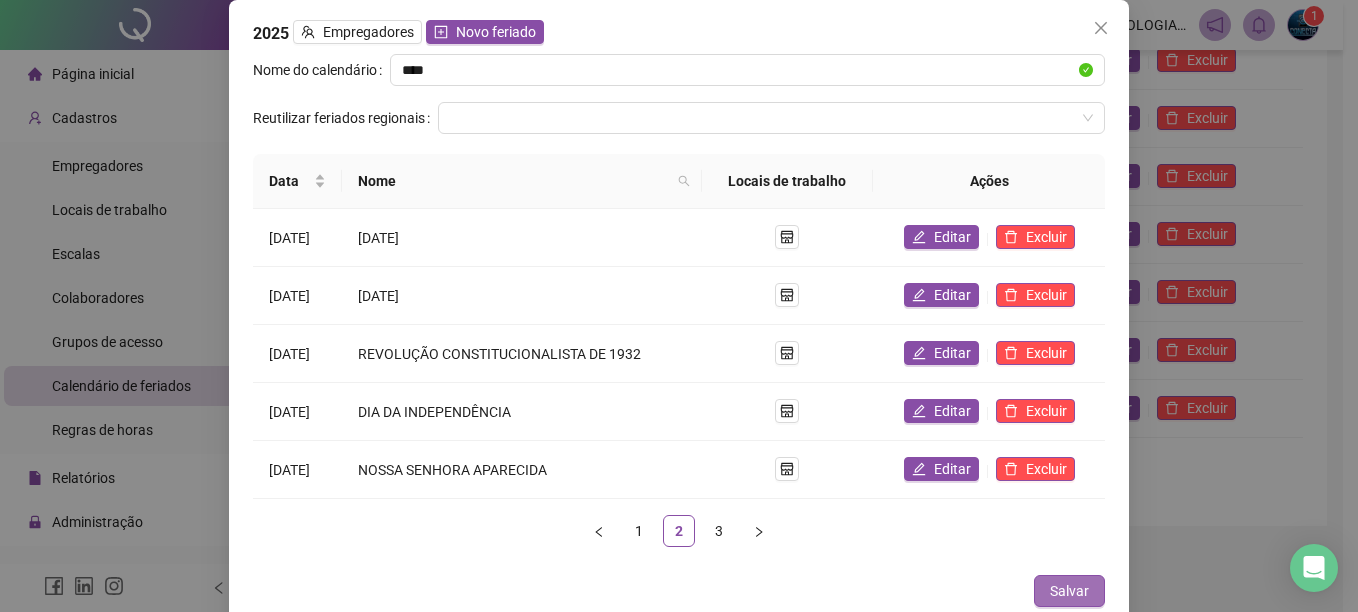 click on "Salvar" at bounding box center (1069, 591) 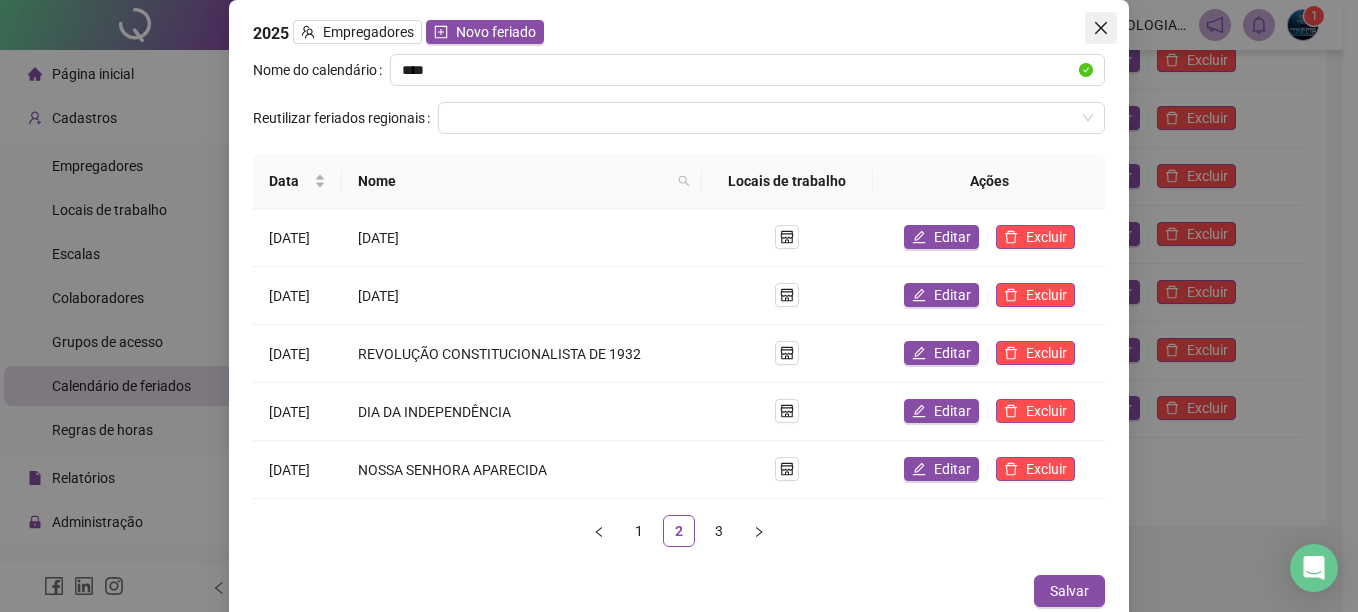 click 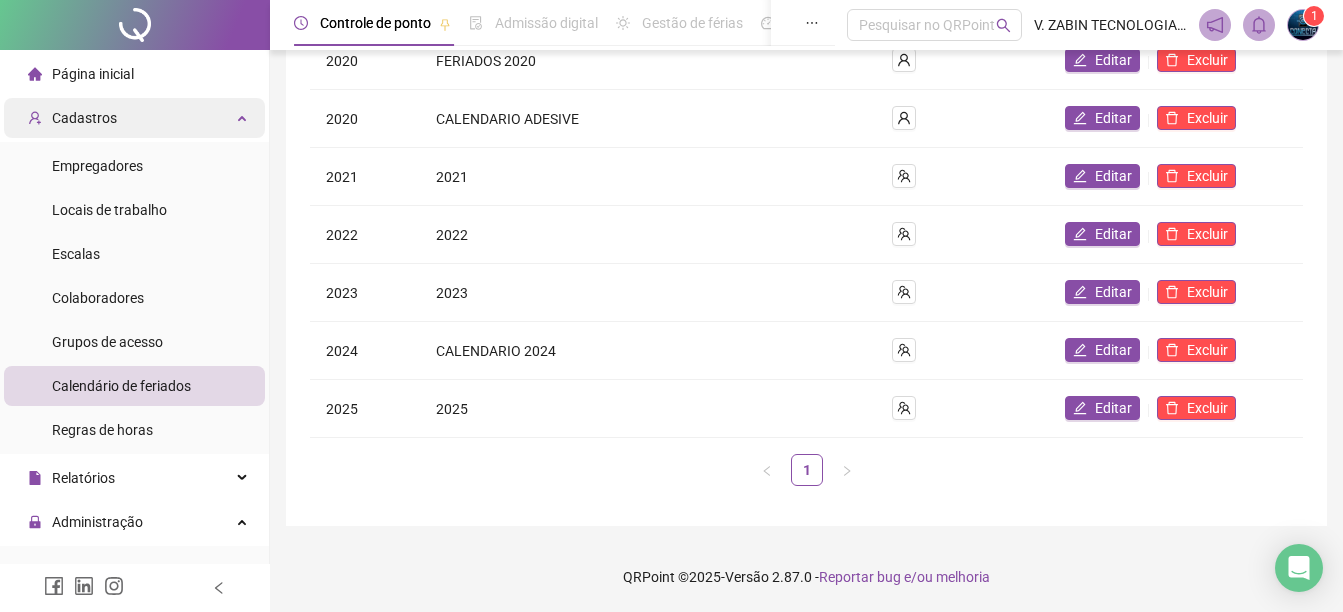 click on "Cadastros" at bounding box center (84, 118) 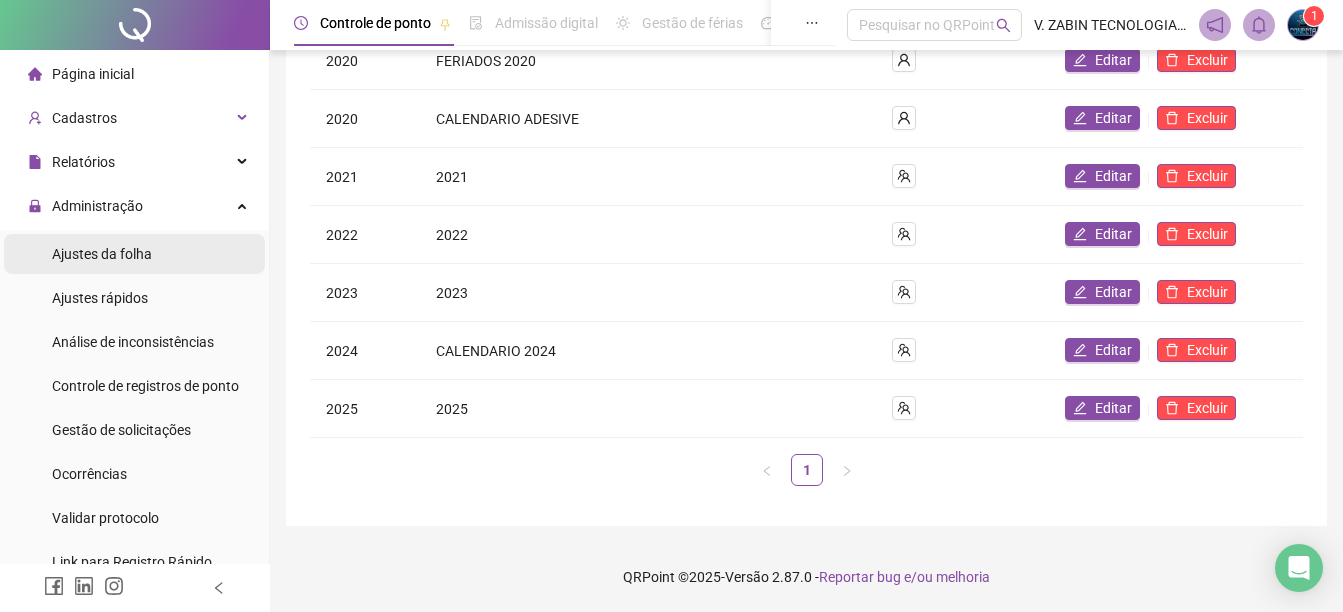 click on "Ajustes da folha" at bounding box center (102, 254) 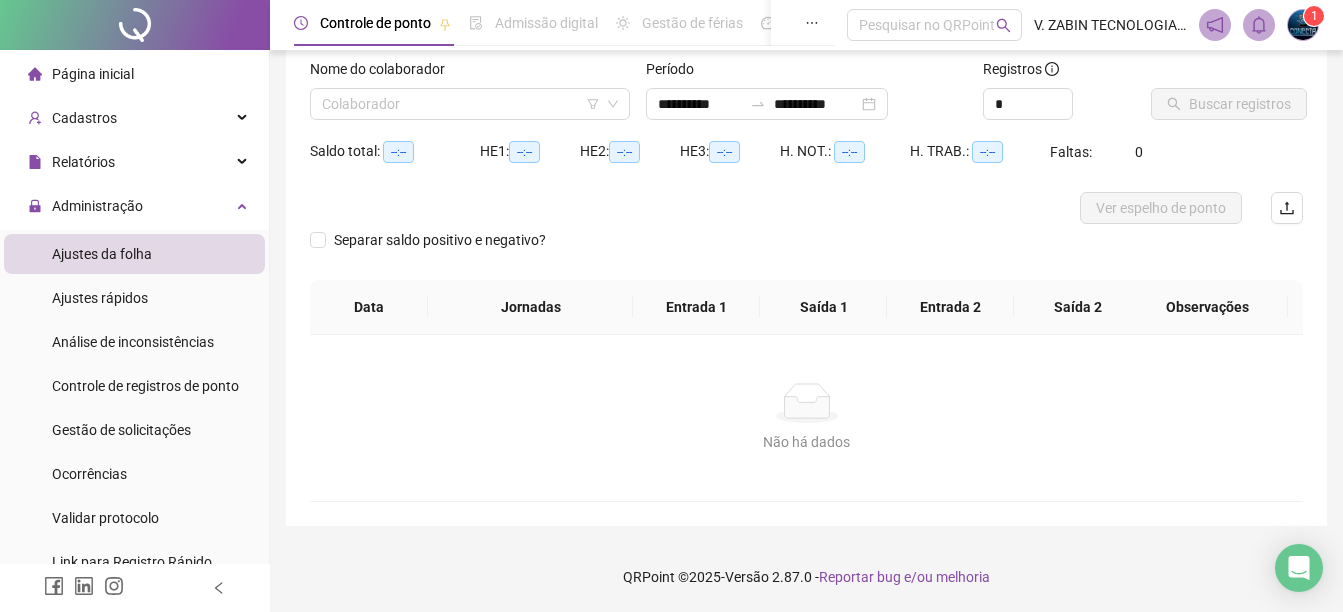 scroll, scrollTop: 126, scrollLeft: 0, axis: vertical 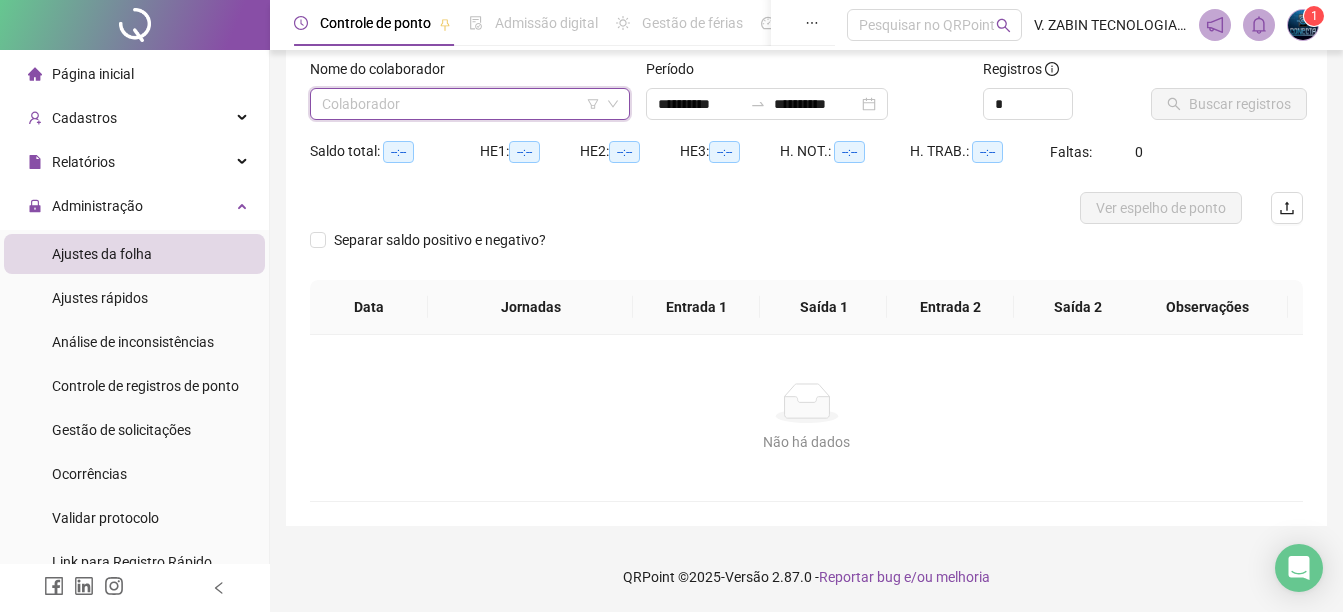 click at bounding box center (464, 104) 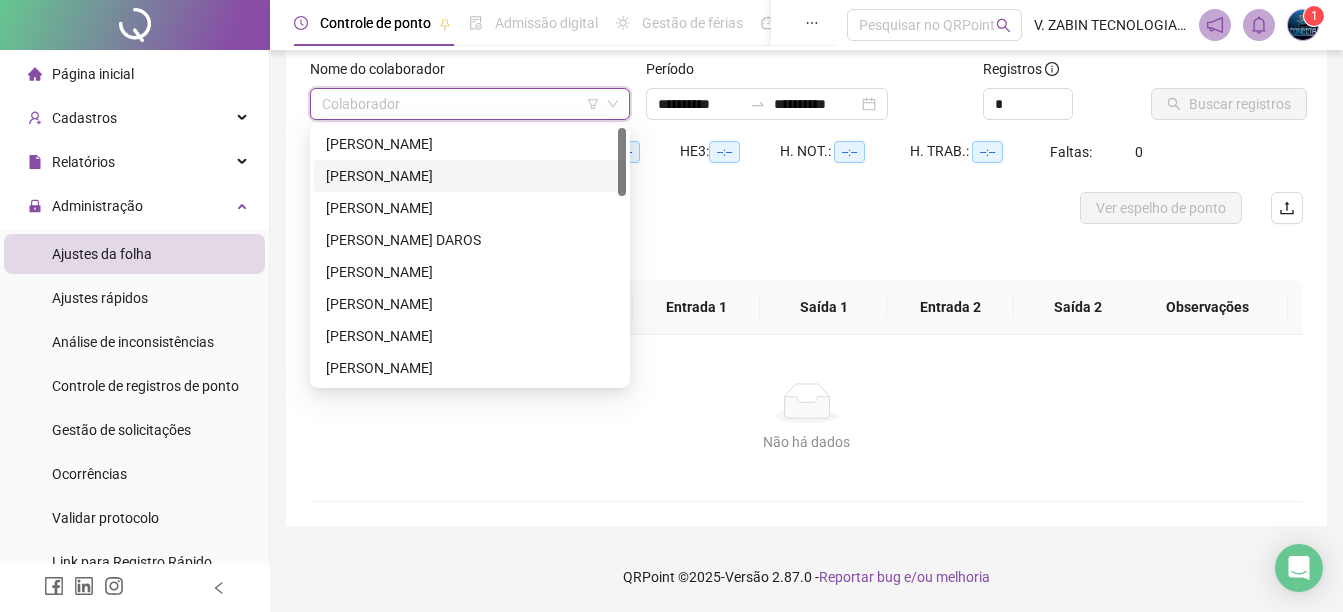 click on "[PERSON_NAME]" at bounding box center [470, 176] 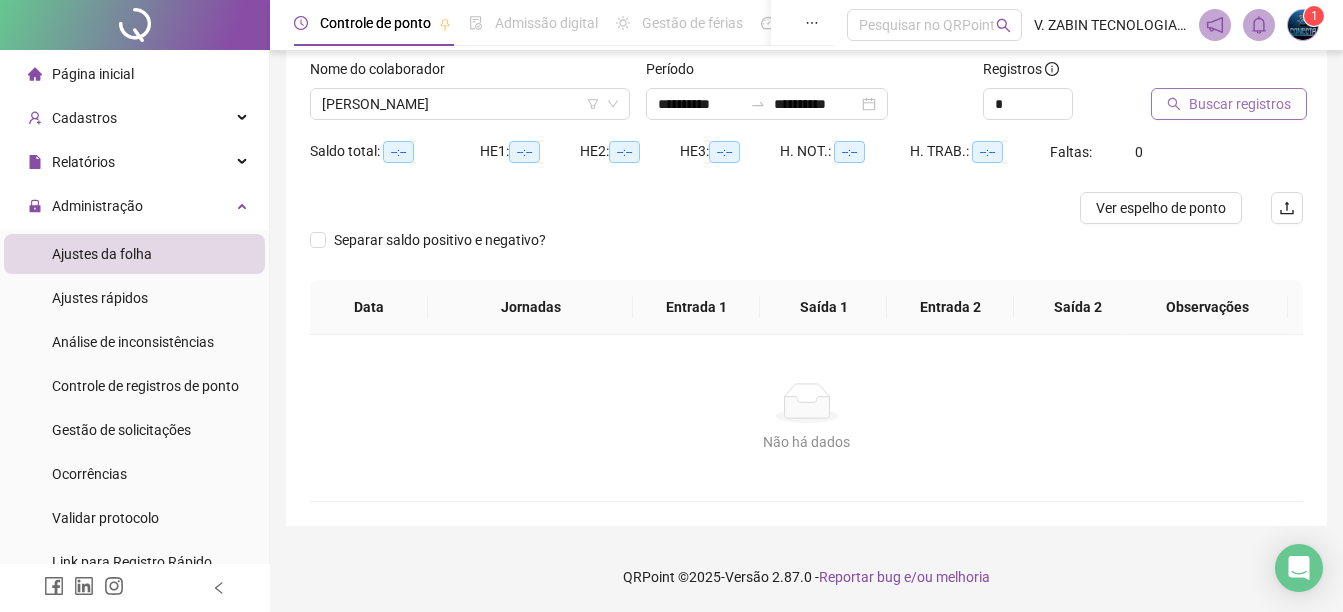 click 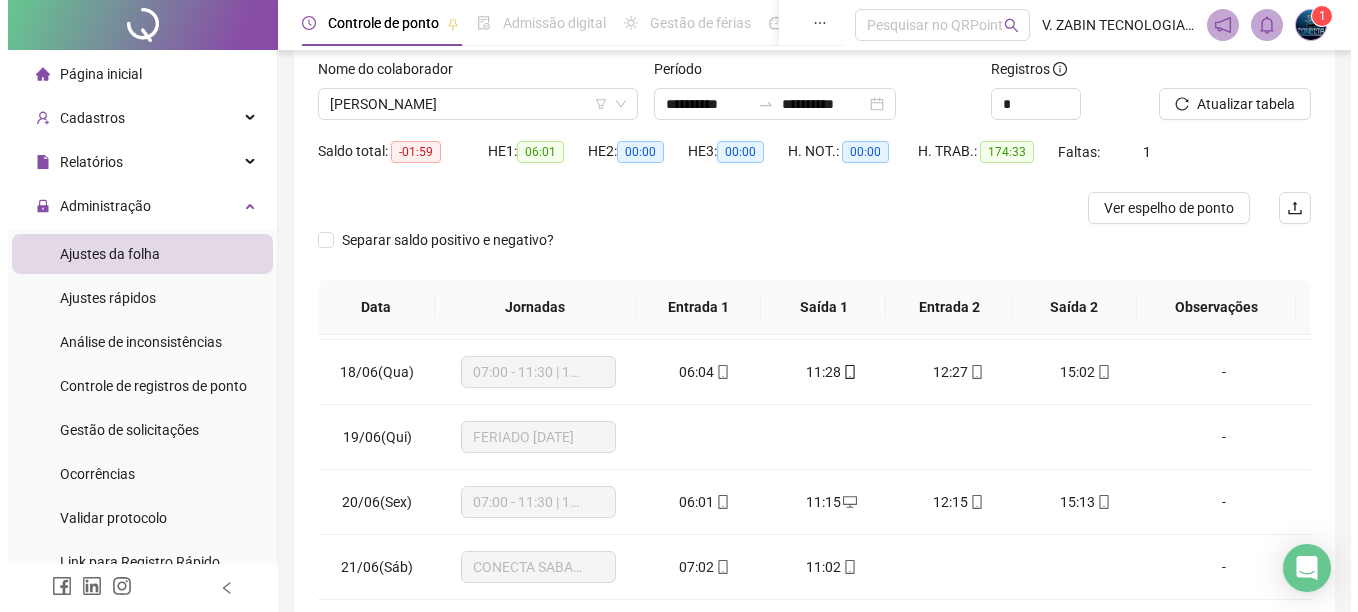 scroll, scrollTop: 1000, scrollLeft: 0, axis: vertical 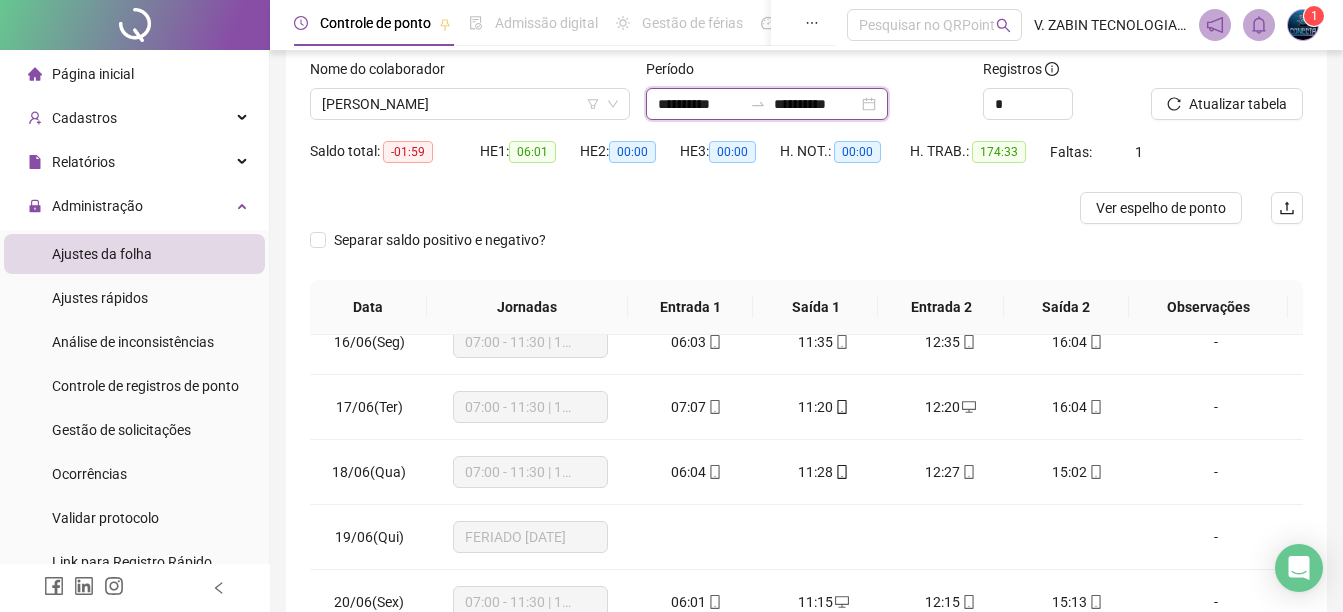 click on "**********" at bounding box center [700, 104] 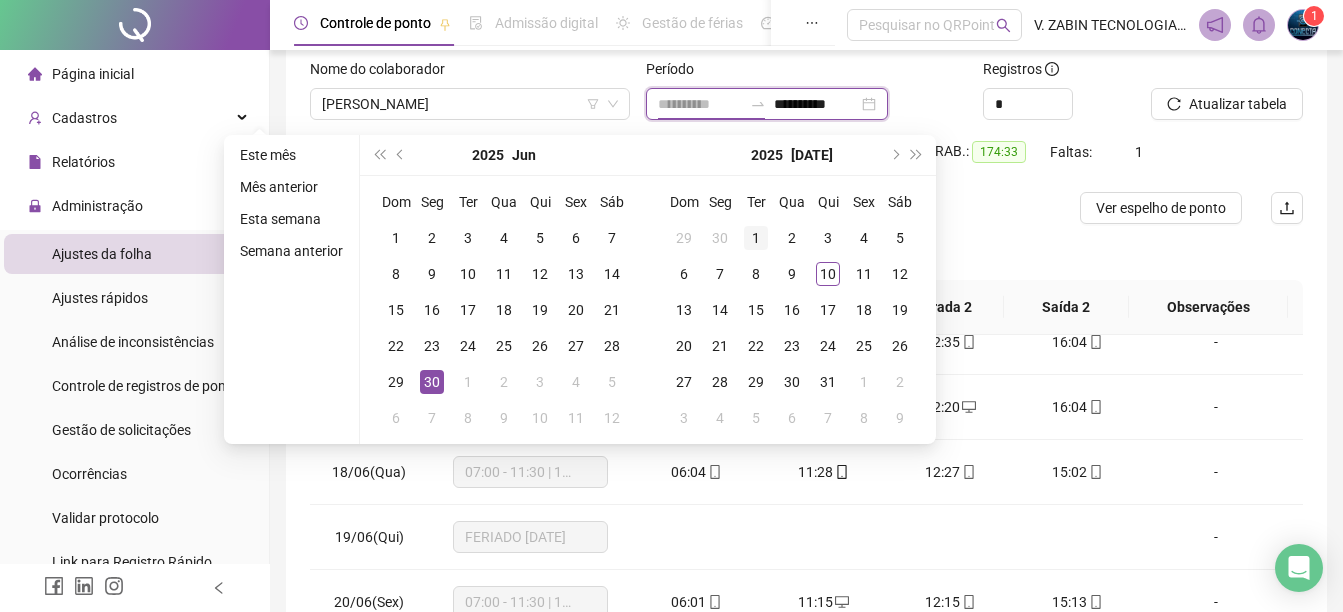 type on "**********" 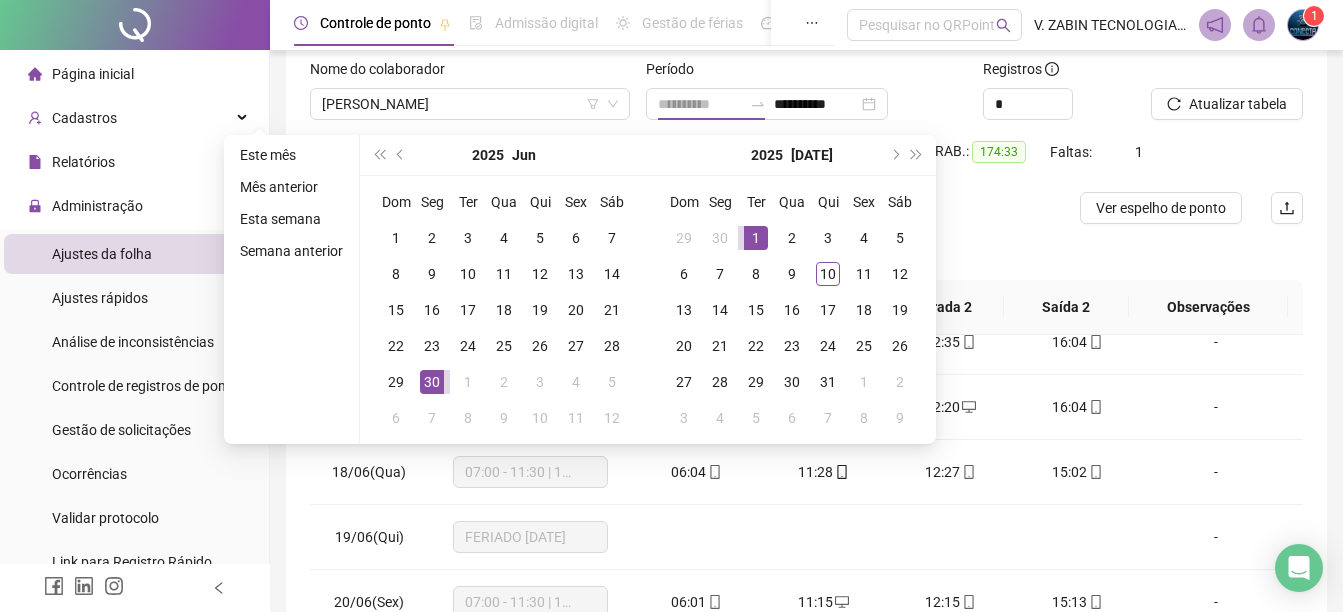 click on "1" at bounding box center [756, 238] 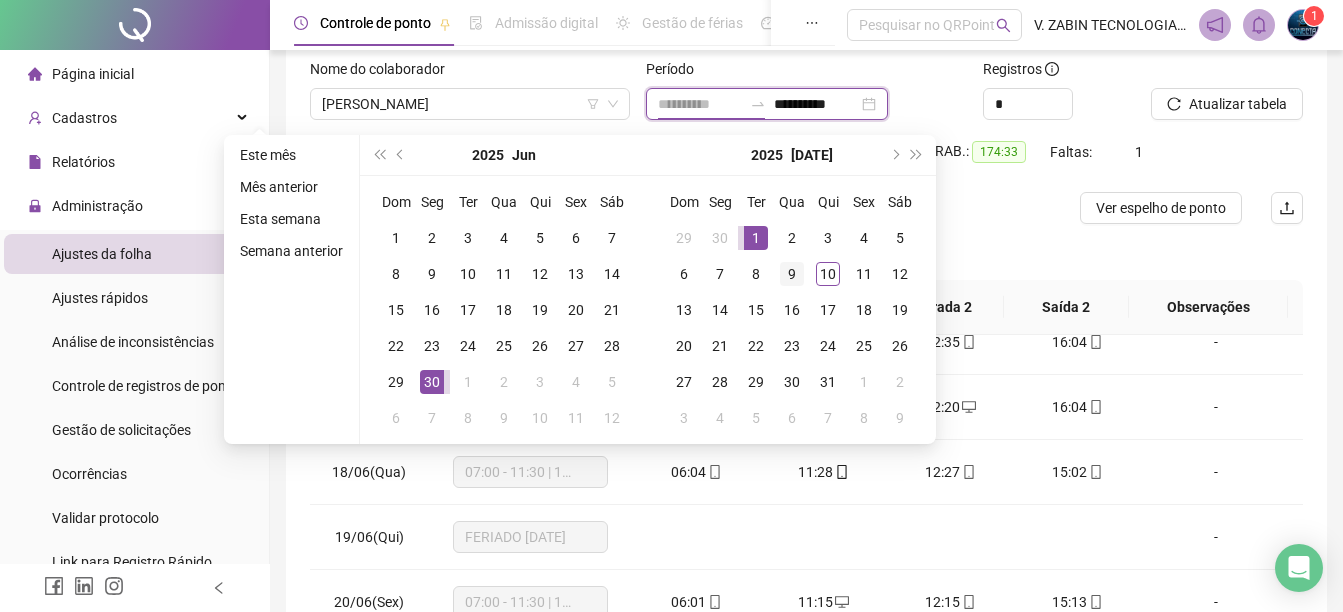 type on "**********" 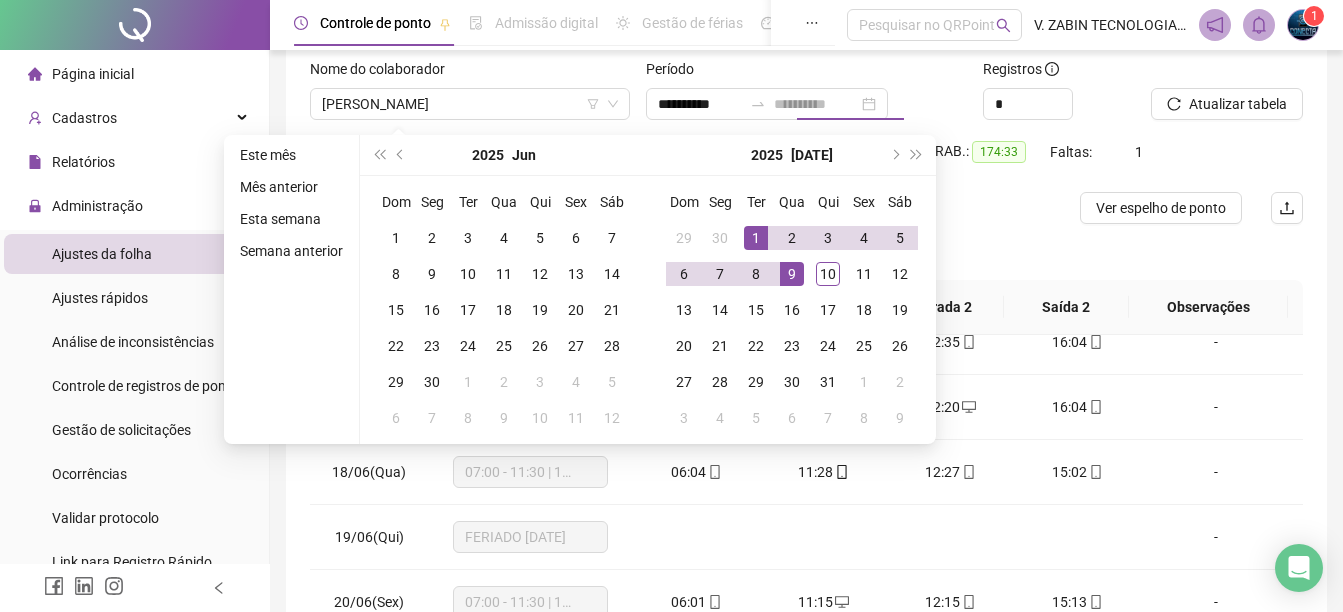 click on "9" at bounding box center (792, 274) 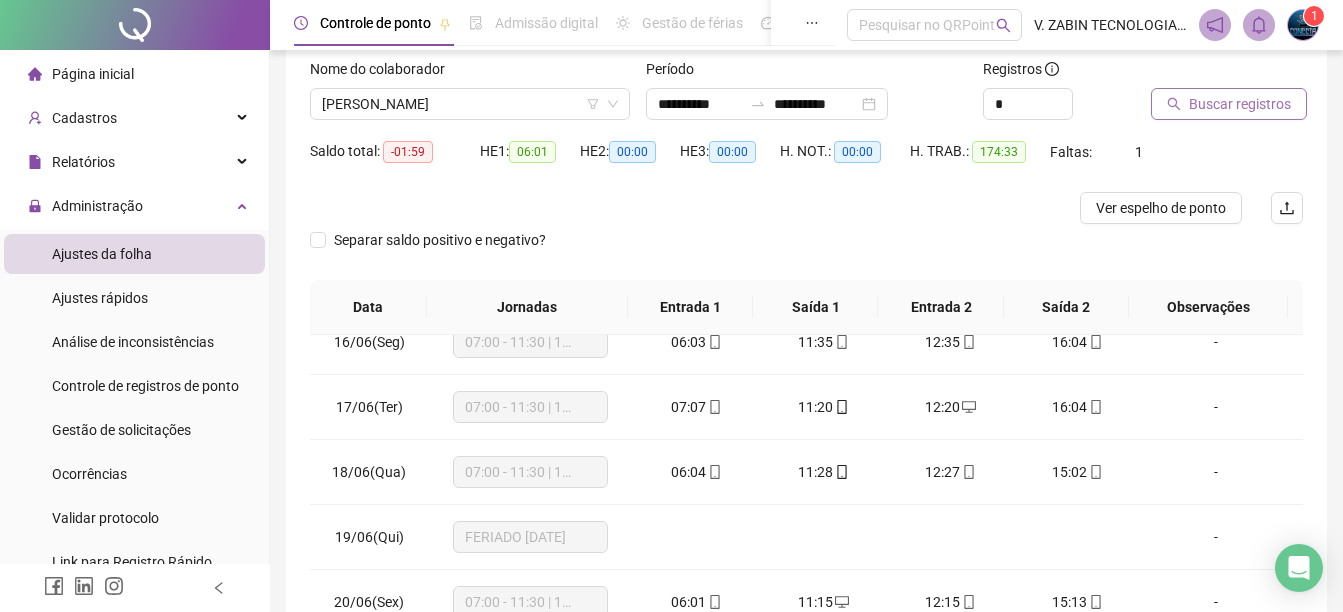 click on "Buscar registros" at bounding box center (1240, 104) 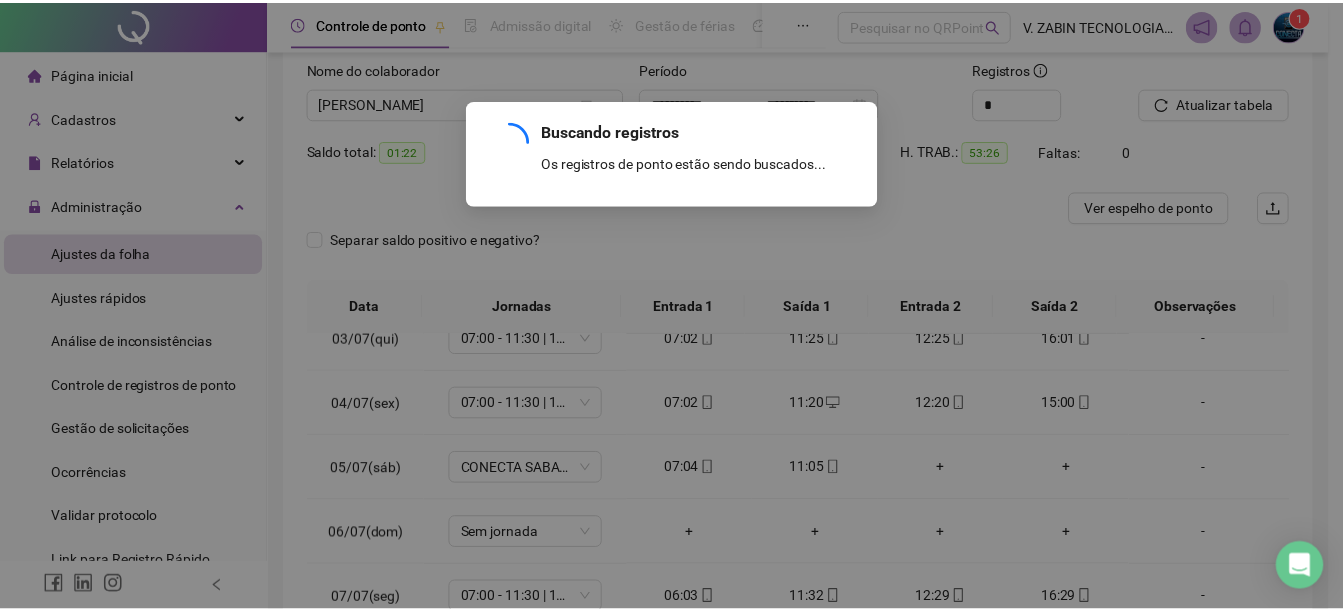 scroll, scrollTop: 158, scrollLeft: 0, axis: vertical 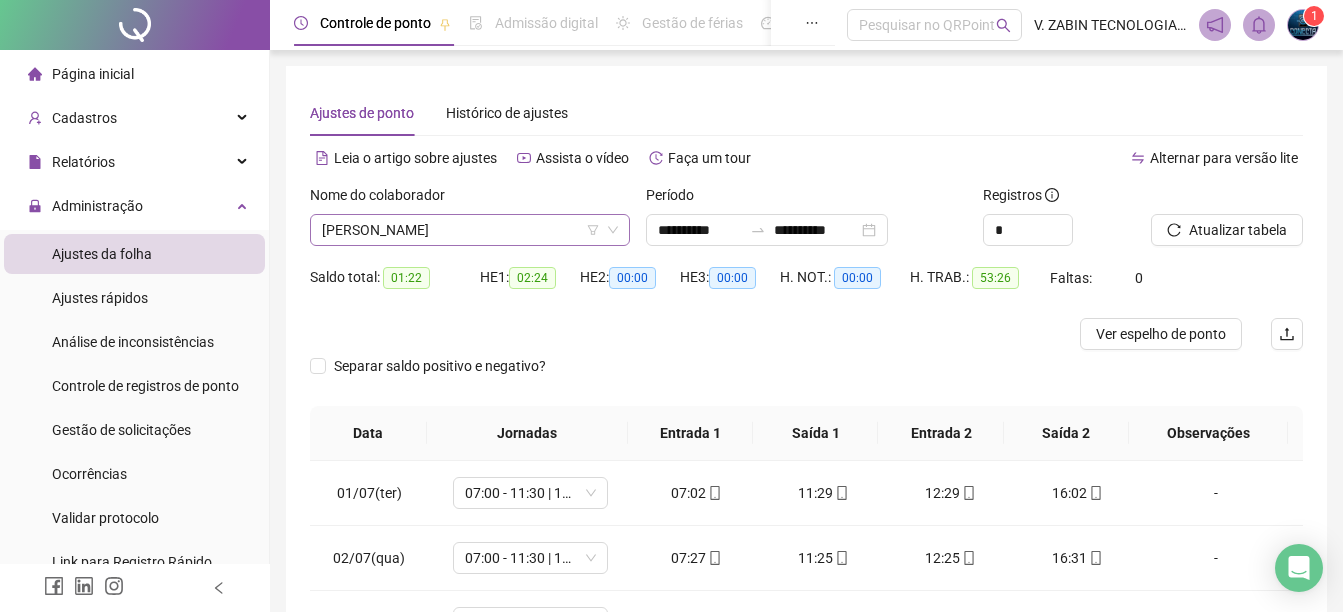 click on "[PERSON_NAME]" at bounding box center (470, 230) 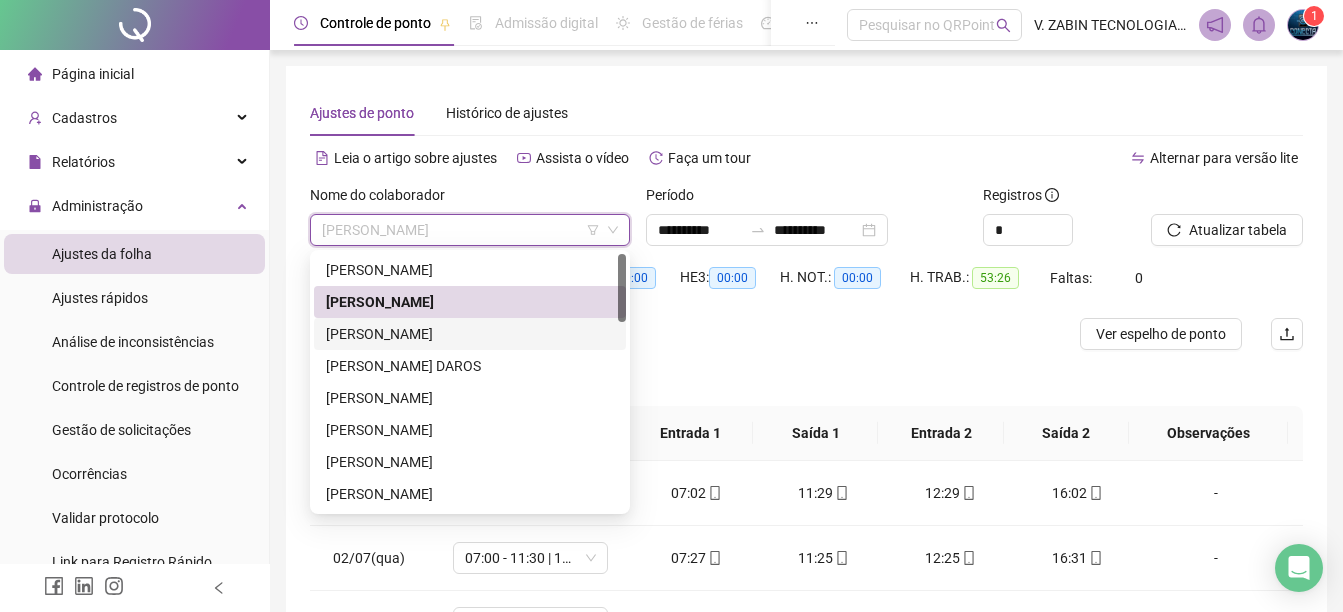 click on "[PERSON_NAME]" at bounding box center [470, 334] 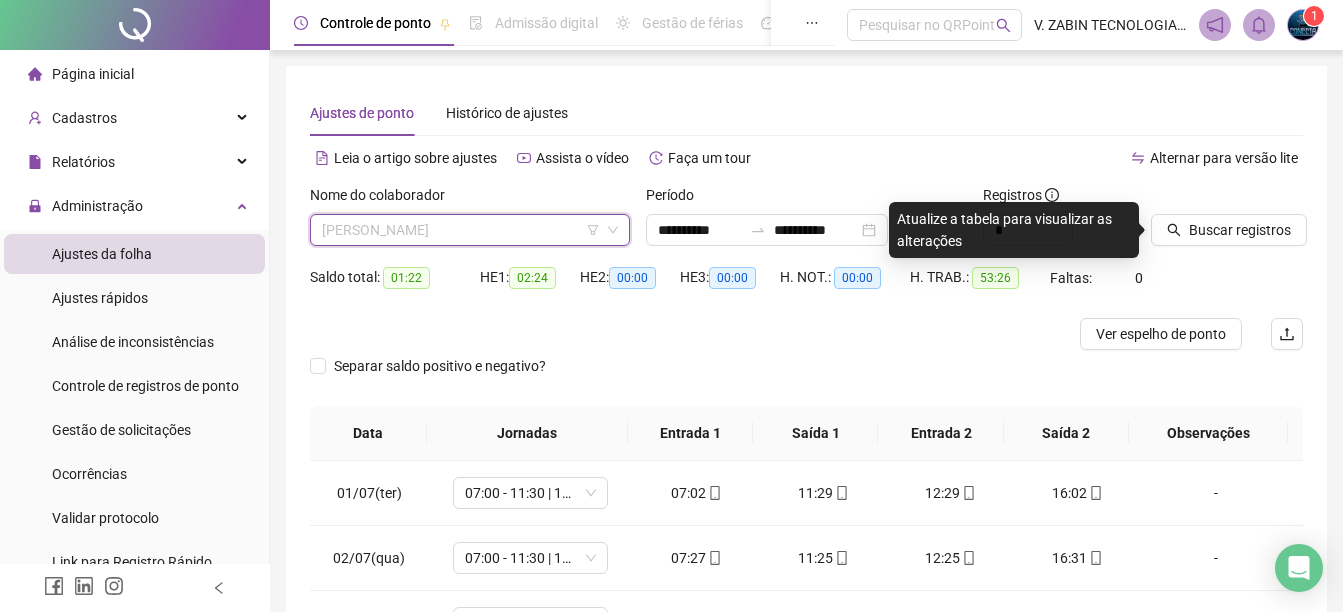 drag, startPoint x: 483, startPoint y: 227, endPoint x: 473, endPoint y: 276, distance: 50.01 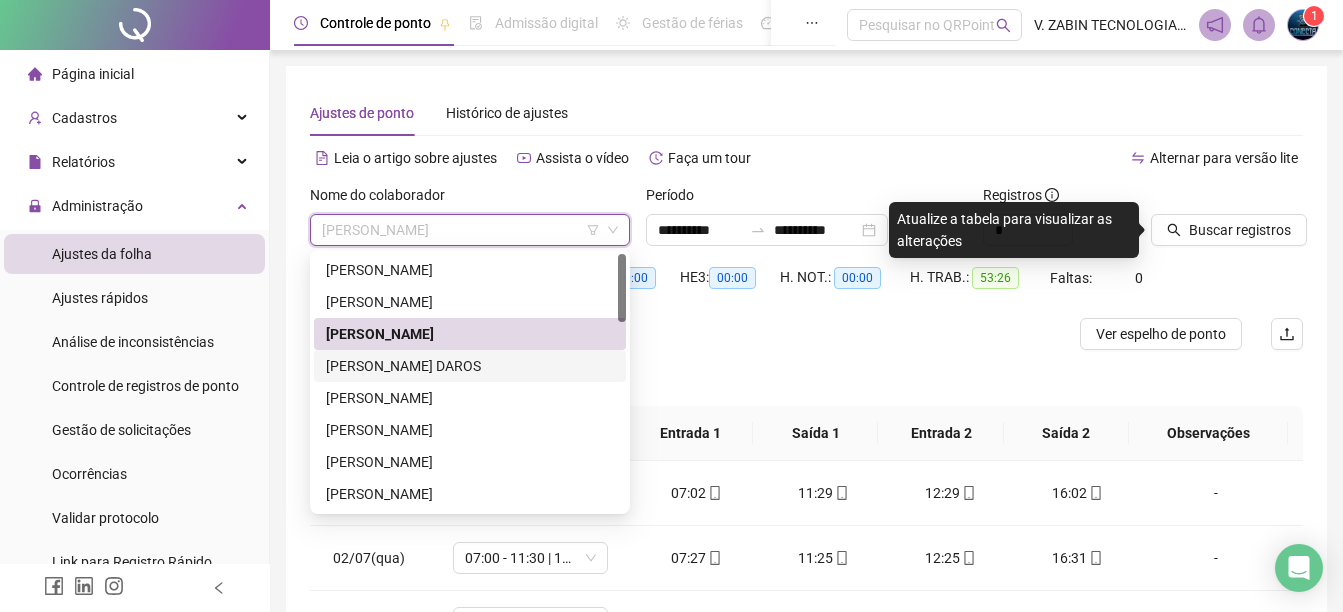 click on "[PERSON_NAME] DAROS" at bounding box center [470, 366] 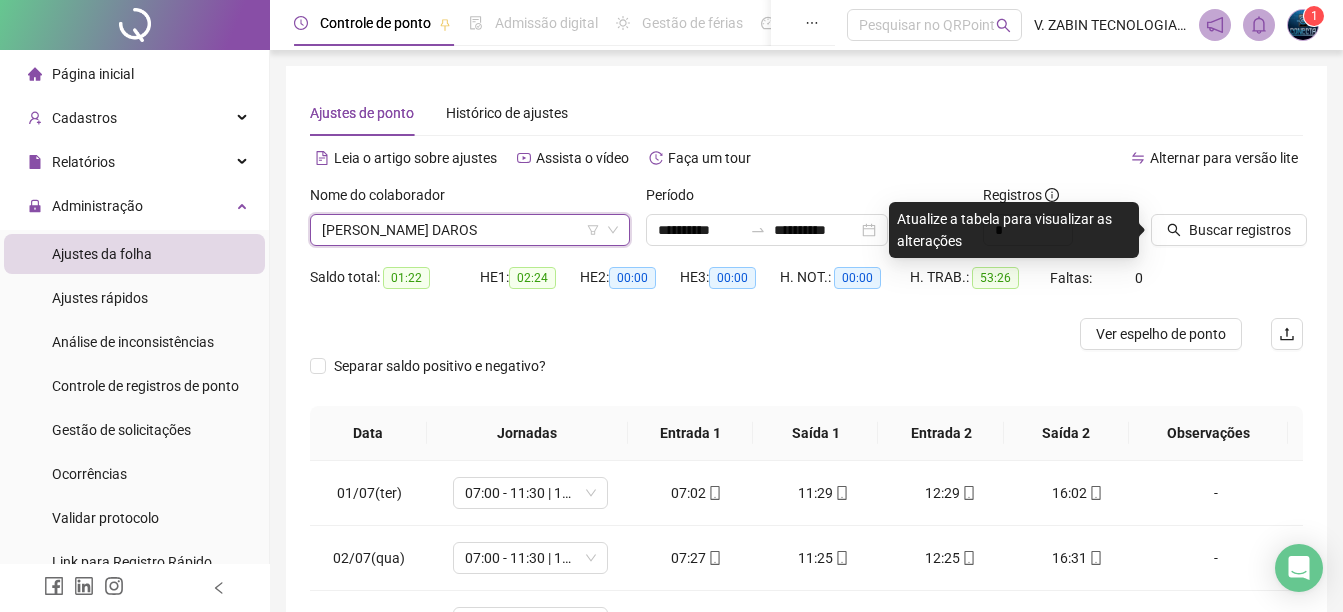 click on "[PERSON_NAME] DAROS" at bounding box center (470, 230) 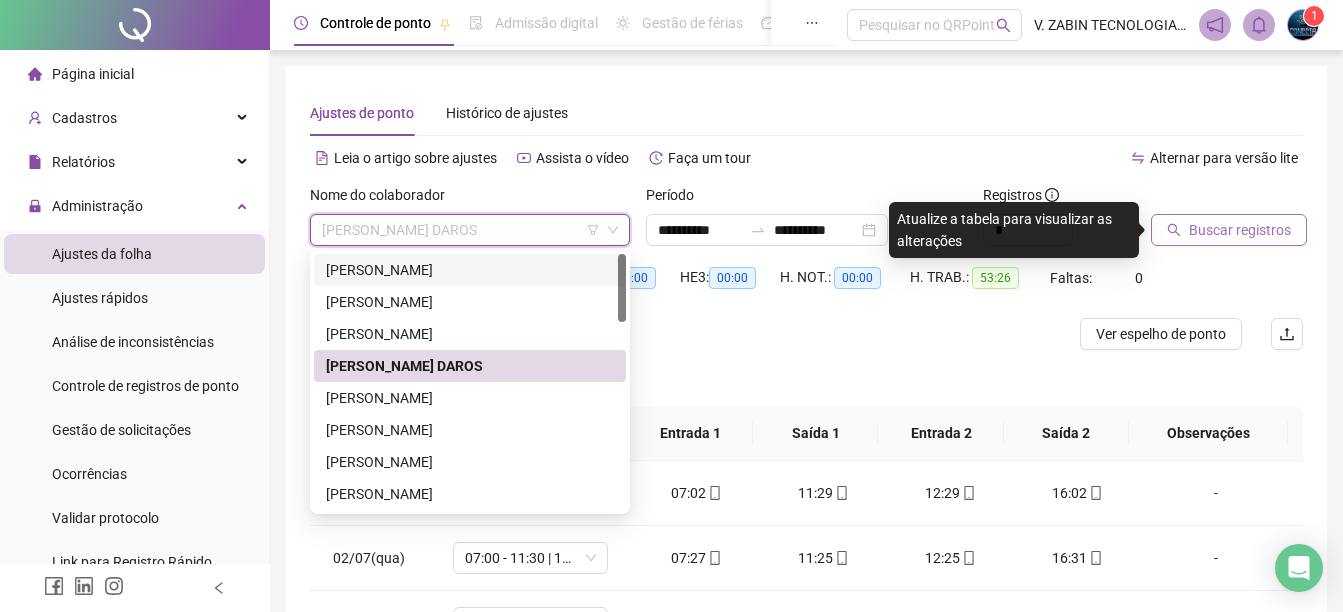 click on "Buscar registros" at bounding box center [1240, 230] 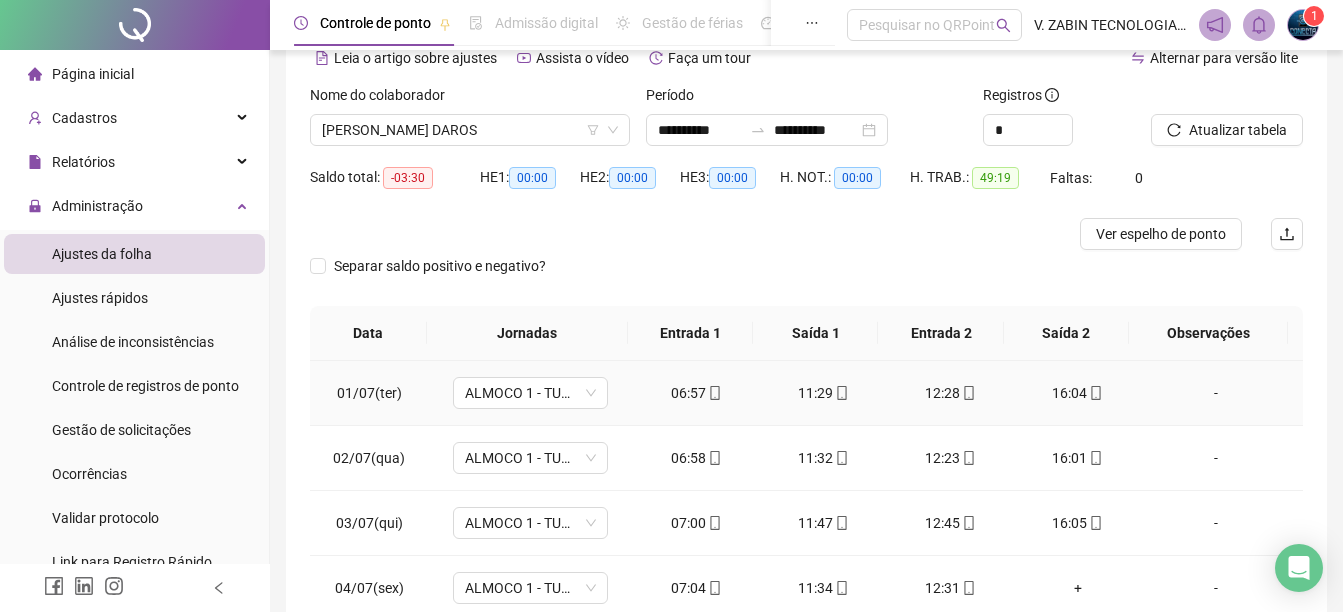 scroll, scrollTop: 200, scrollLeft: 0, axis: vertical 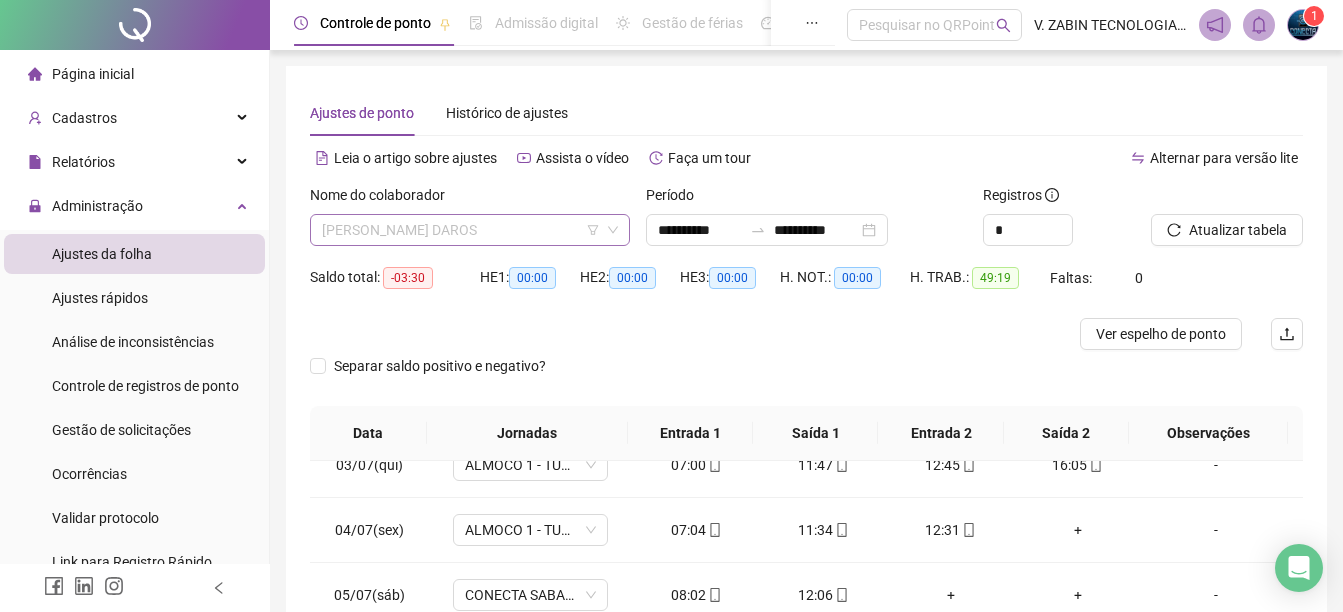 click on "[PERSON_NAME] DAROS" at bounding box center (470, 230) 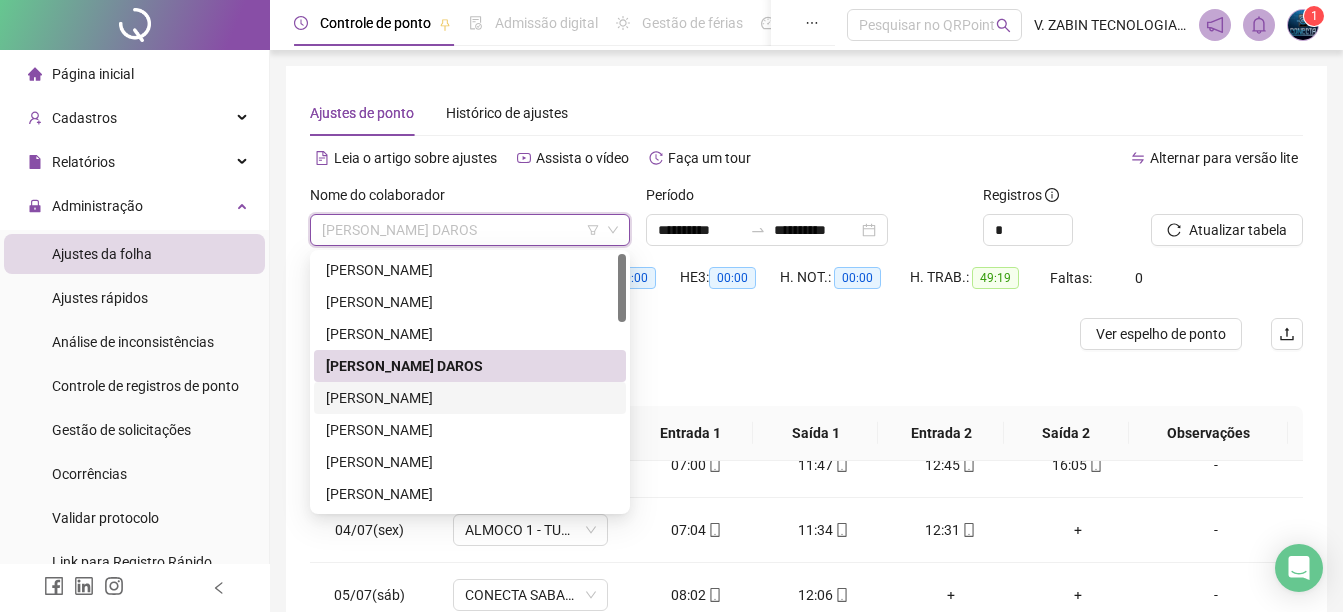 click on "[PERSON_NAME]" at bounding box center [470, 398] 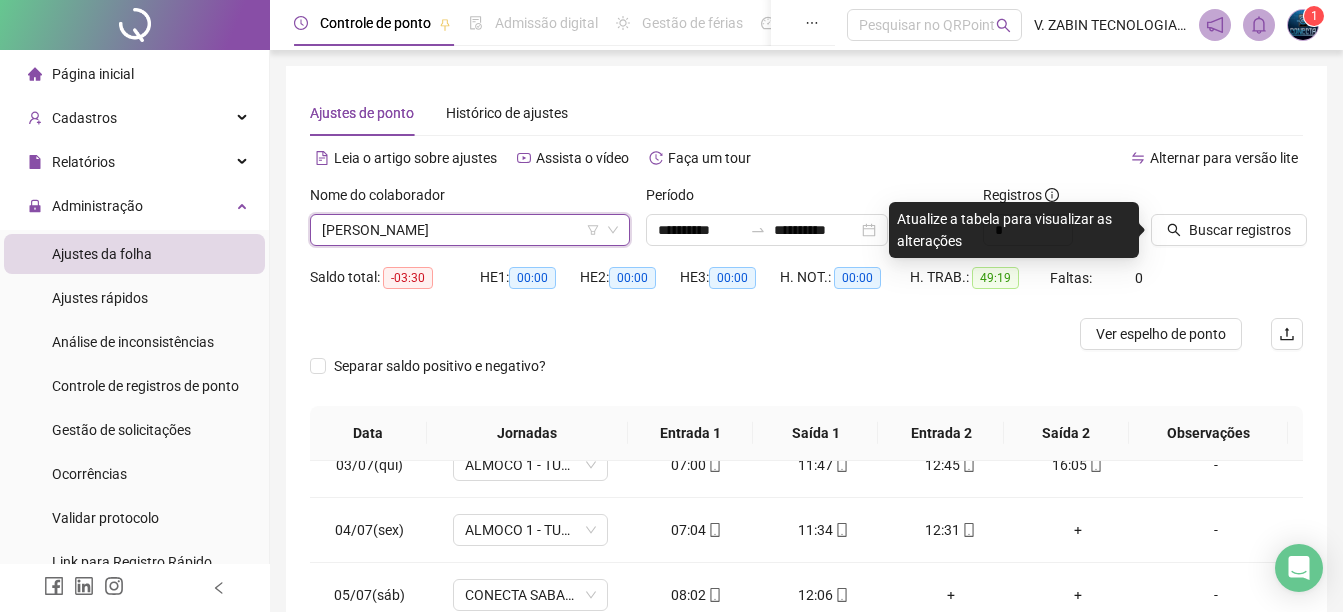 click on "Buscar registros" at bounding box center [1240, 230] 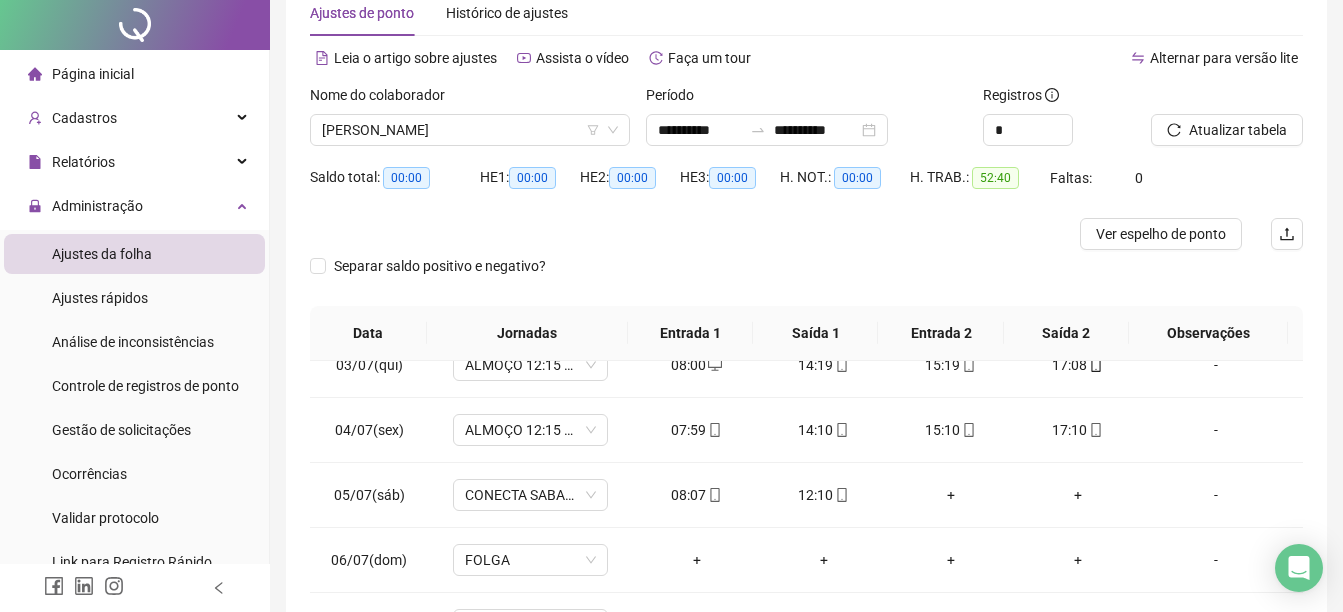 scroll, scrollTop: 200, scrollLeft: 0, axis: vertical 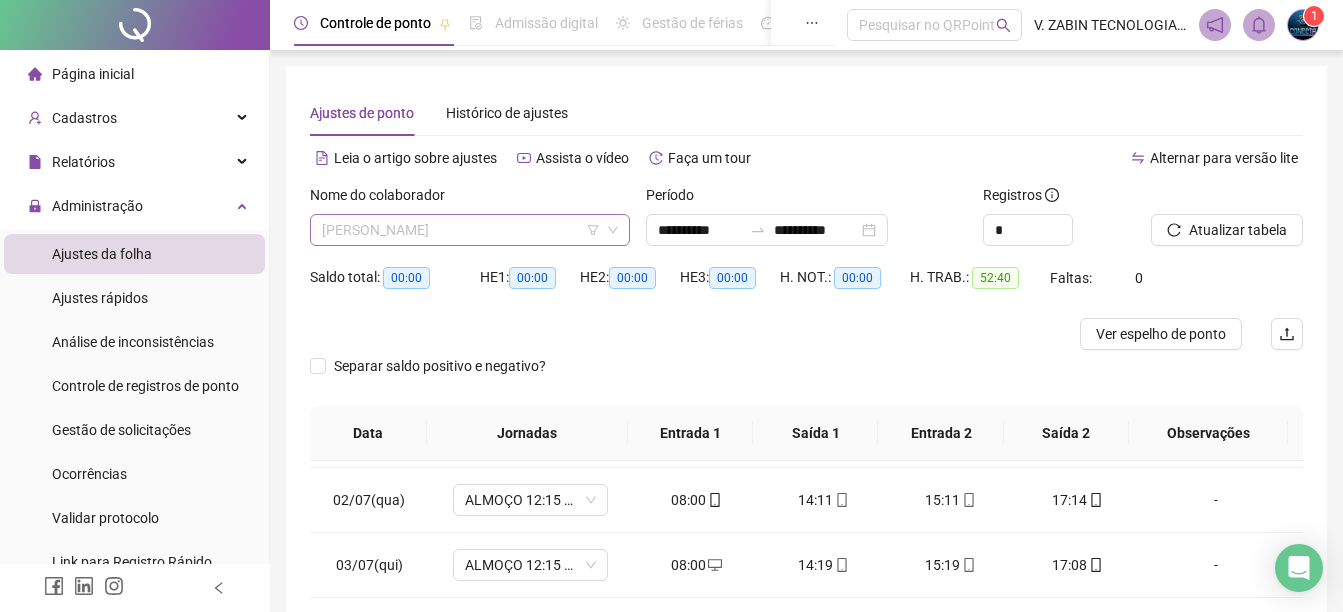 click on "[PERSON_NAME]" at bounding box center (470, 230) 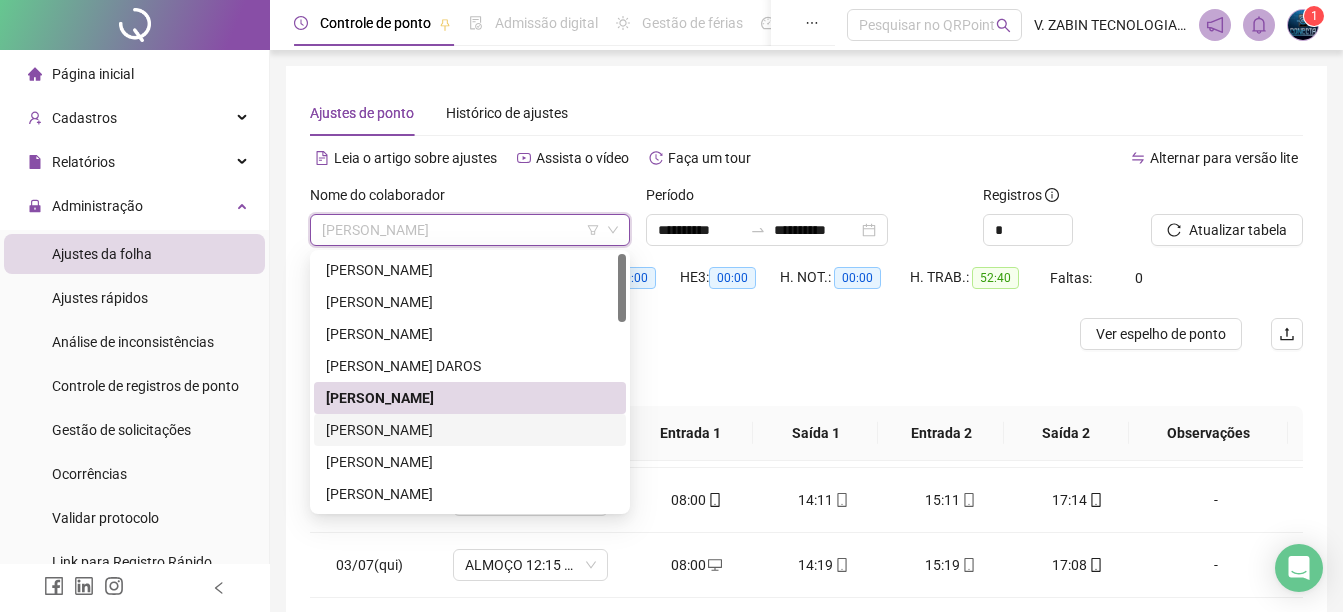 click on "[PERSON_NAME]" at bounding box center [470, 430] 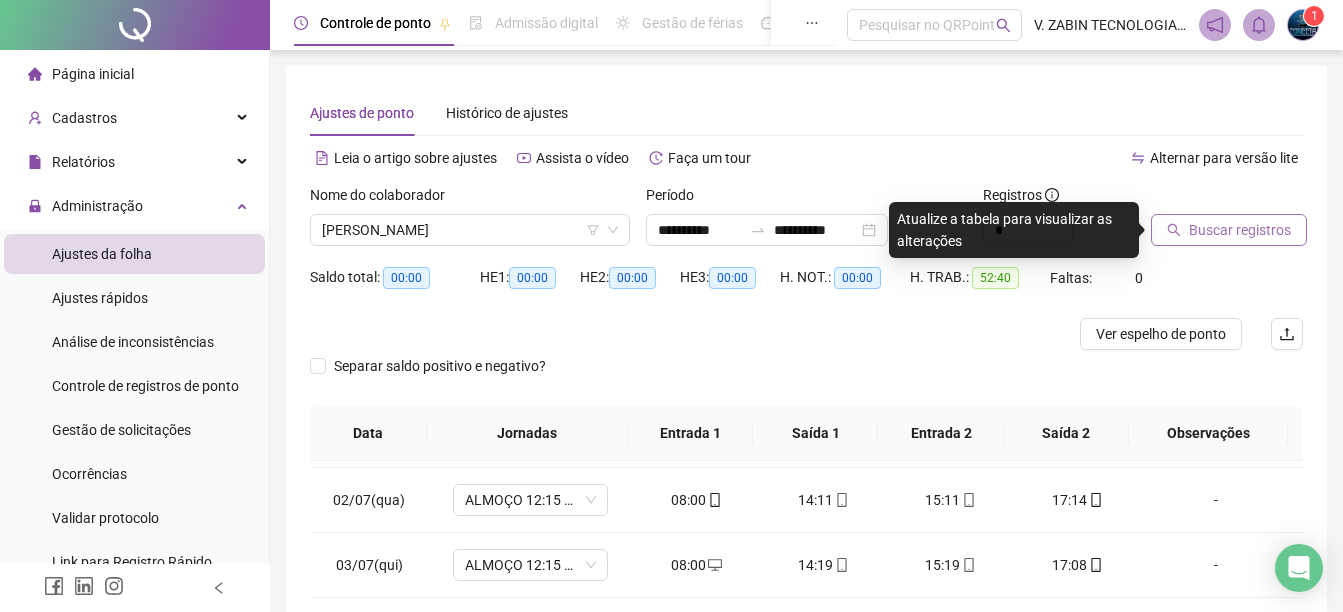 click on "Buscar registros" at bounding box center (1240, 230) 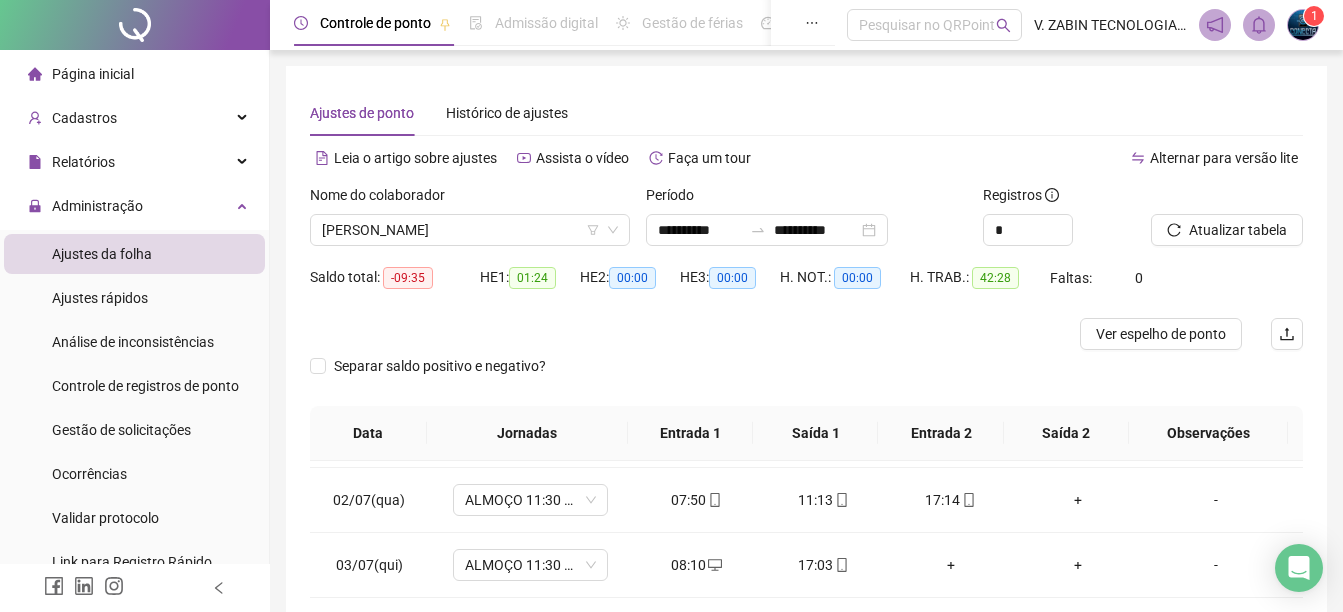 scroll, scrollTop: 200, scrollLeft: 0, axis: vertical 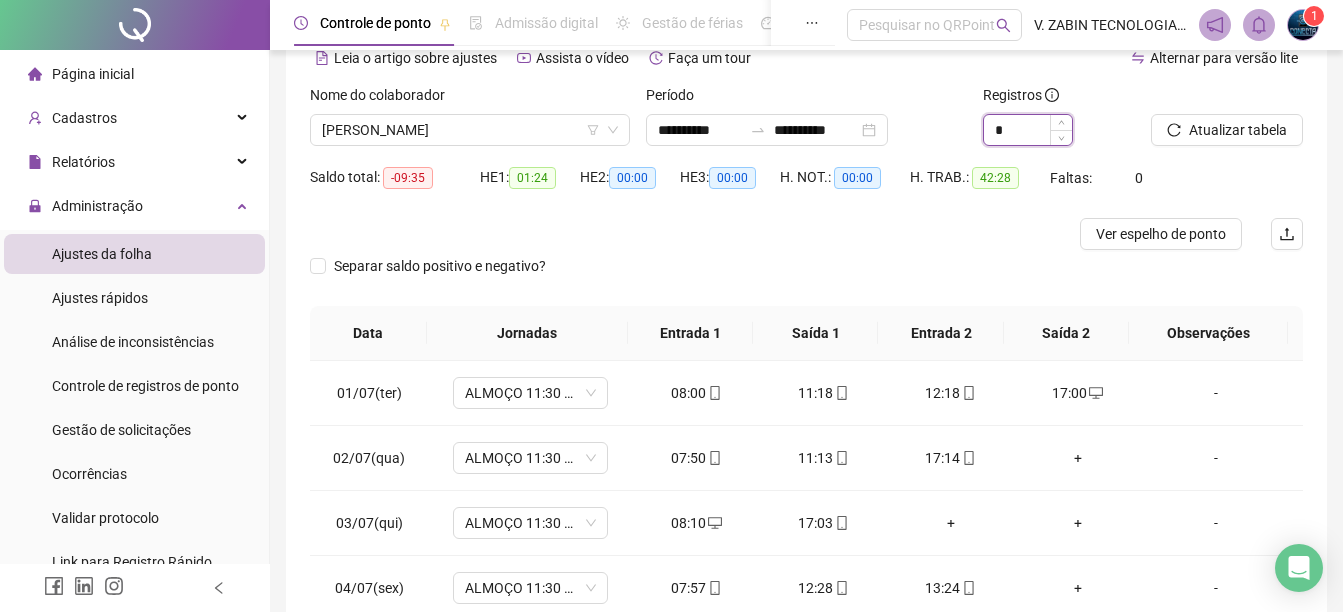click on "*" at bounding box center [1028, 130] 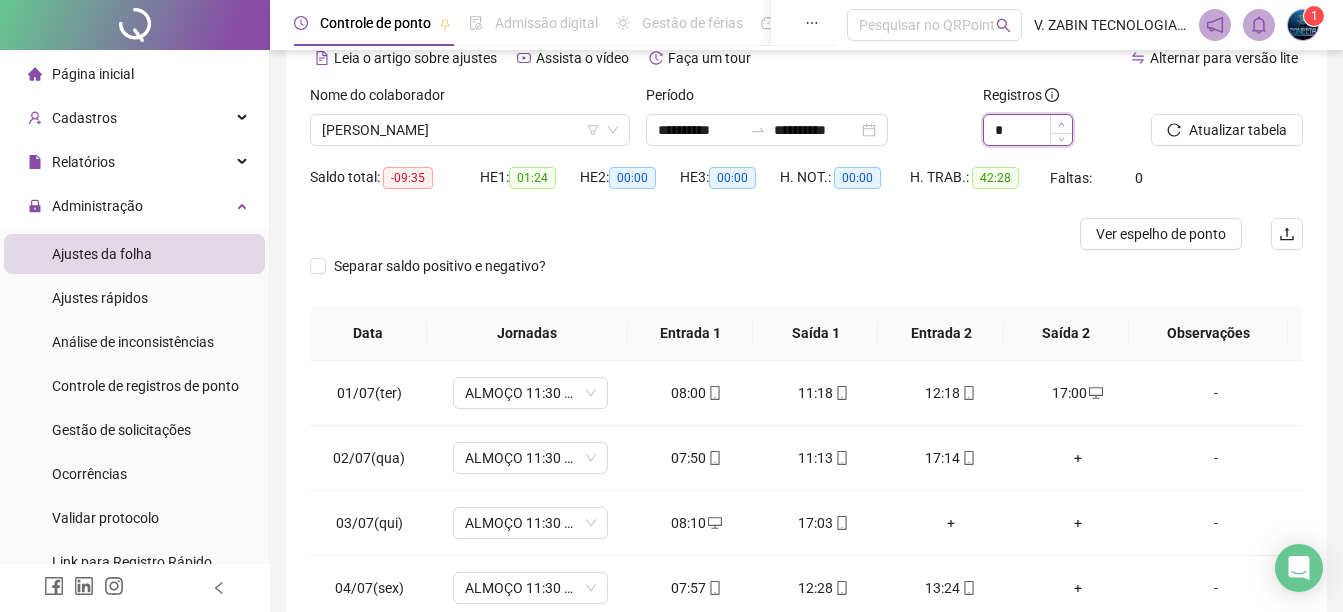 type on "*" 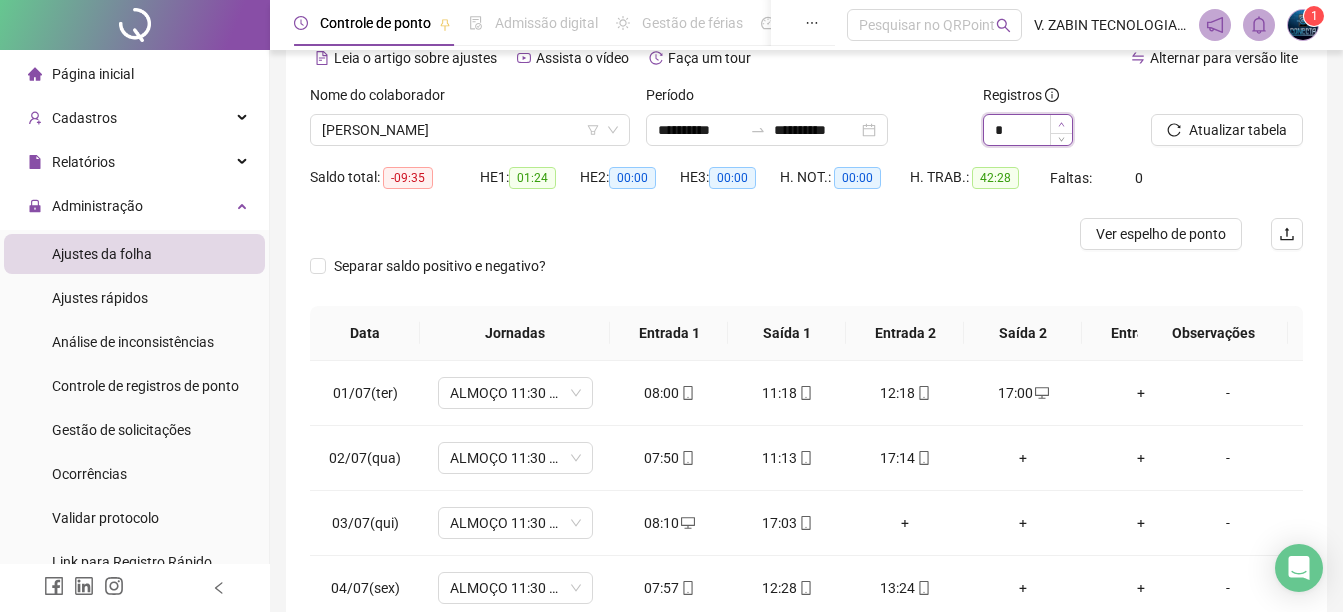 click 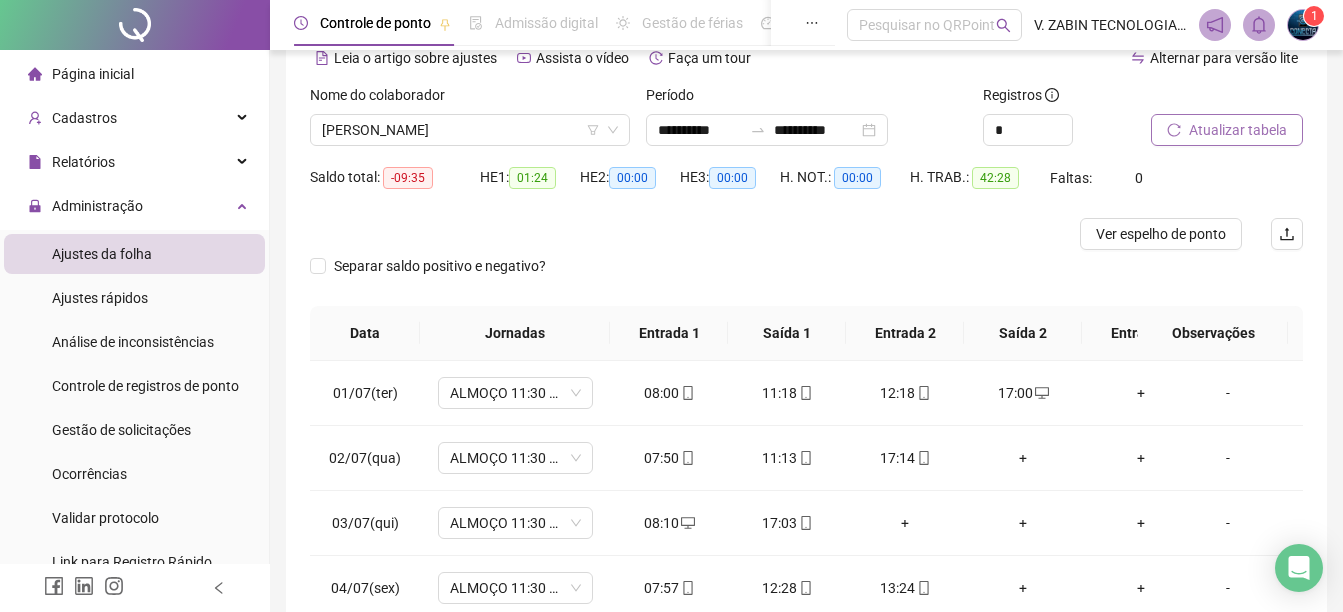 click on "Atualizar tabela" at bounding box center [1238, 130] 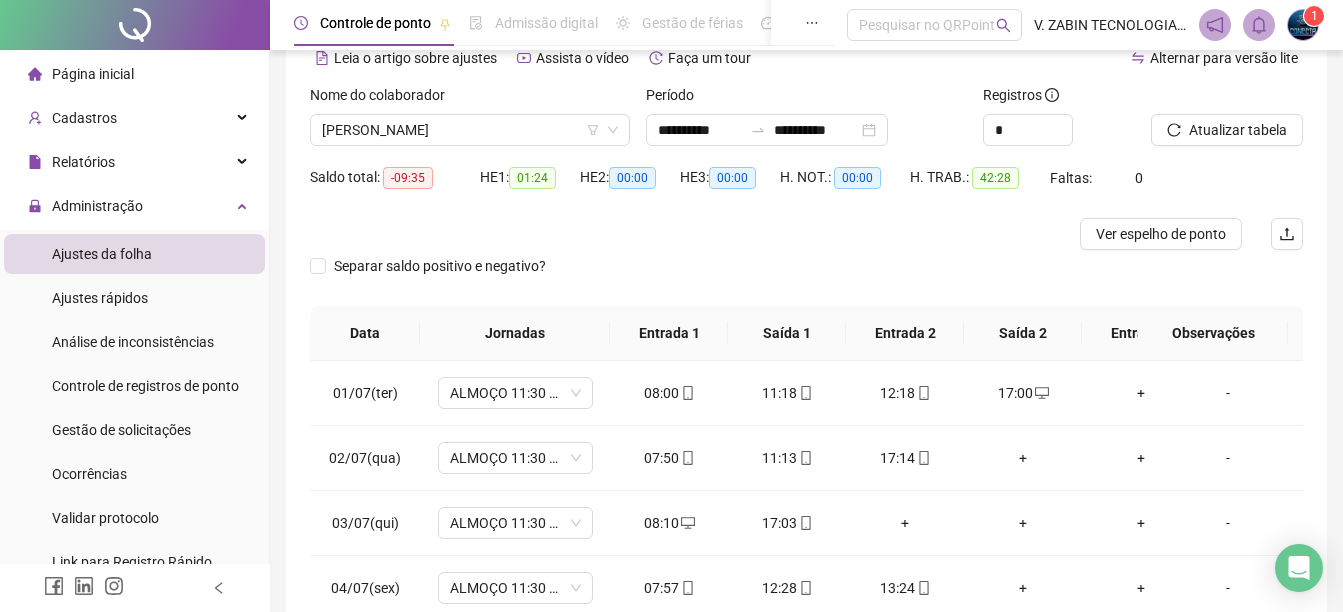 scroll, scrollTop: 300, scrollLeft: 0, axis: vertical 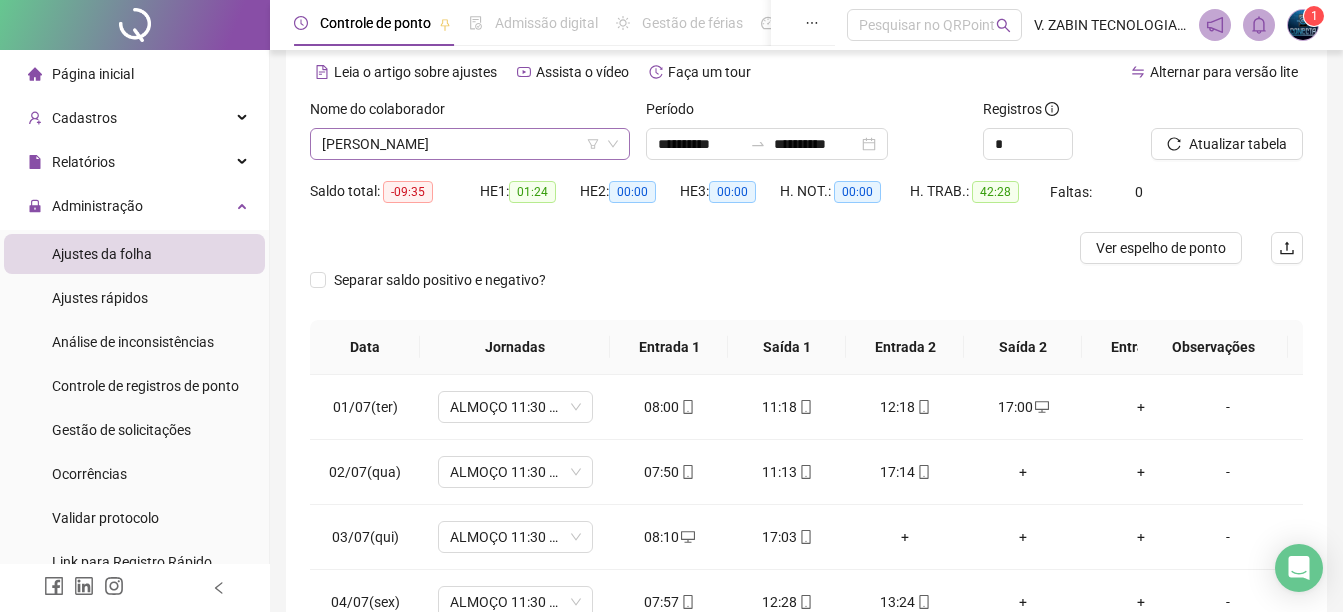 click on "[PERSON_NAME]" at bounding box center (470, 144) 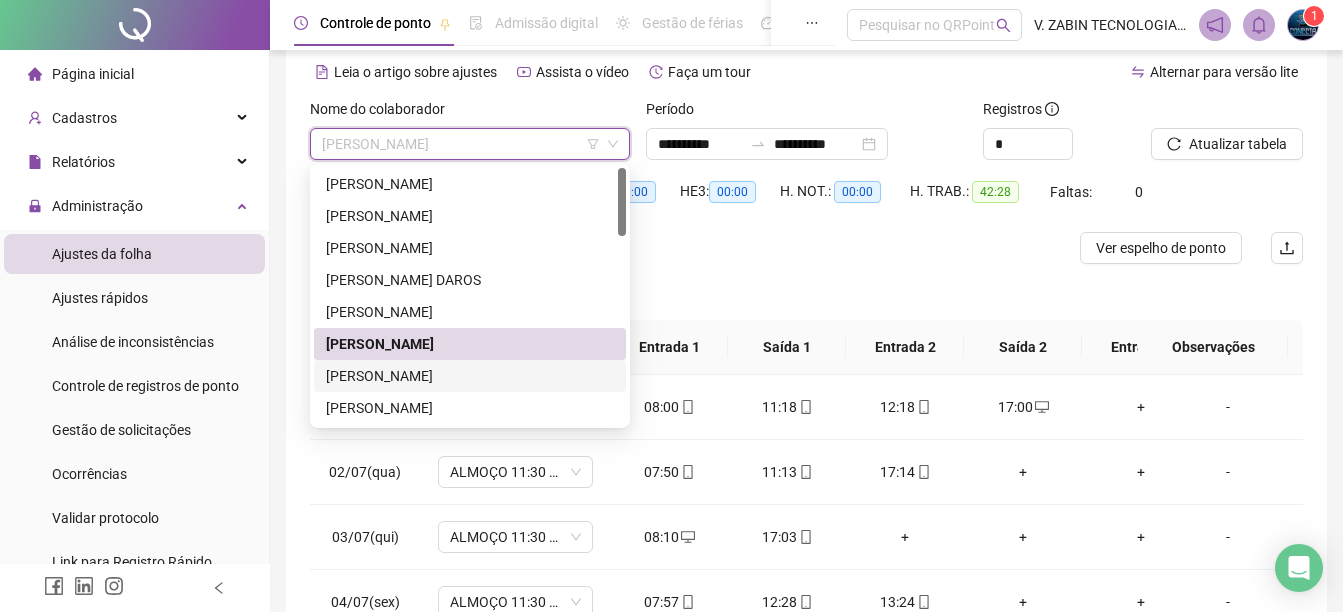click on "[PERSON_NAME]" at bounding box center [470, 376] 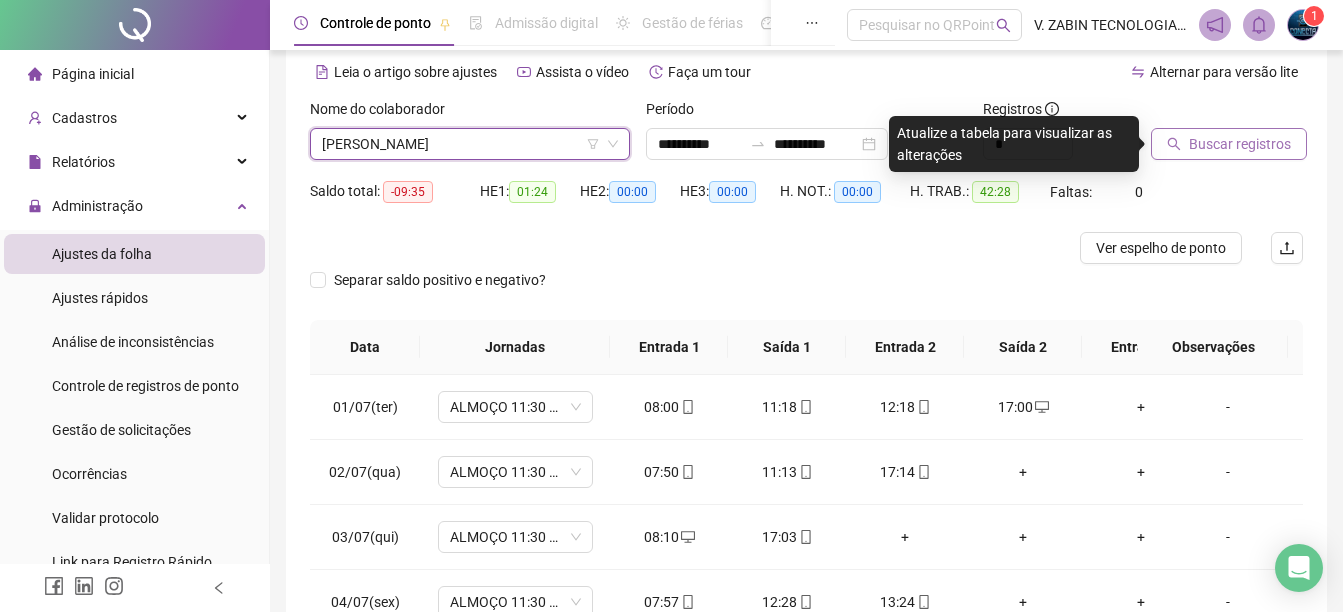 click on "Buscar registros" at bounding box center (1229, 144) 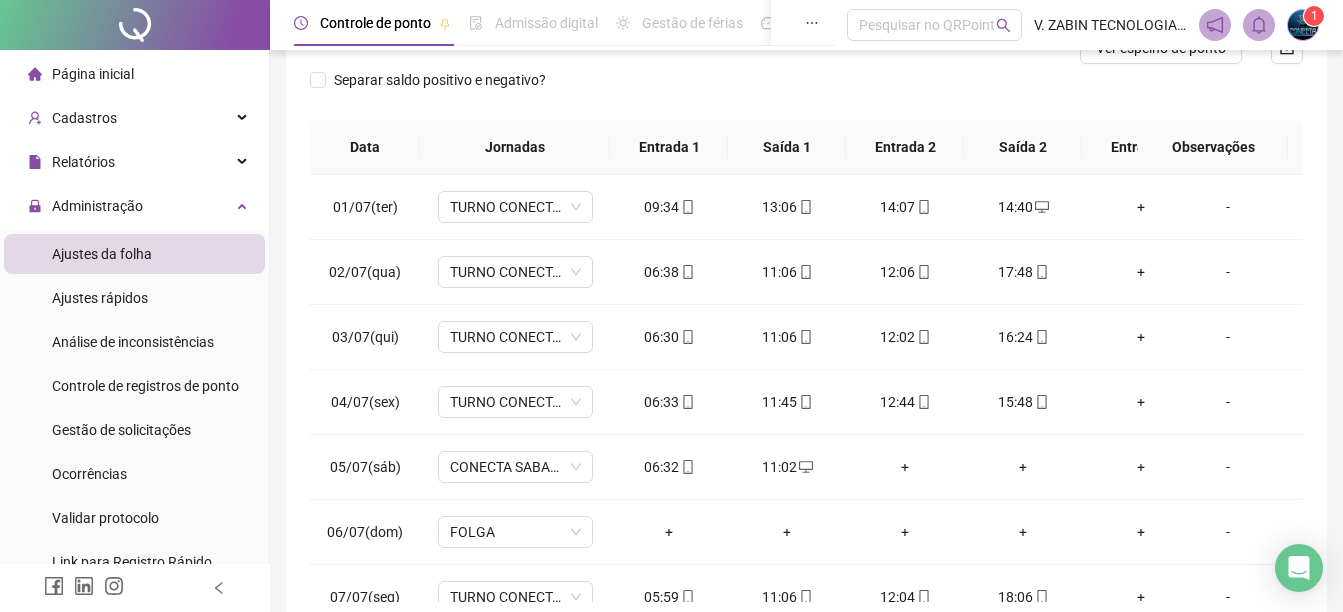 scroll, scrollTop: 386, scrollLeft: 0, axis: vertical 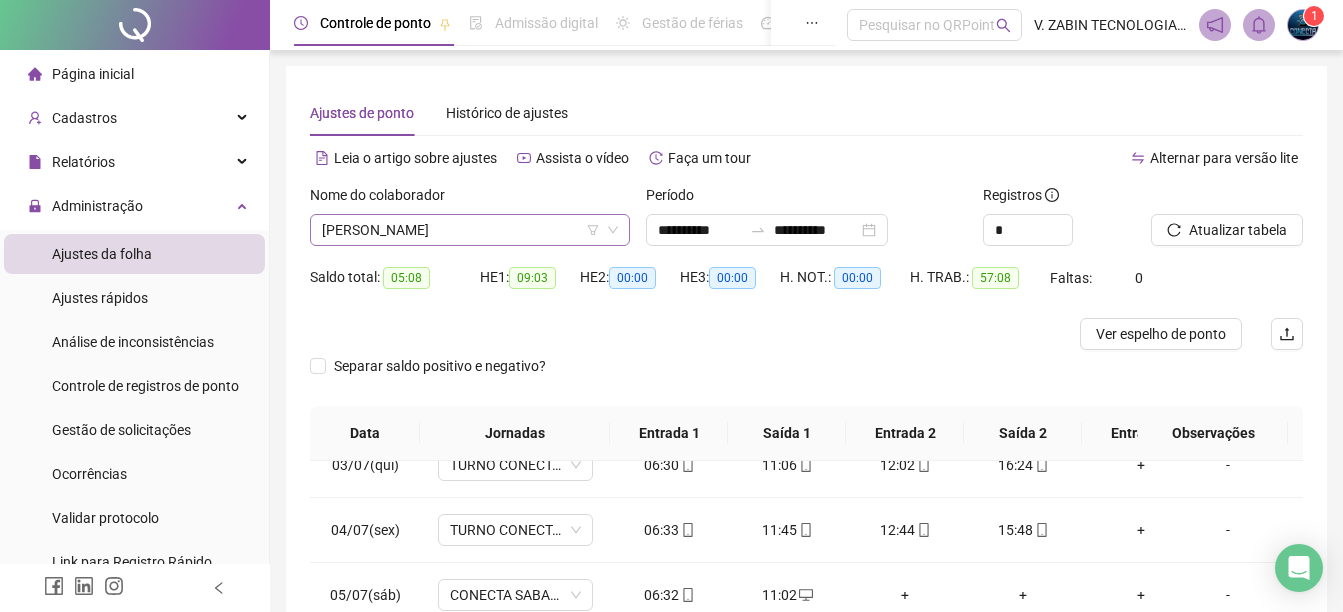 click on "[PERSON_NAME]" at bounding box center [470, 230] 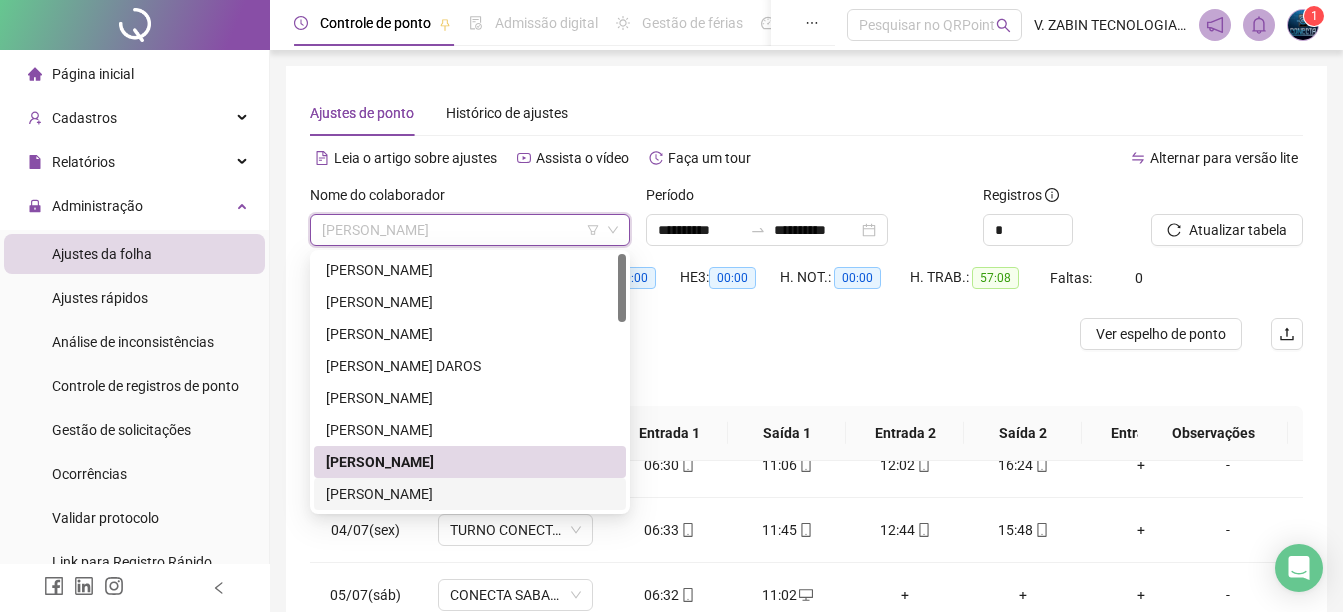 click on "[PERSON_NAME]" at bounding box center (470, 494) 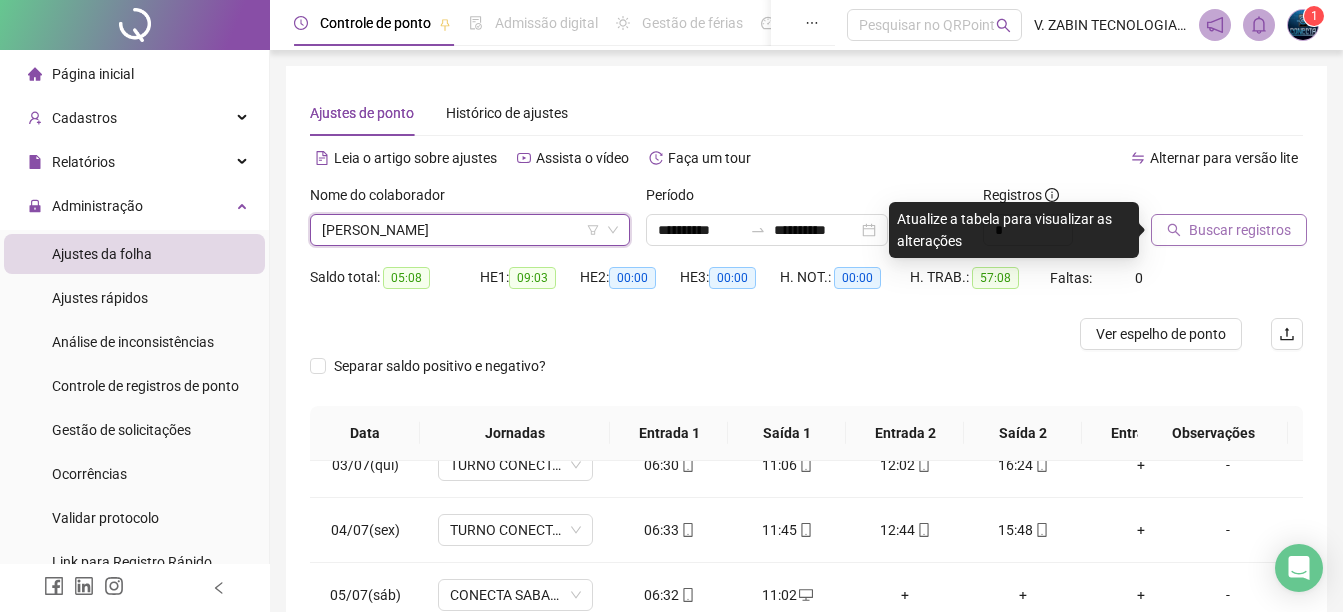 click on "Buscar registros" at bounding box center [1240, 230] 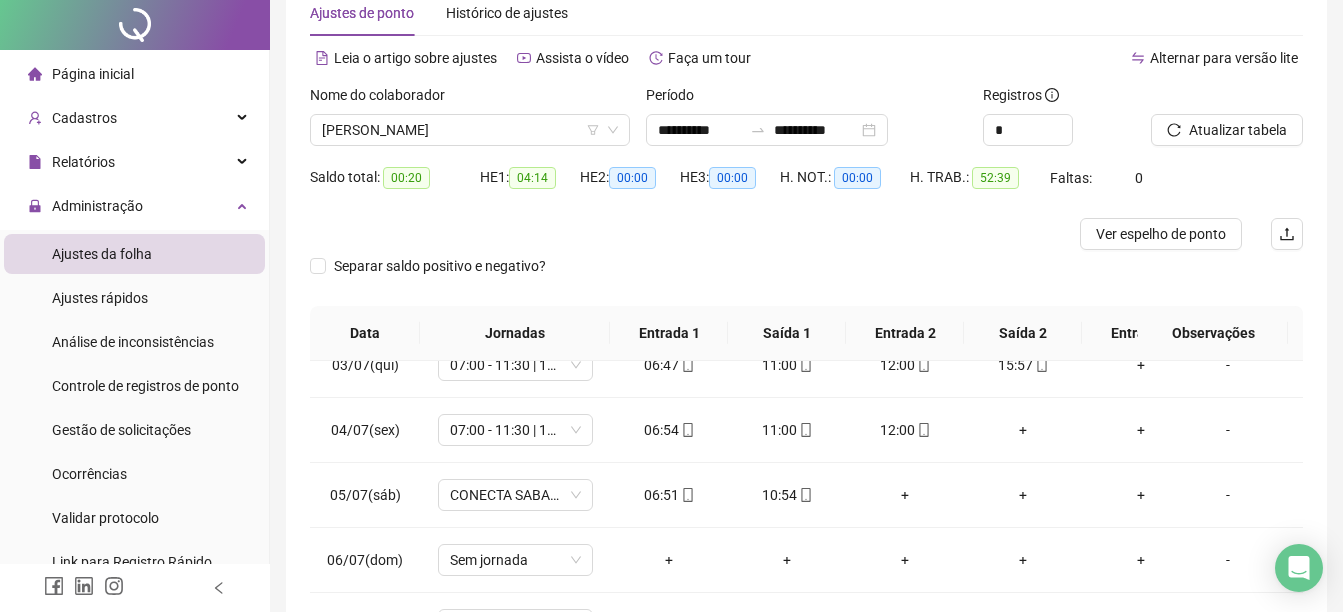 scroll, scrollTop: 200, scrollLeft: 0, axis: vertical 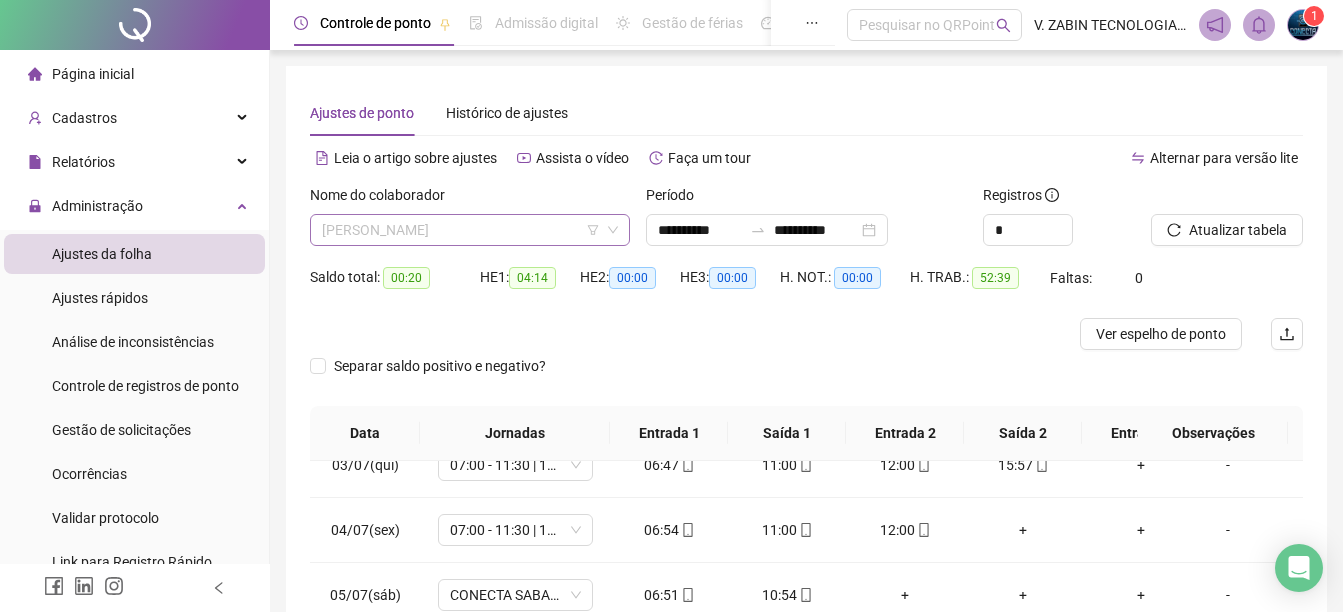 click on "[PERSON_NAME]" at bounding box center (470, 230) 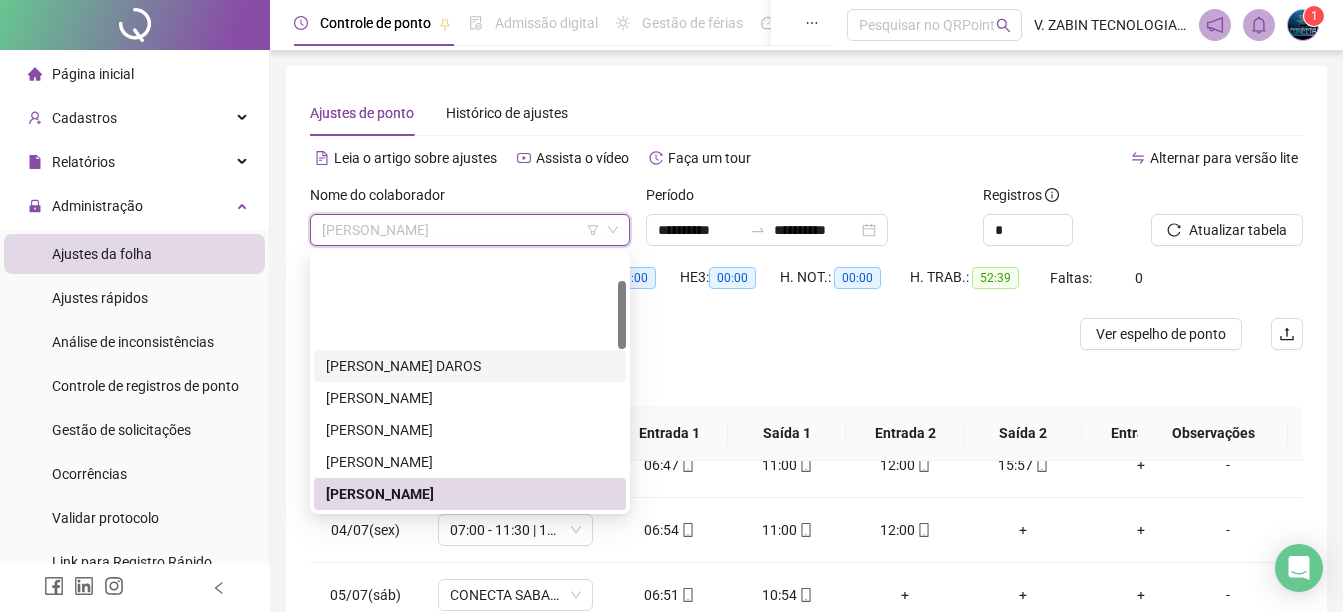 scroll, scrollTop: 100, scrollLeft: 0, axis: vertical 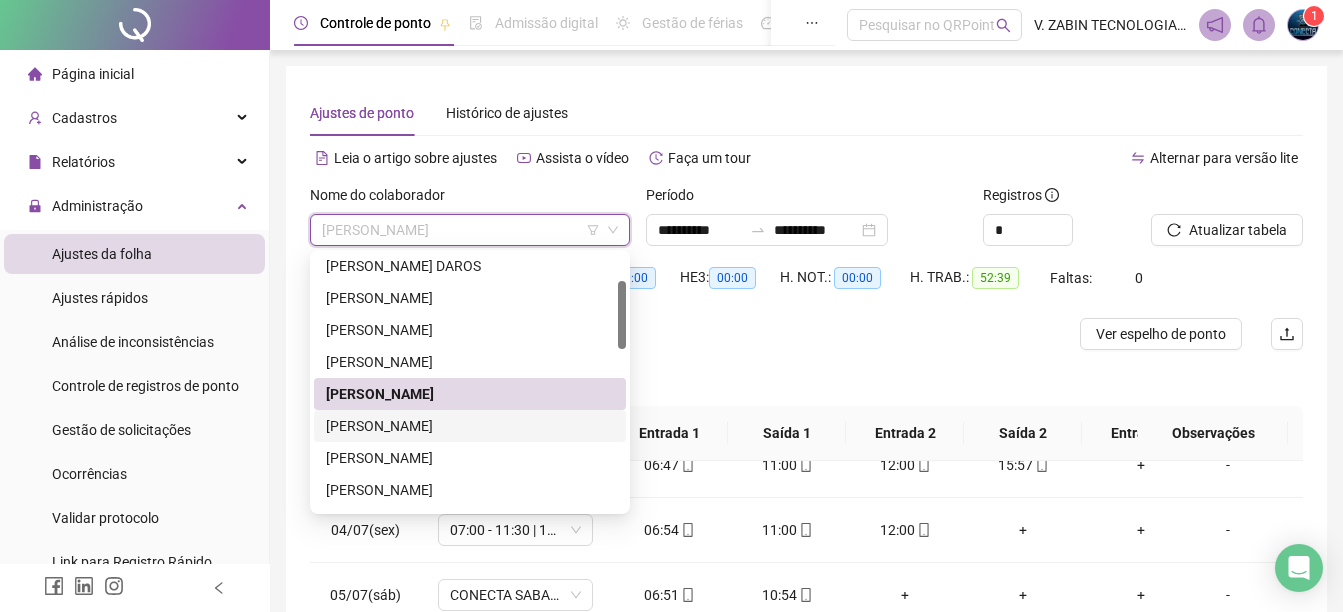 click on "[PERSON_NAME]" at bounding box center [470, 426] 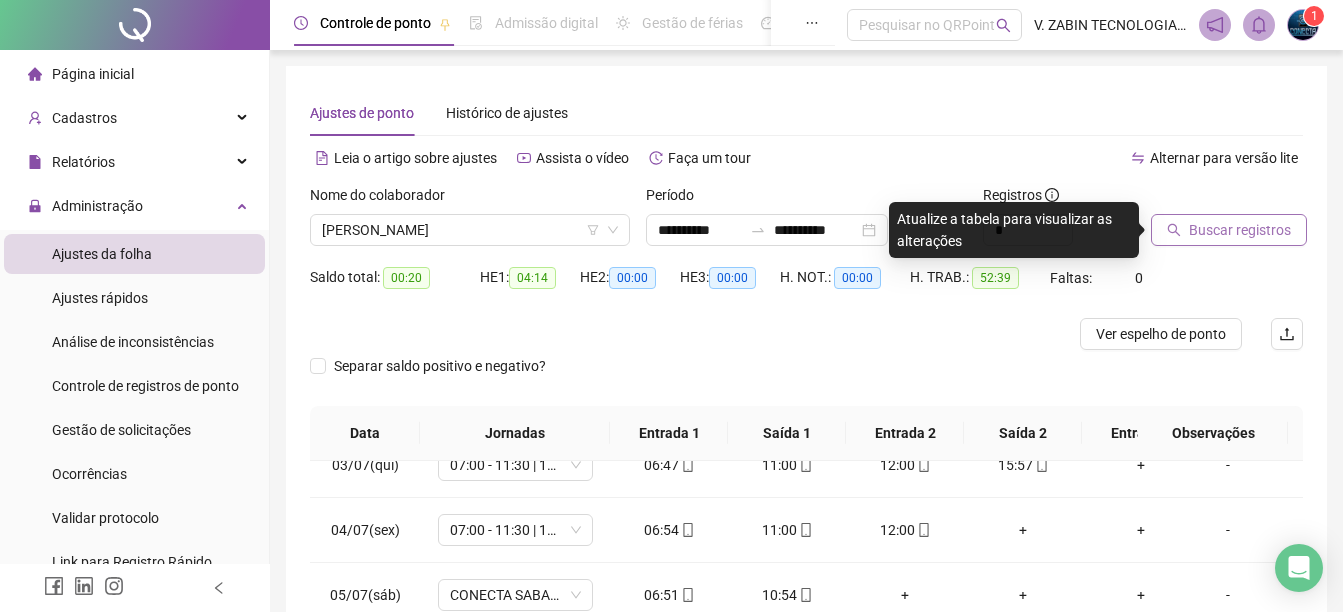 click on "Buscar registros" at bounding box center (1240, 230) 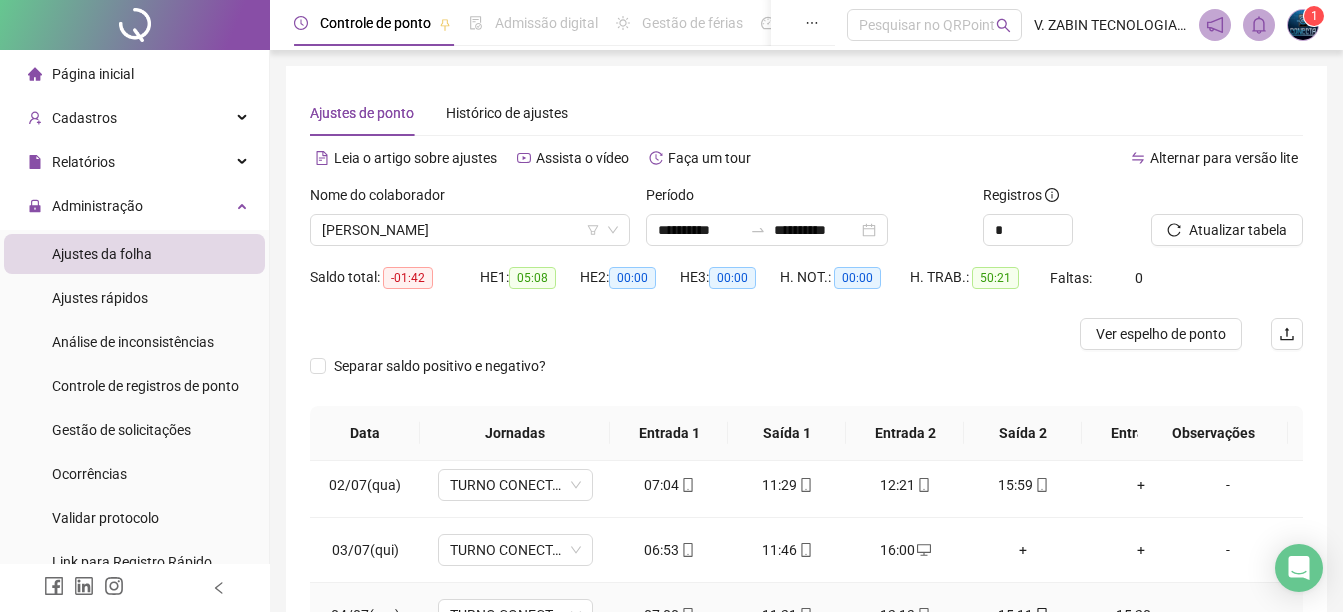 scroll, scrollTop: 0, scrollLeft: 0, axis: both 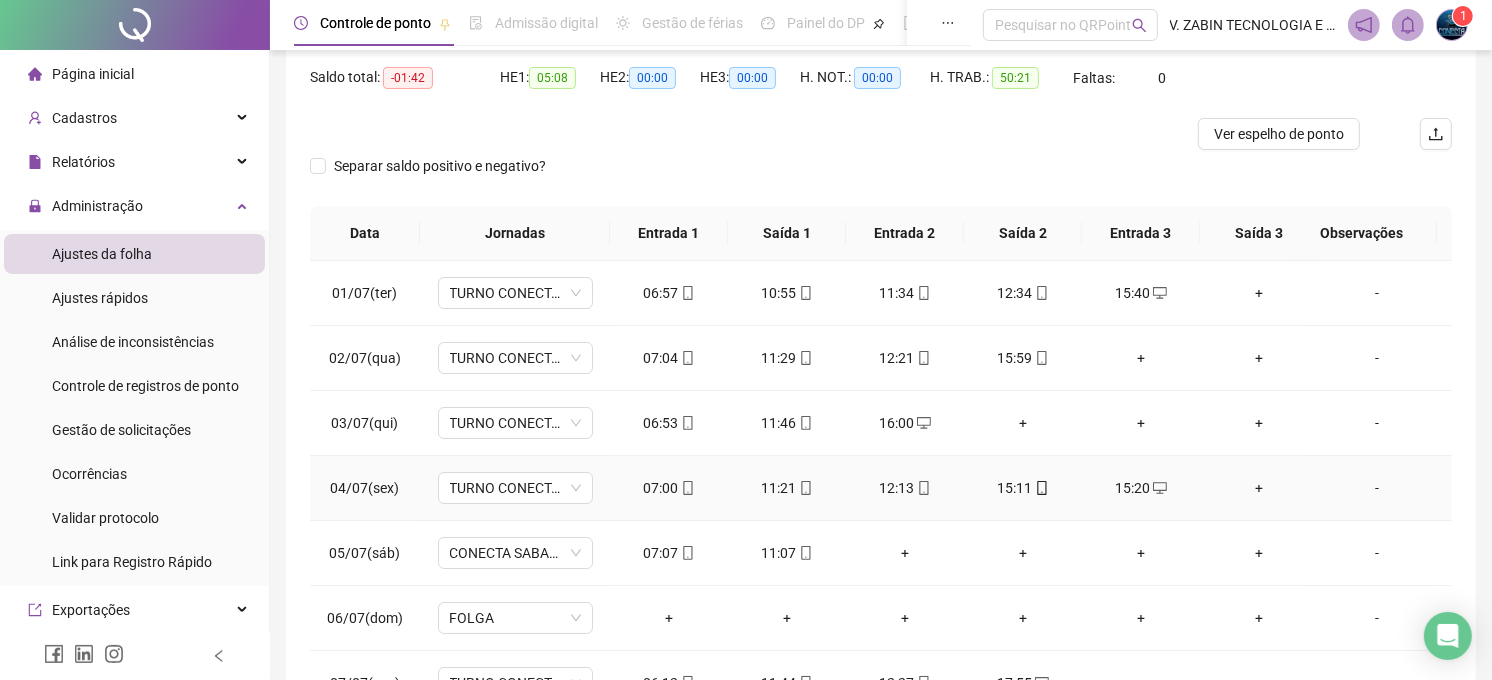 click 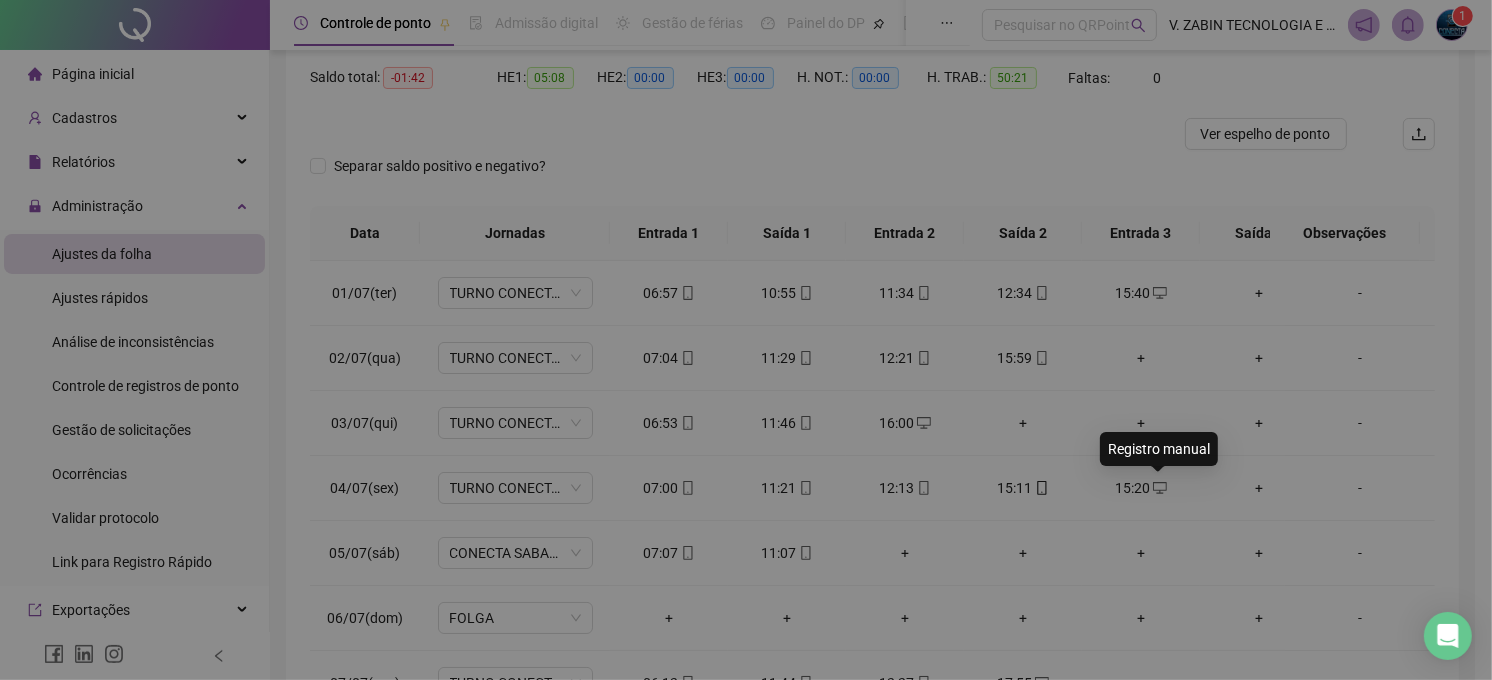 type on "**********" 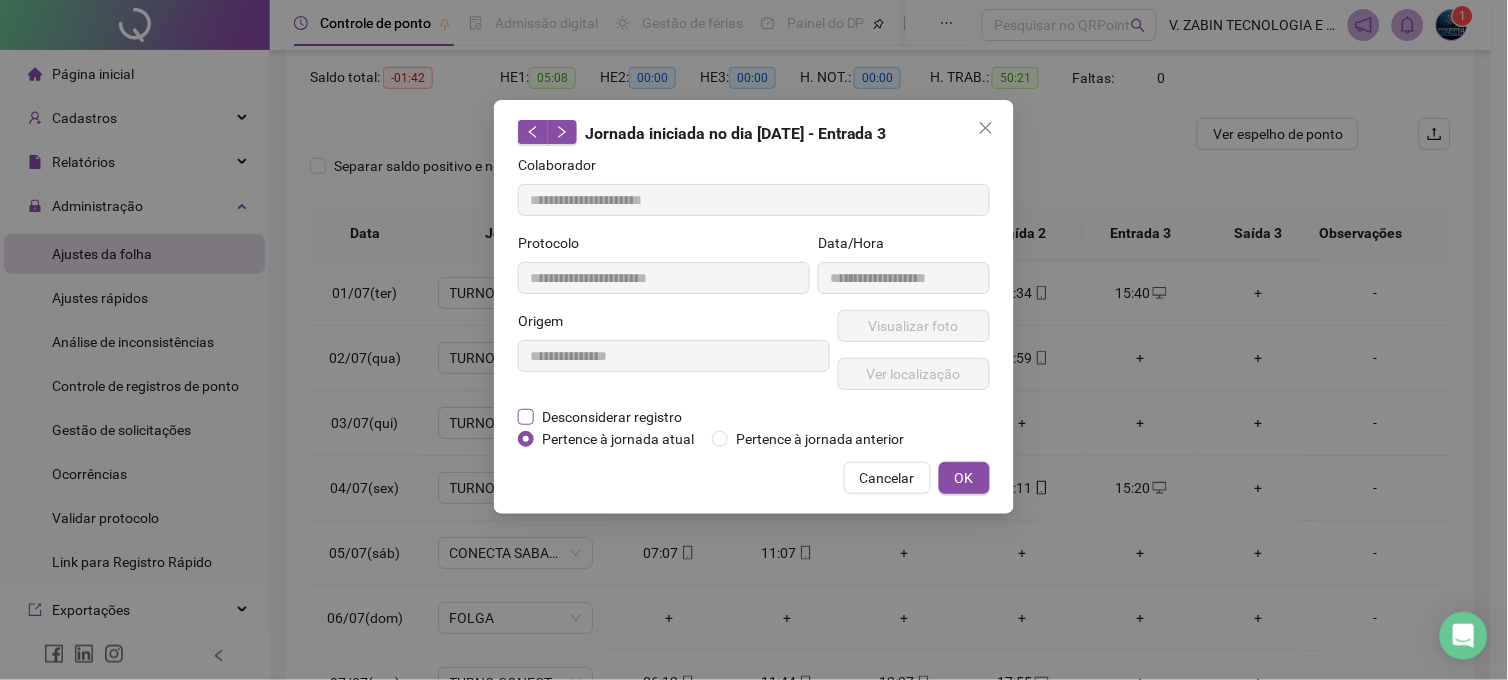 click on "Desconsiderar registro" at bounding box center (612, 417) 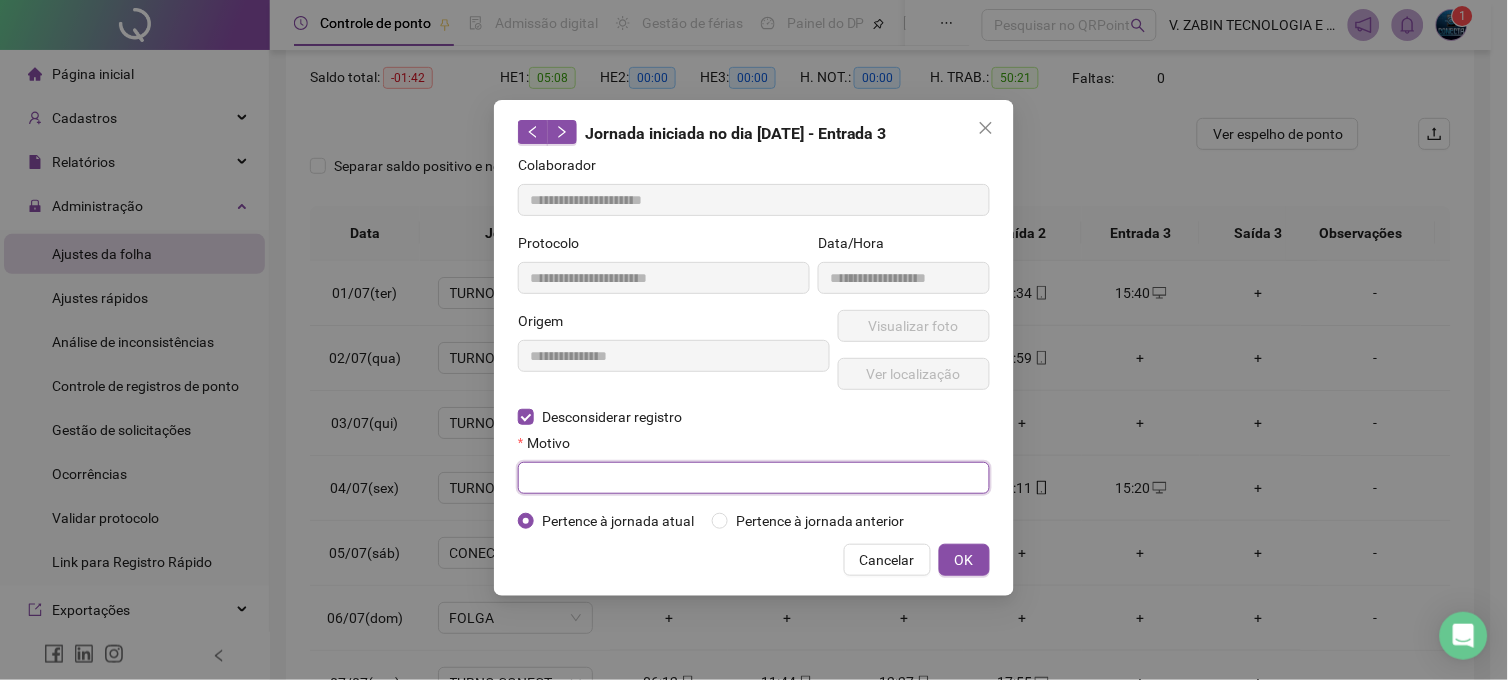 click at bounding box center (754, 478) 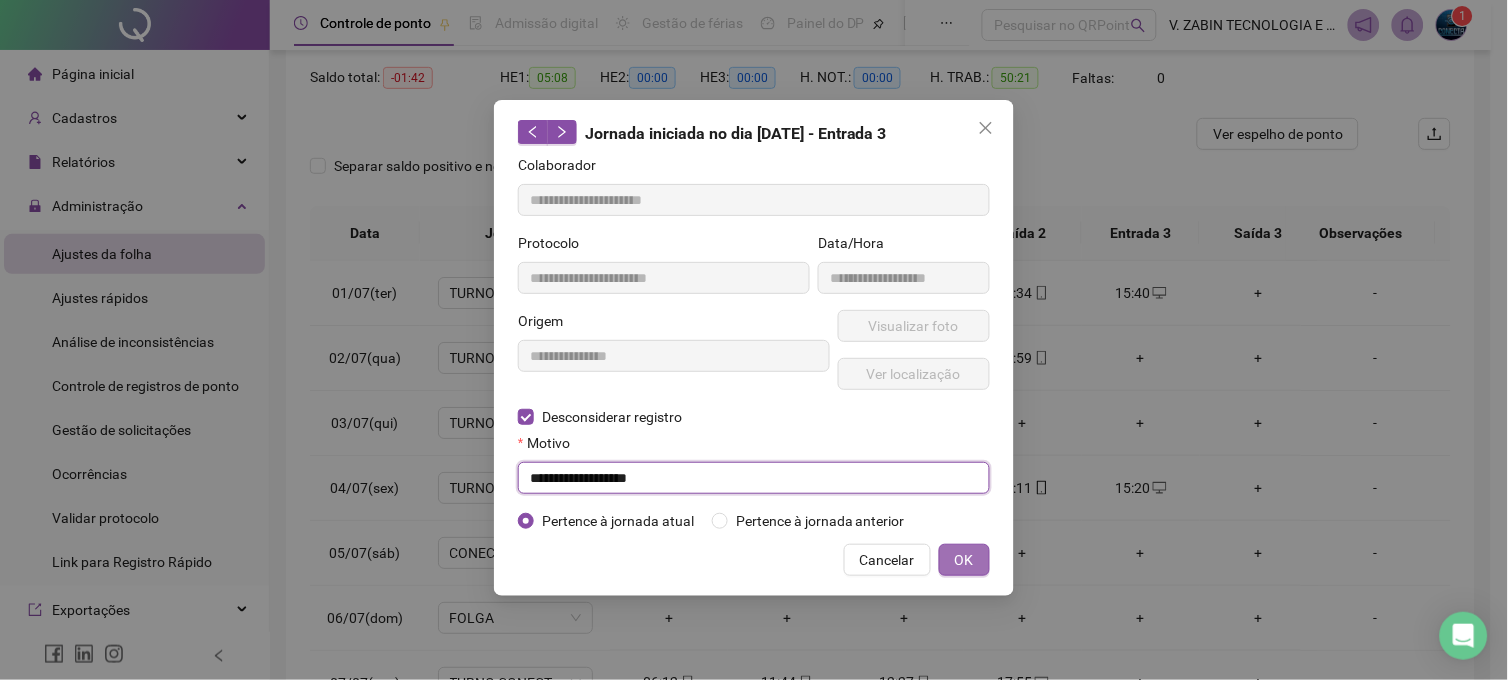type on "**********" 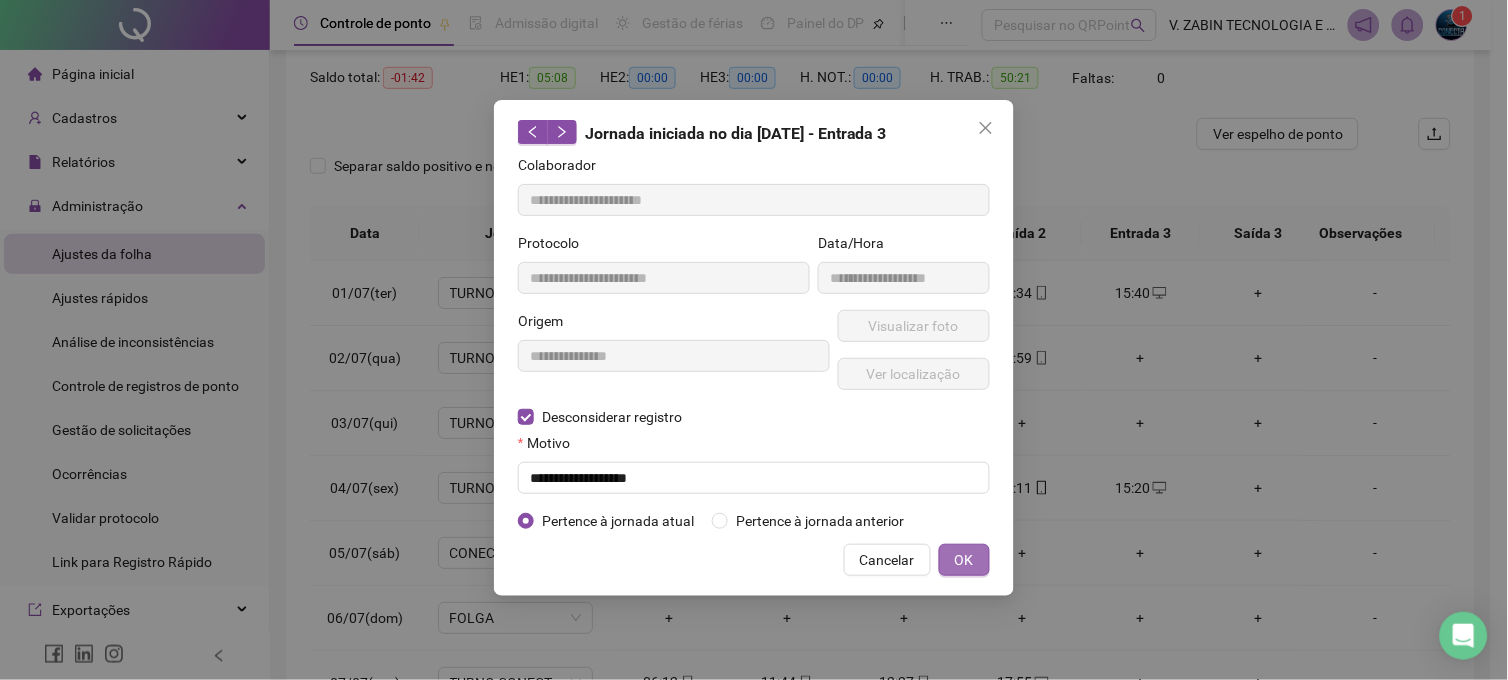 click on "OK" at bounding box center [964, 560] 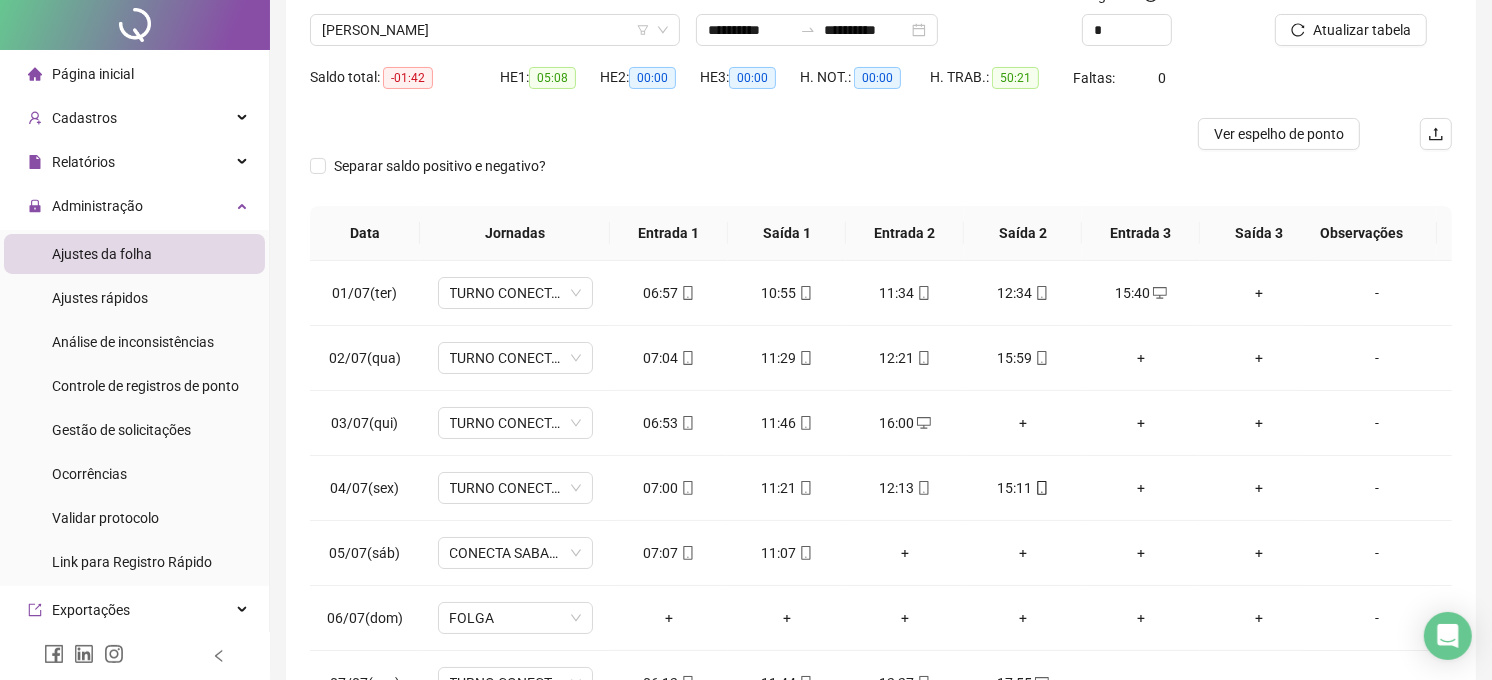 scroll, scrollTop: 0, scrollLeft: 0, axis: both 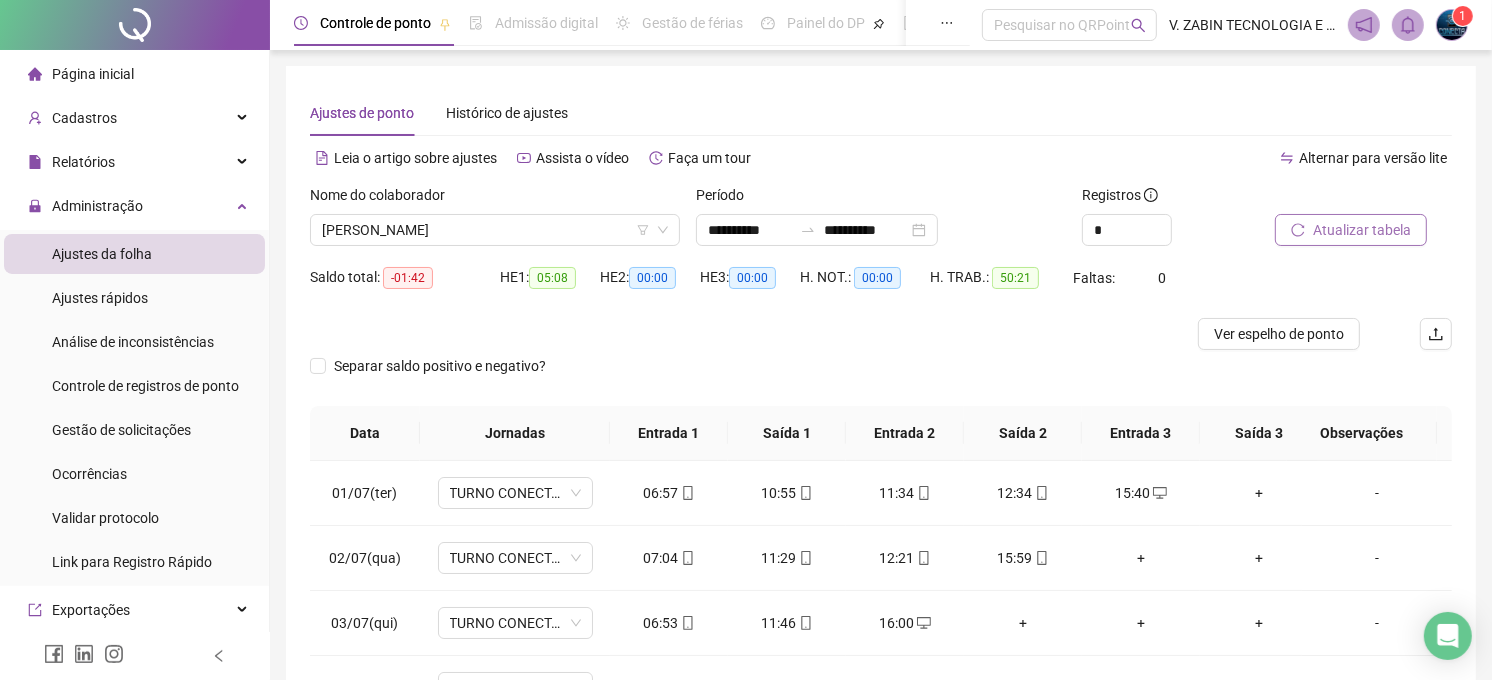 click on "Atualizar tabela" at bounding box center (1362, 230) 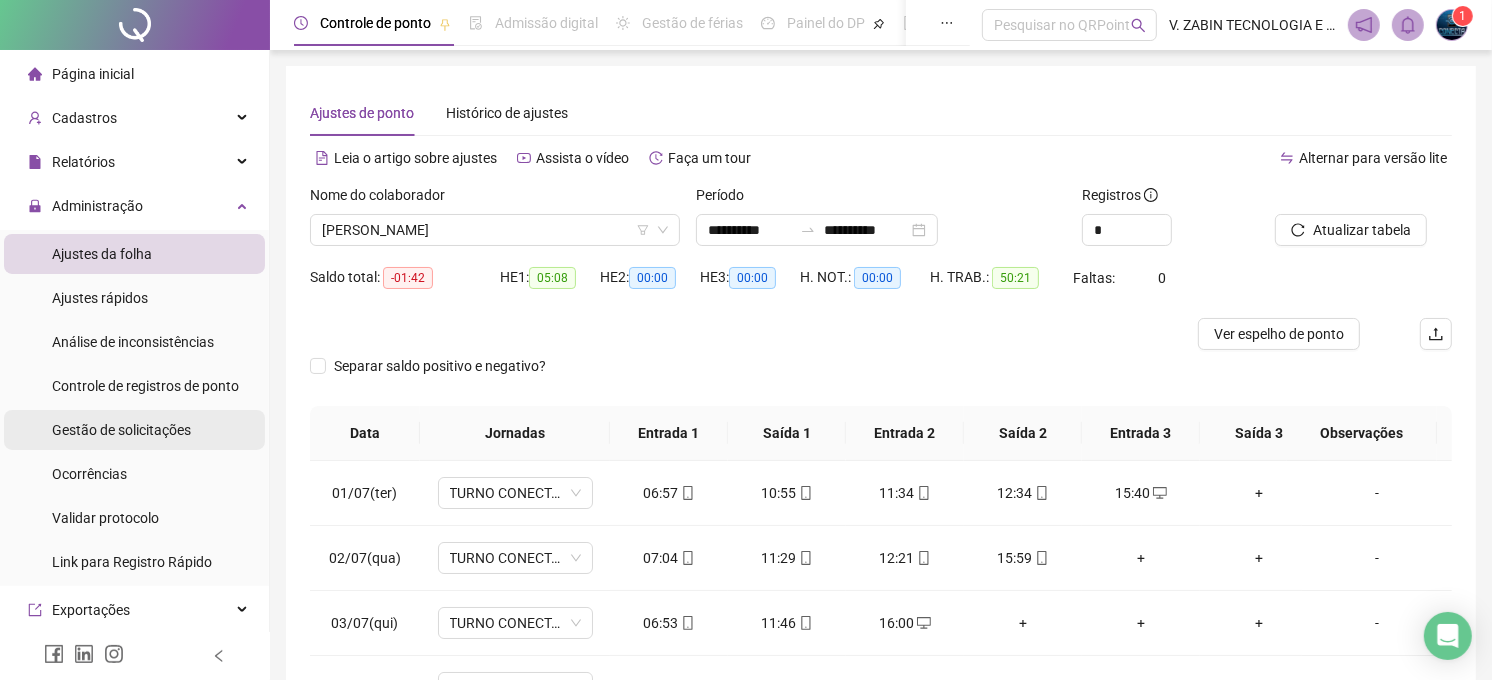 click on "Gestão de solicitações" at bounding box center [121, 430] 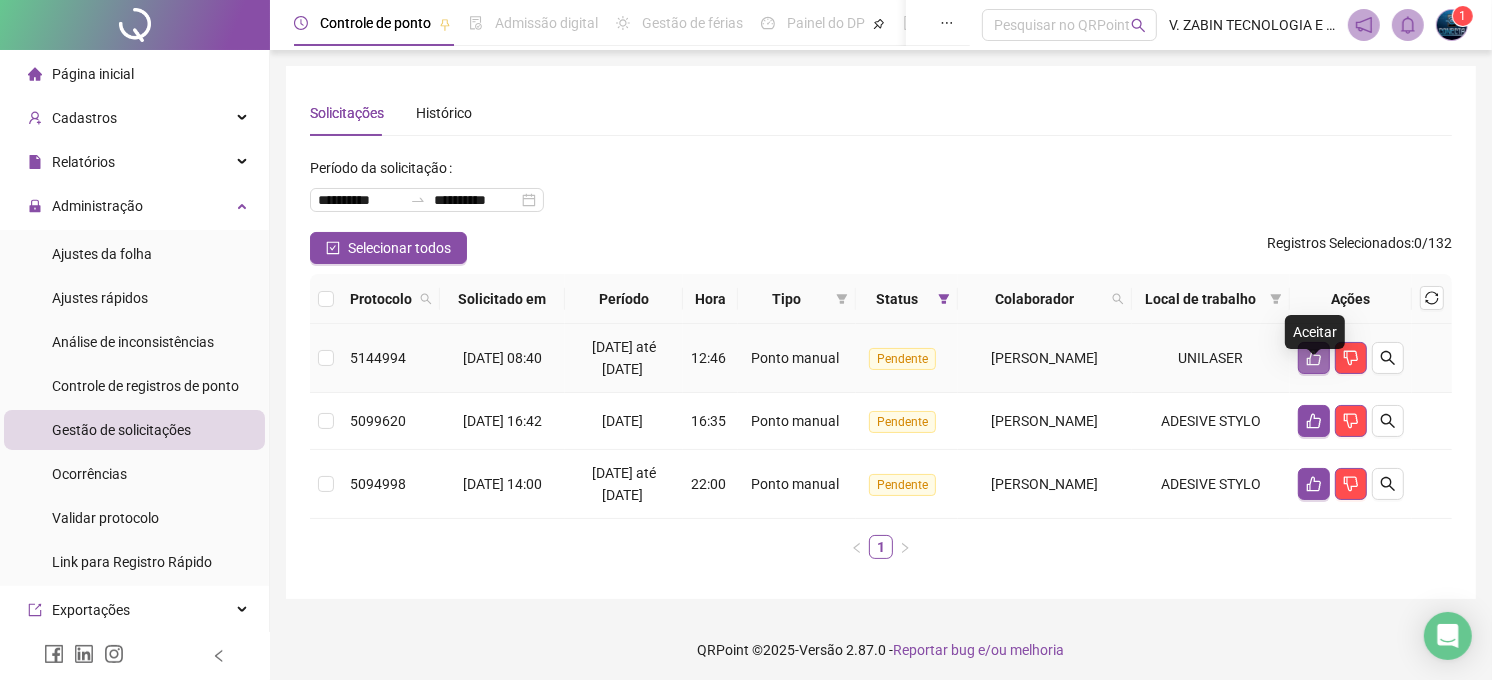 click 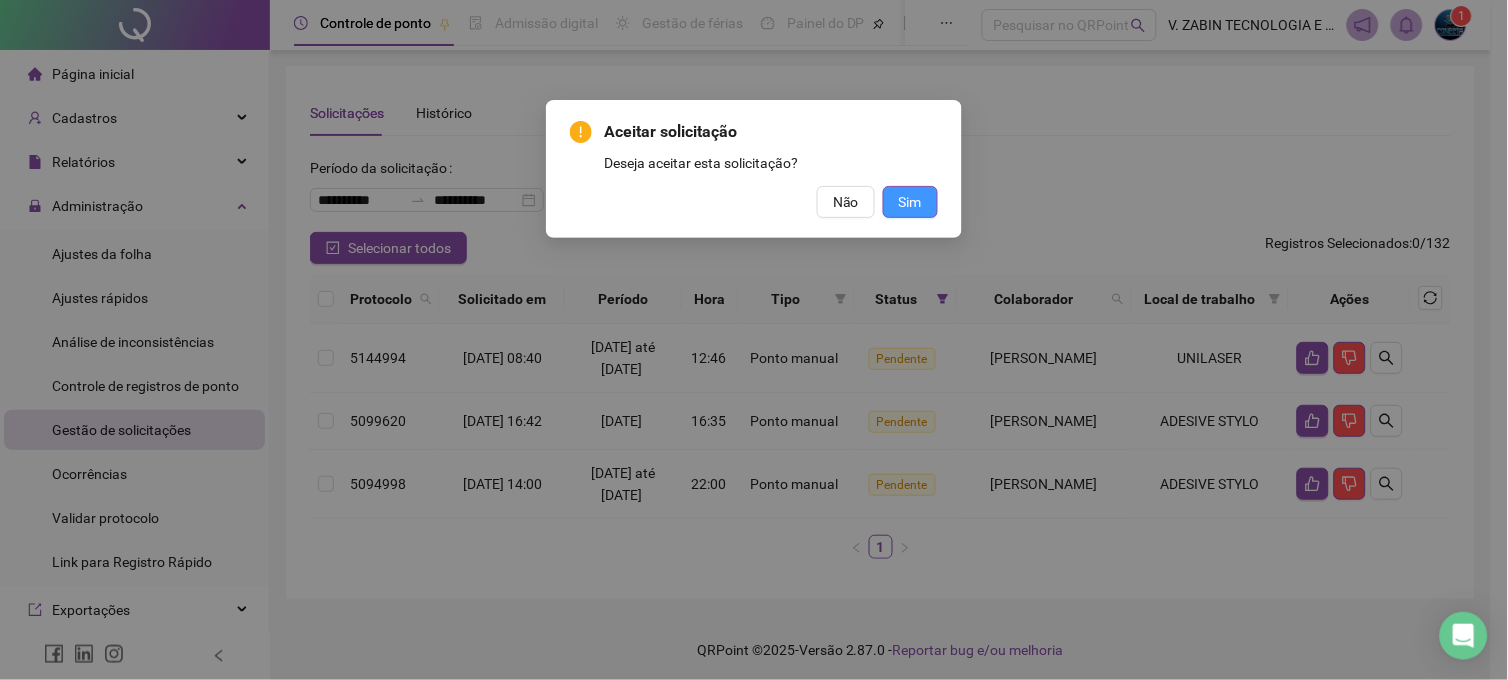 click on "Sim" at bounding box center [910, 202] 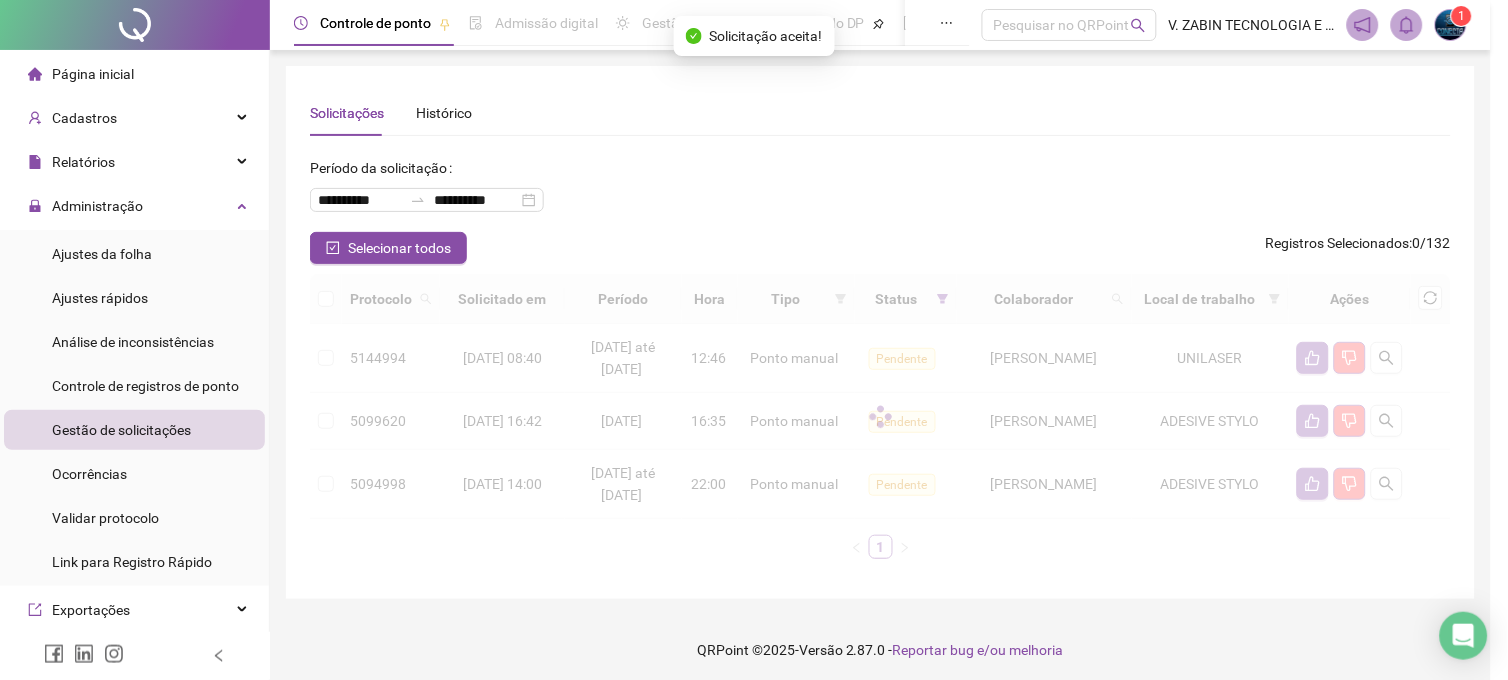 click on "Aceitar solicitação Deseja aceitar esta solicitação? Não Sim" at bounding box center [754, 340] 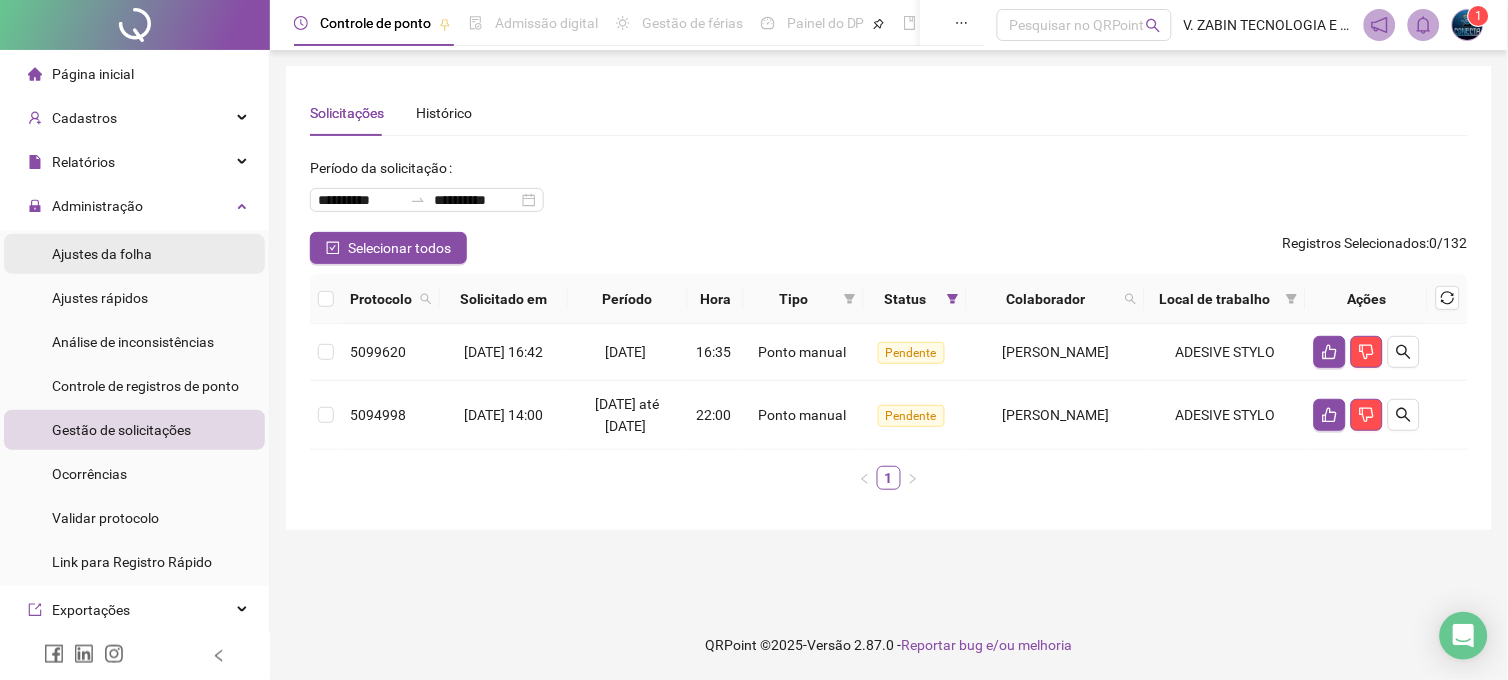 click on "Ajustes da folha" at bounding box center (102, 254) 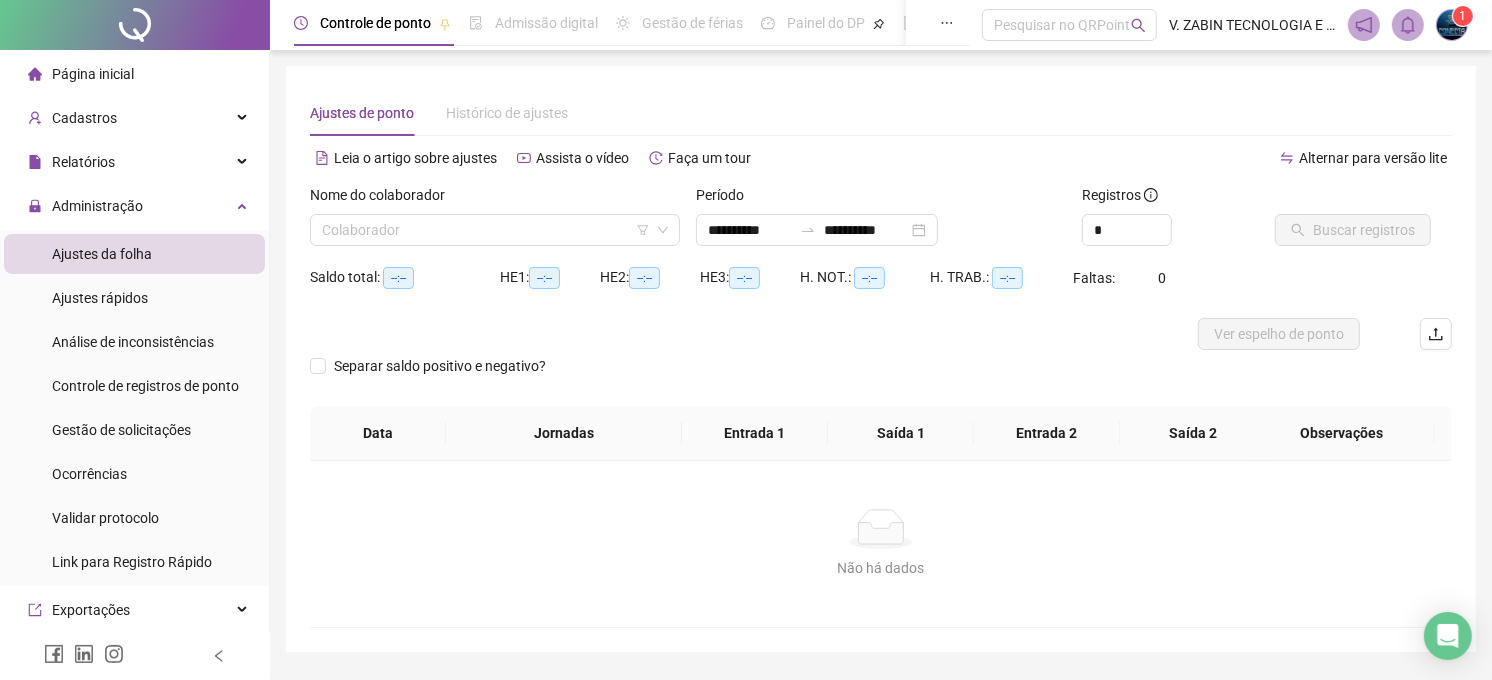 click on "**********" at bounding box center [881, 295] 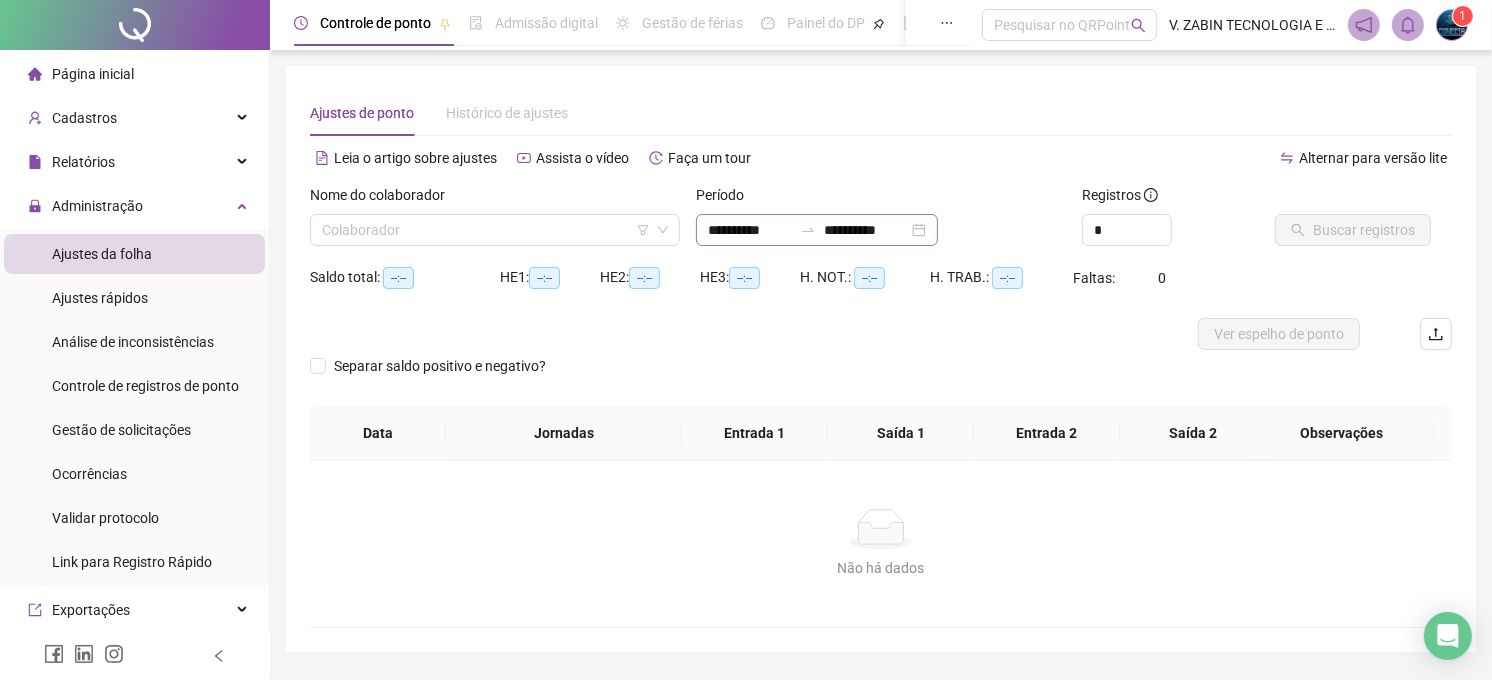 click on "**********" at bounding box center (817, 230) 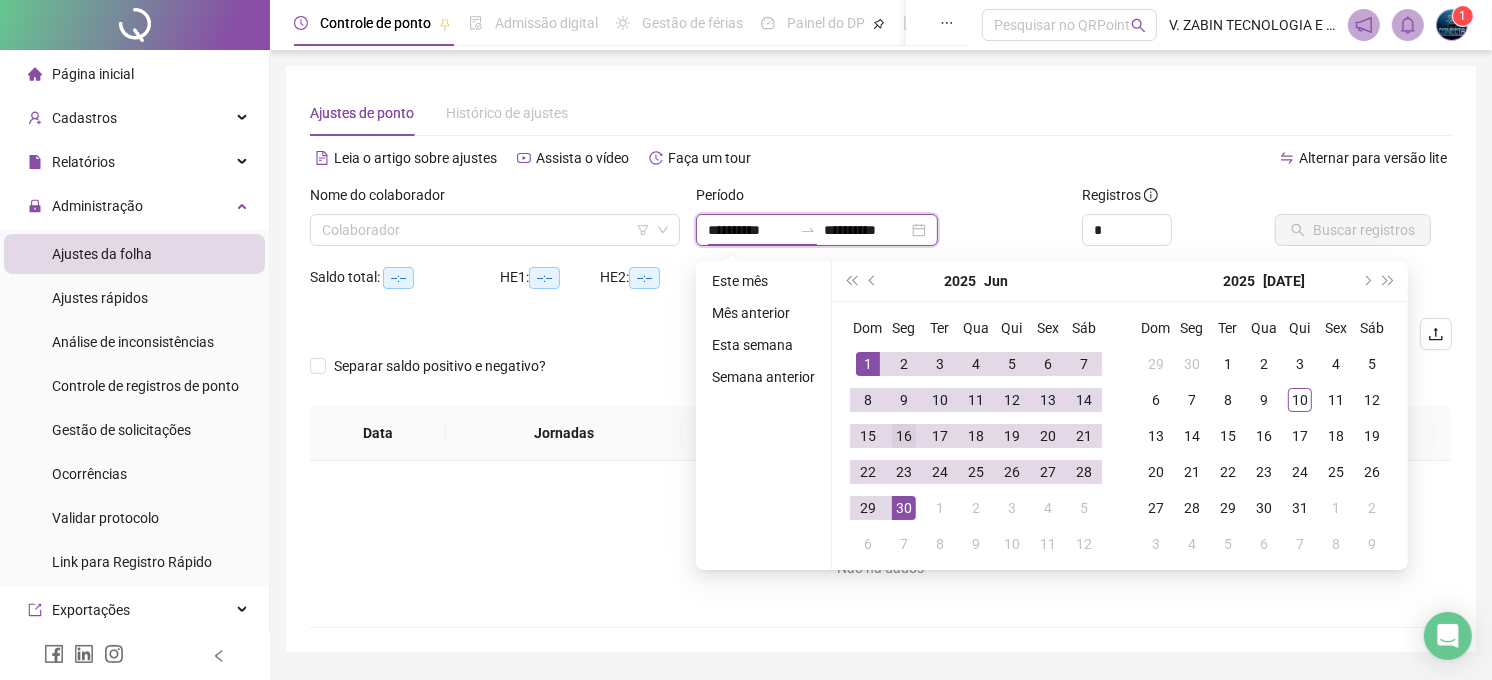 type on "**********" 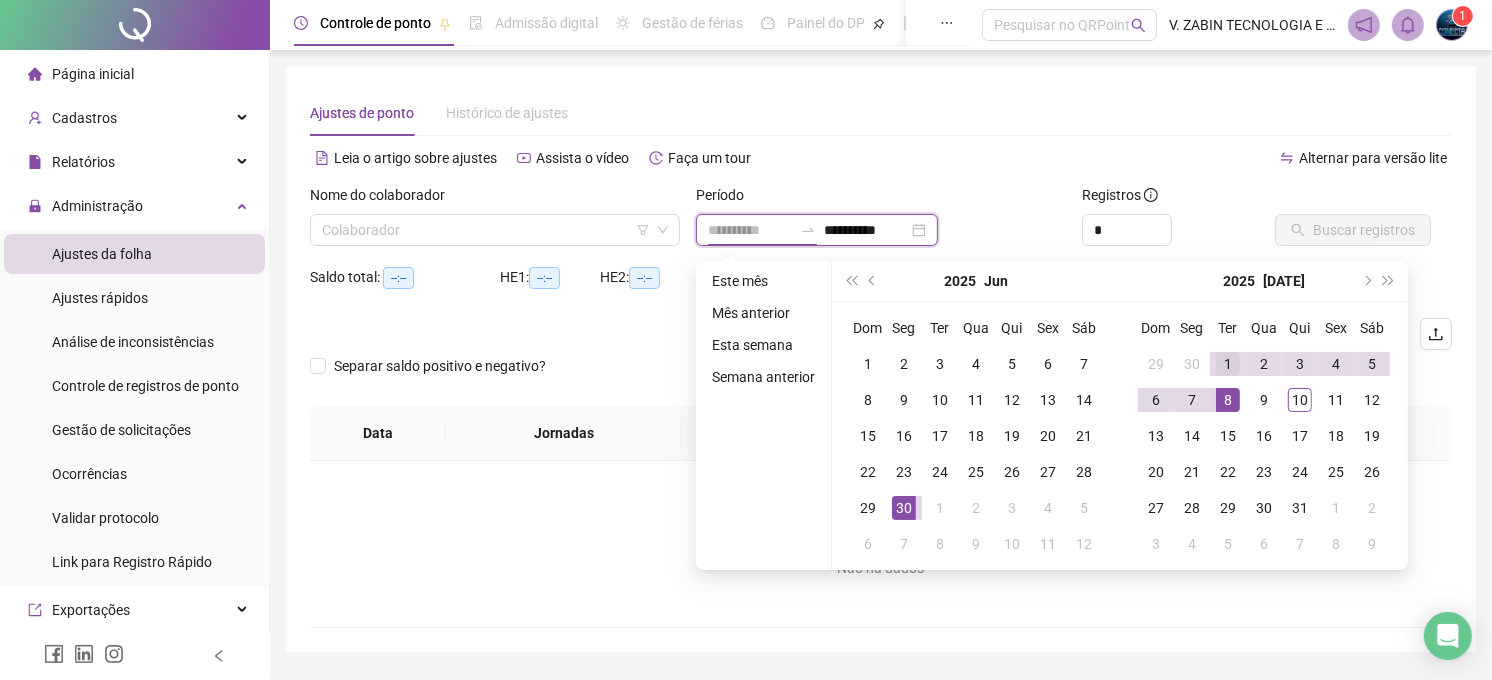 type on "**********" 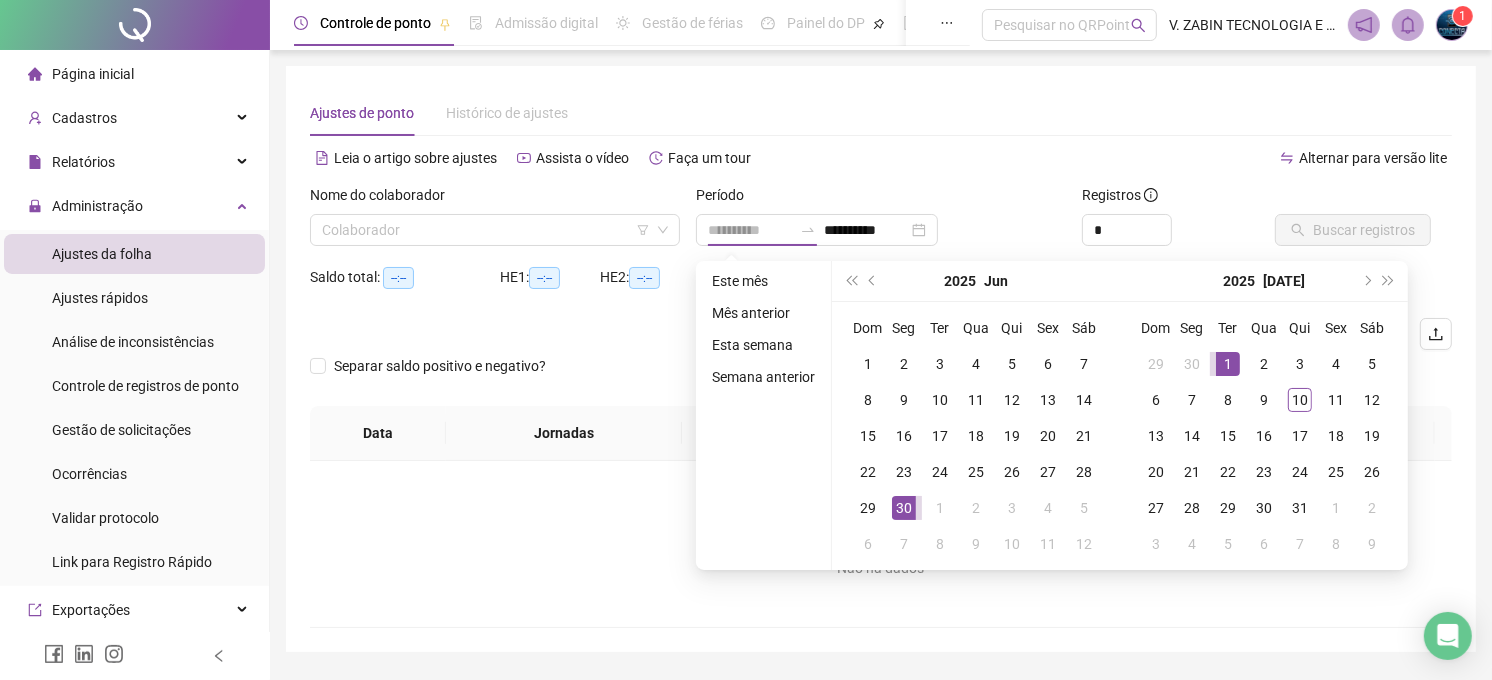 click on "1" at bounding box center [1228, 364] 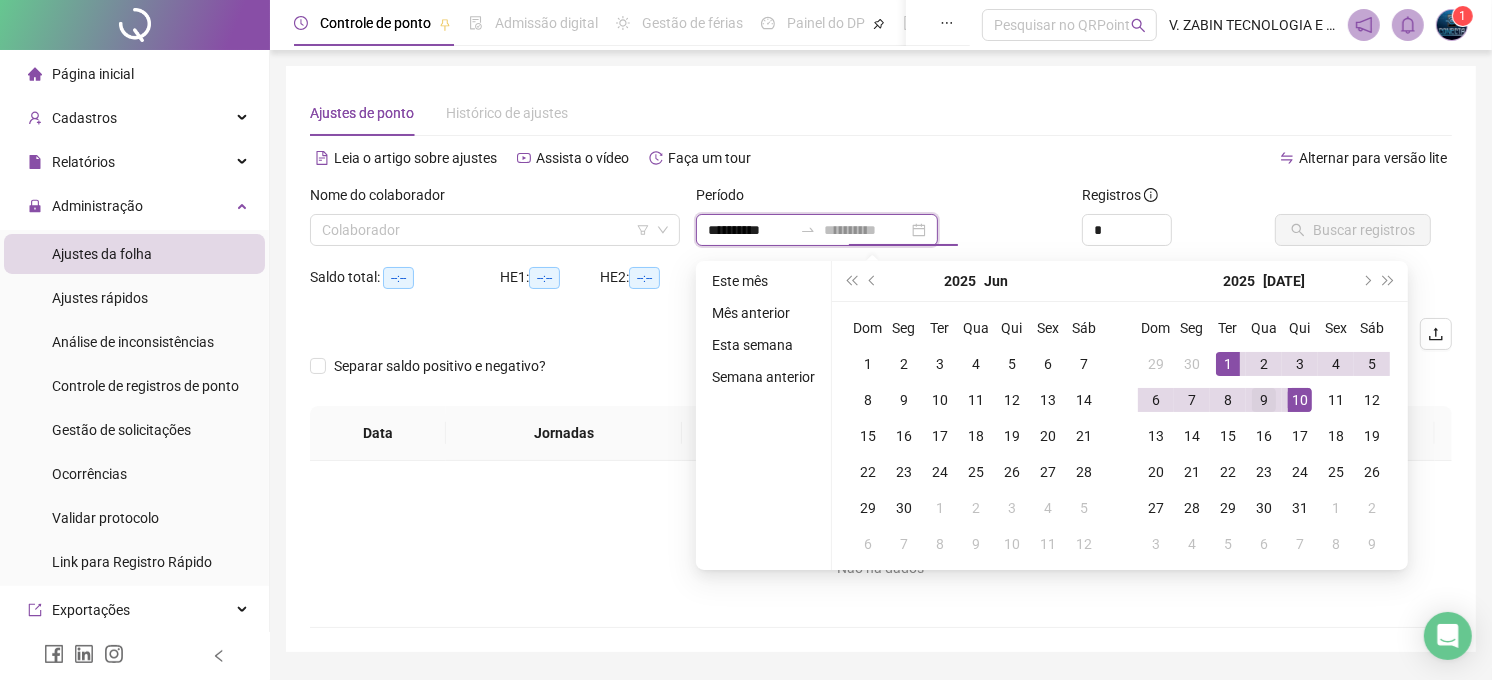 type on "**********" 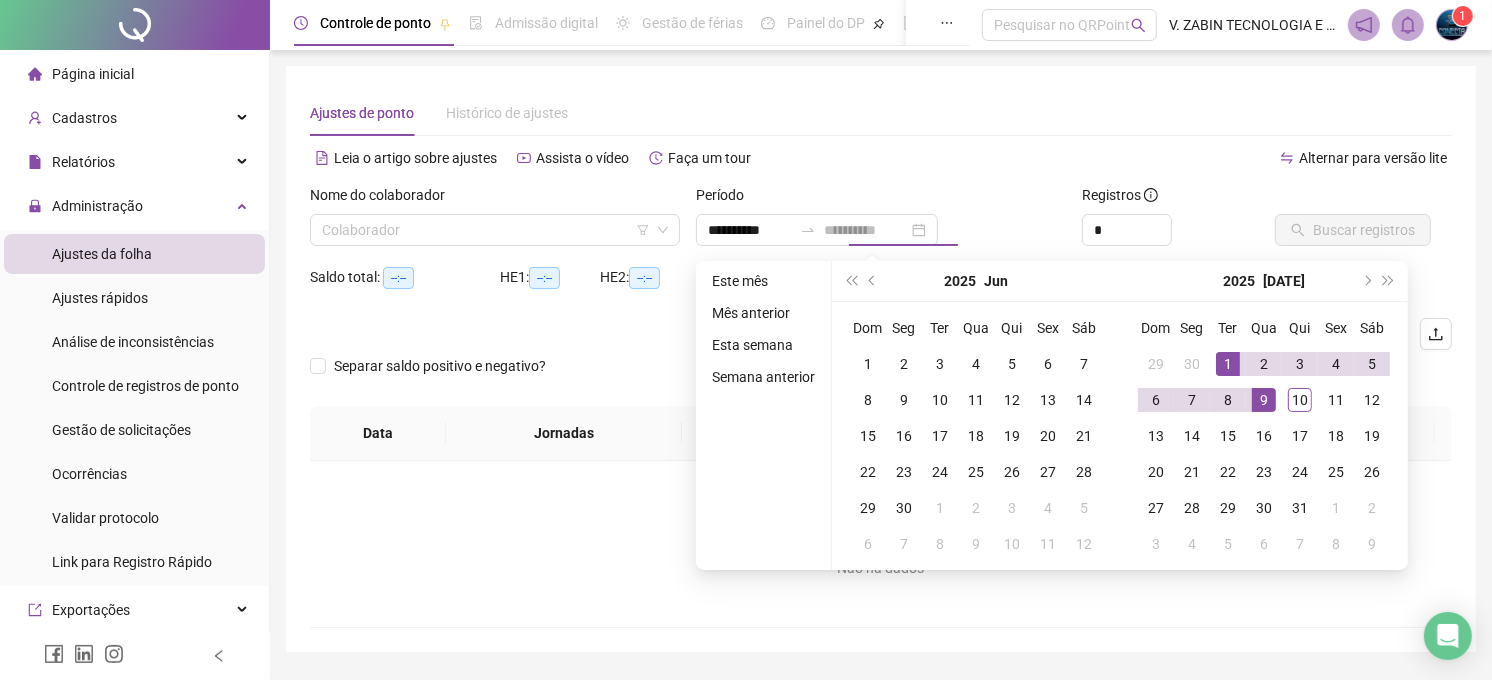 click on "9" at bounding box center [1264, 400] 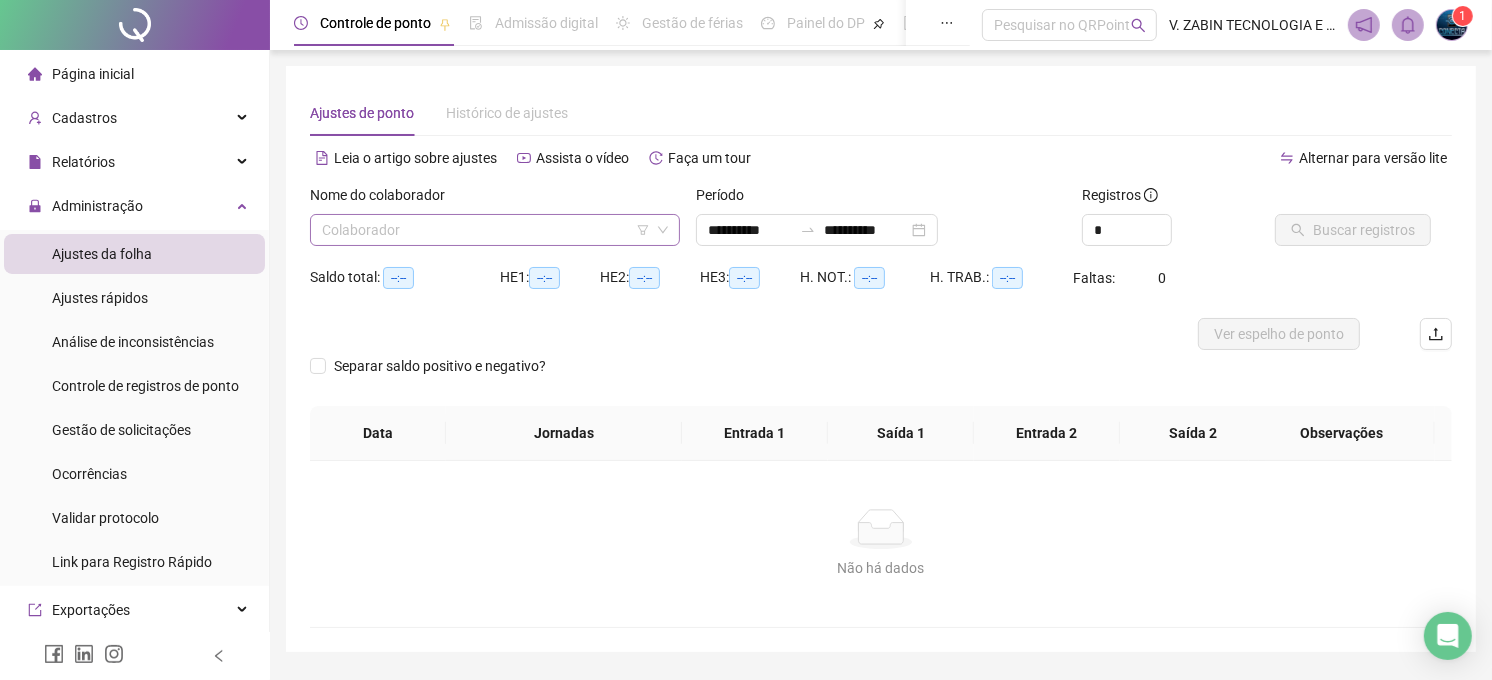 click at bounding box center [489, 230] 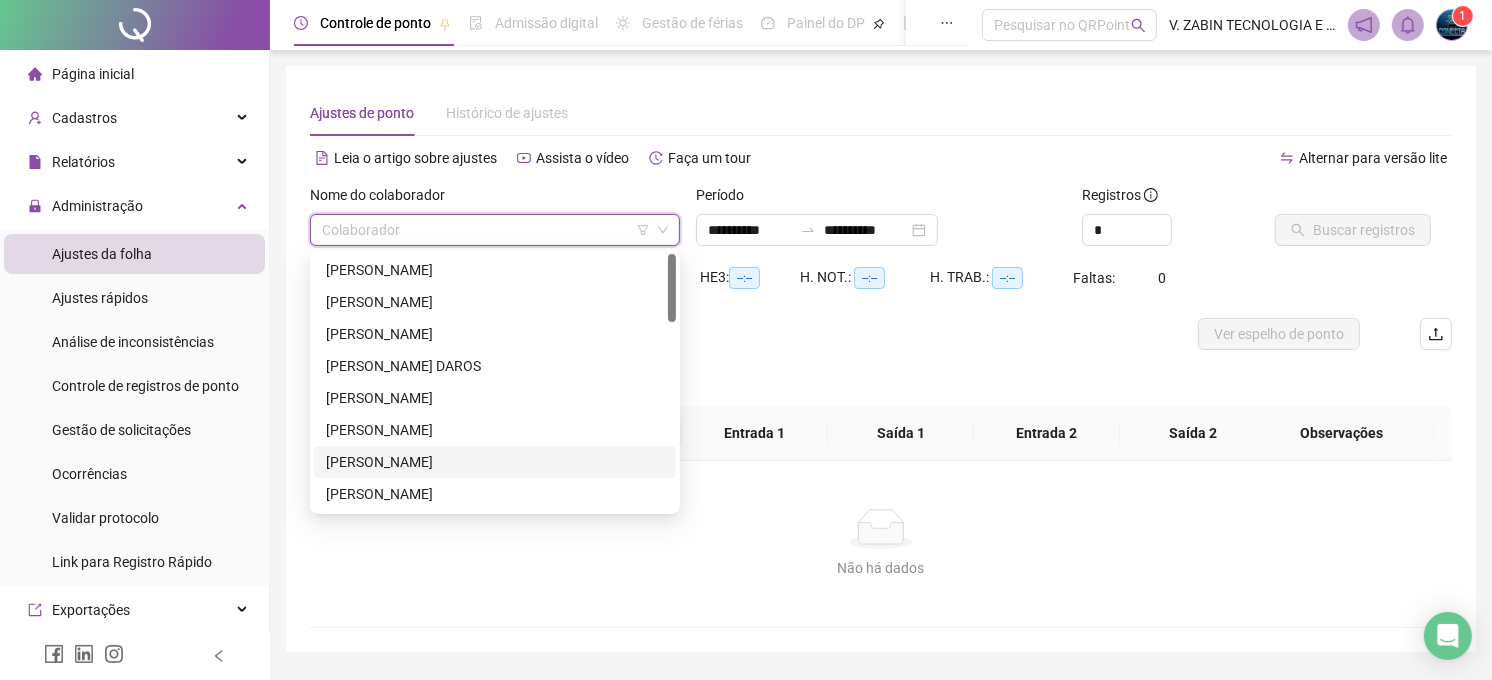 scroll, scrollTop: 111, scrollLeft: 0, axis: vertical 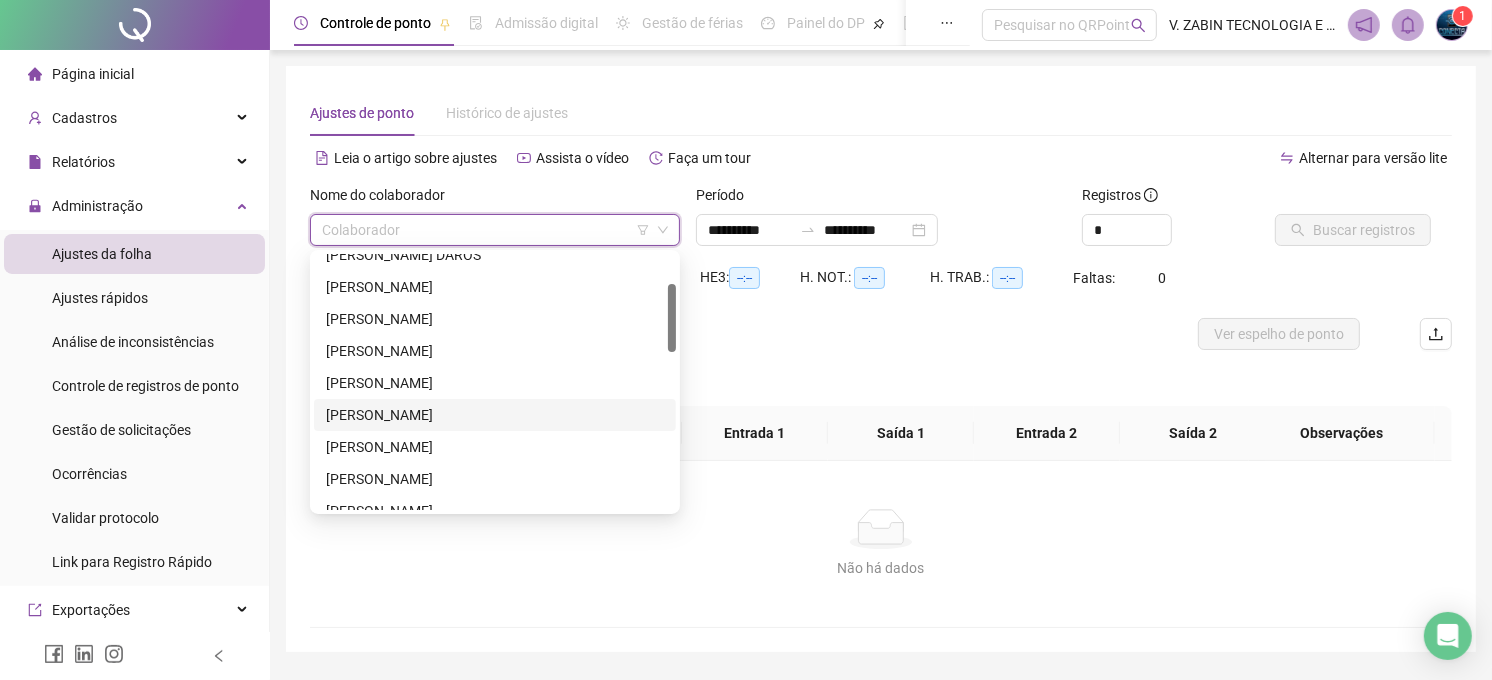 click on "[PERSON_NAME]" at bounding box center [495, 415] 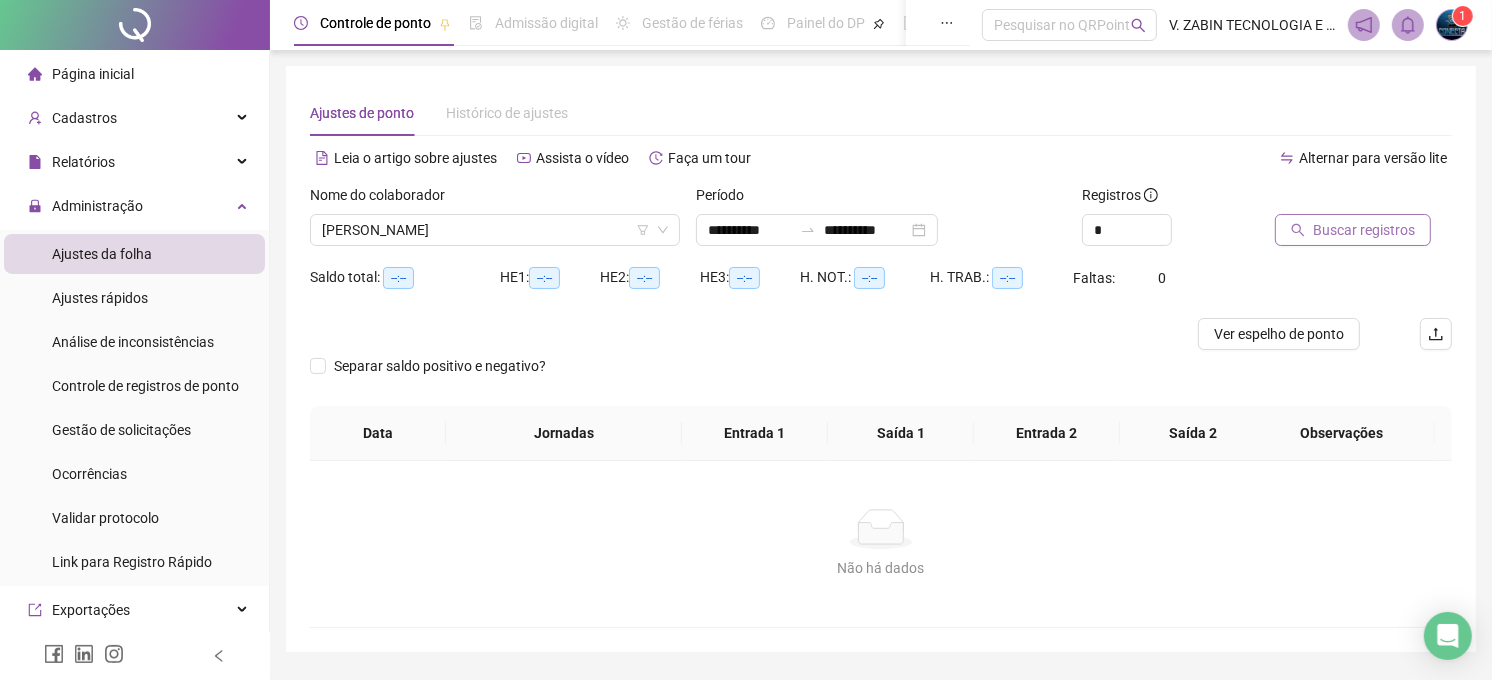 click on "Buscar registros" at bounding box center [1364, 230] 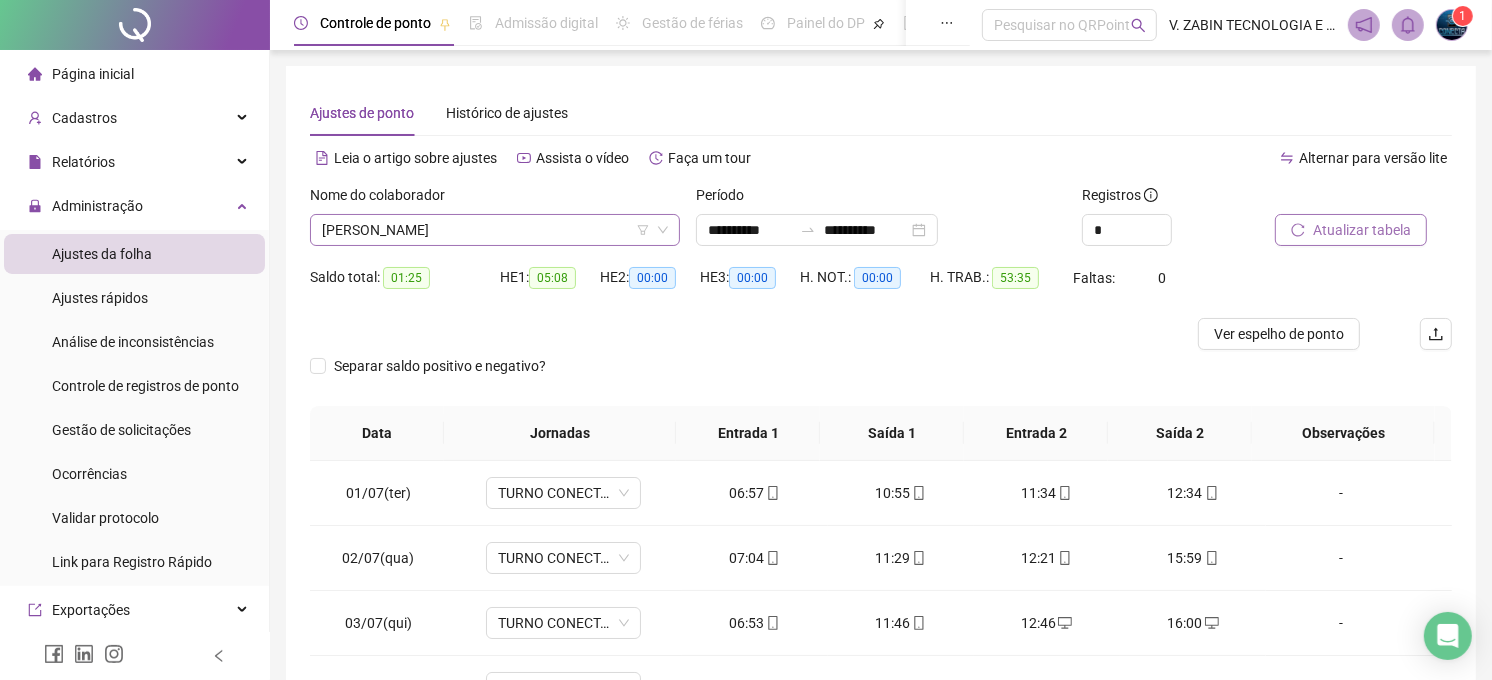 click on "[PERSON_NAME]" at bounding box center [495, 230] 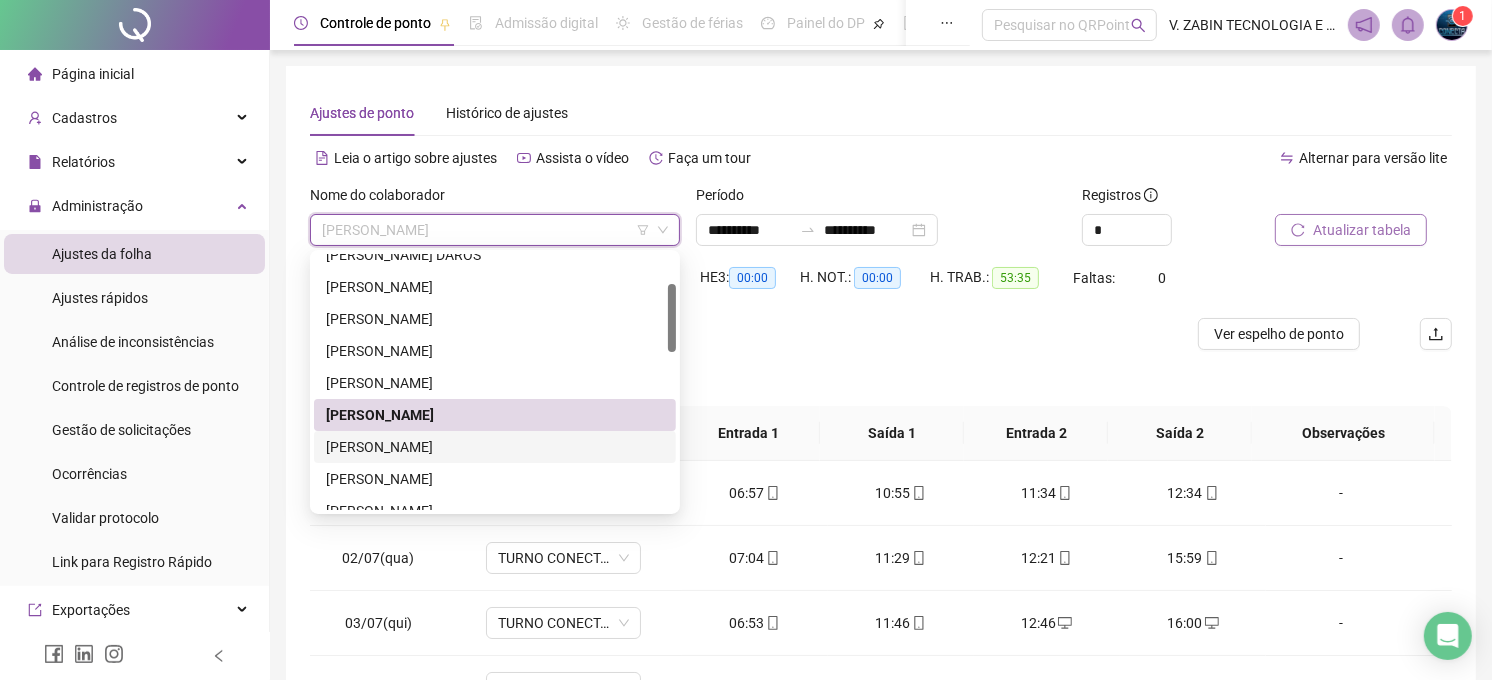 click on "[PERSON_NAME]" at bounding box center (495, 447) 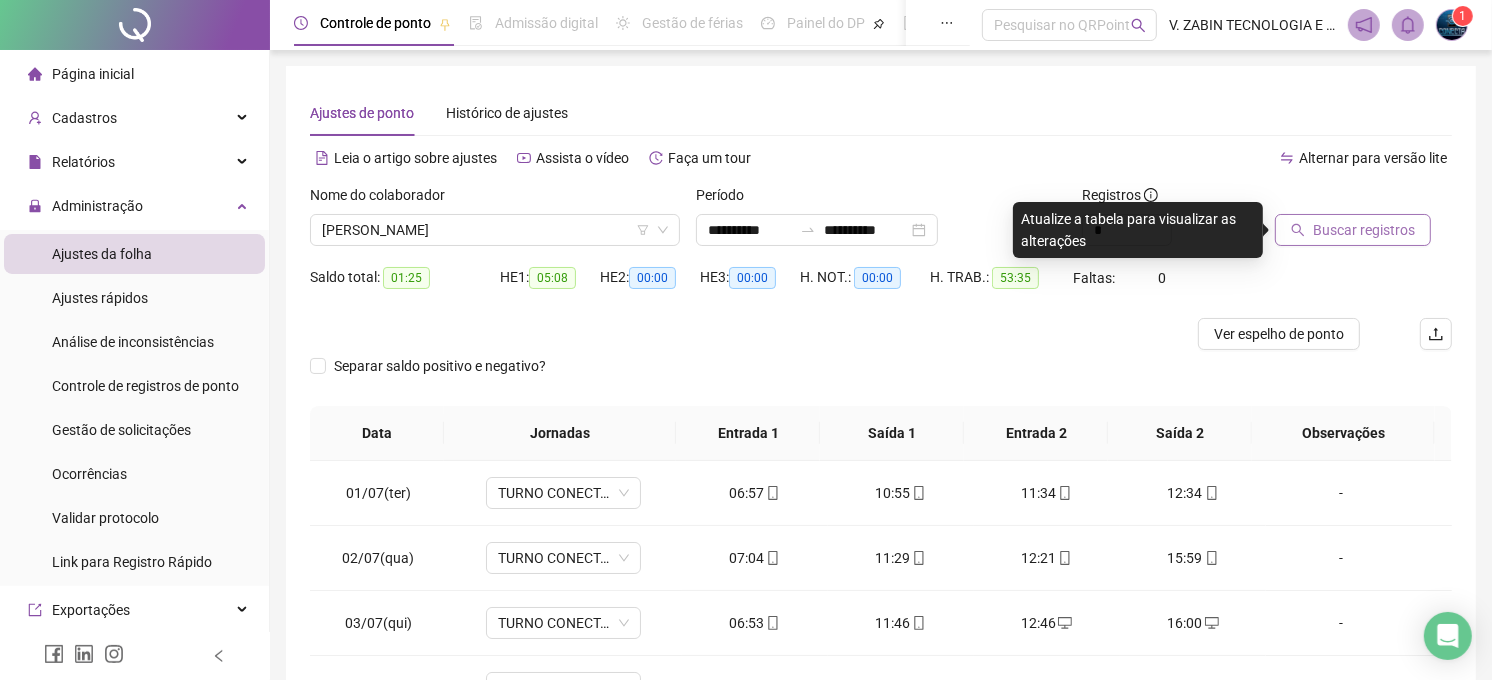 click on "Buscar registros" at bounding box center (1364, 230) 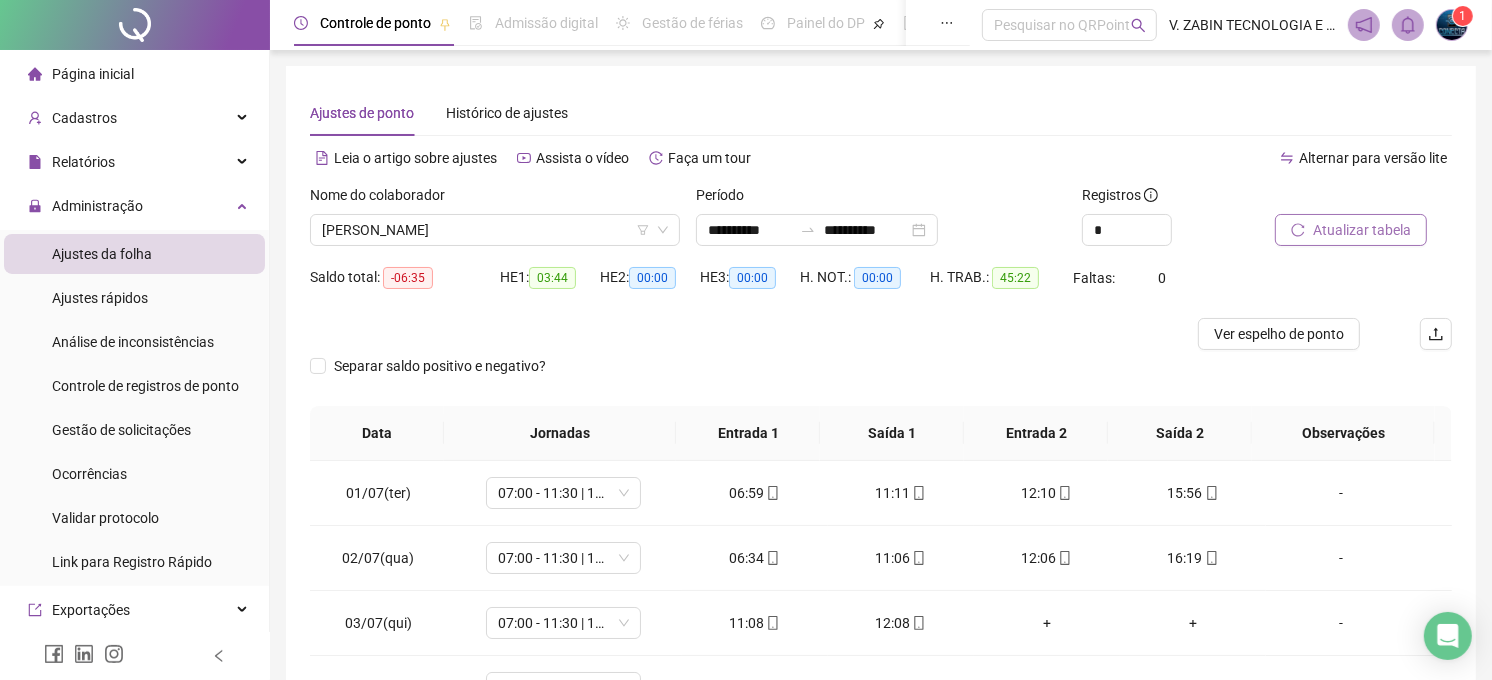 scroll, scrollTop: 111, scrollLeft: 0, axis: vertical 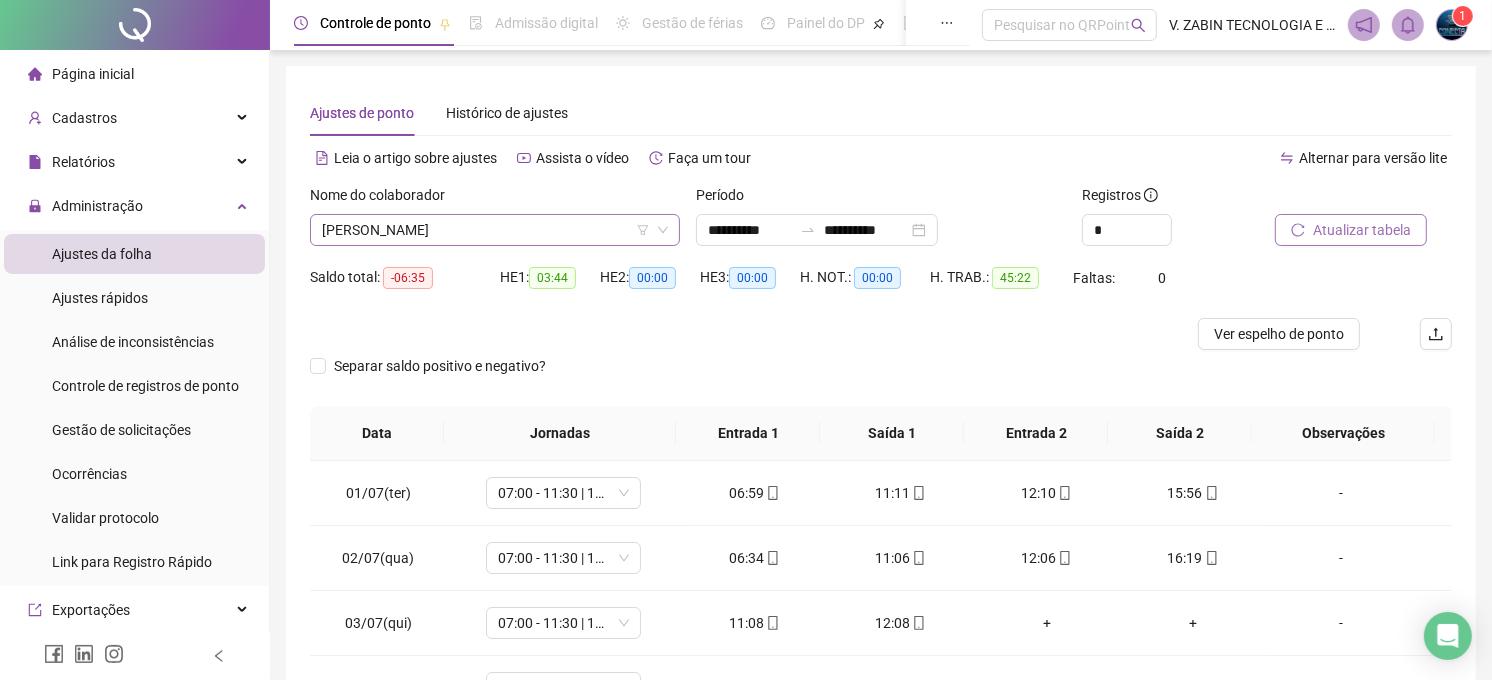 click on "[PERSON_NAME]" at bounding box center [495, 230] 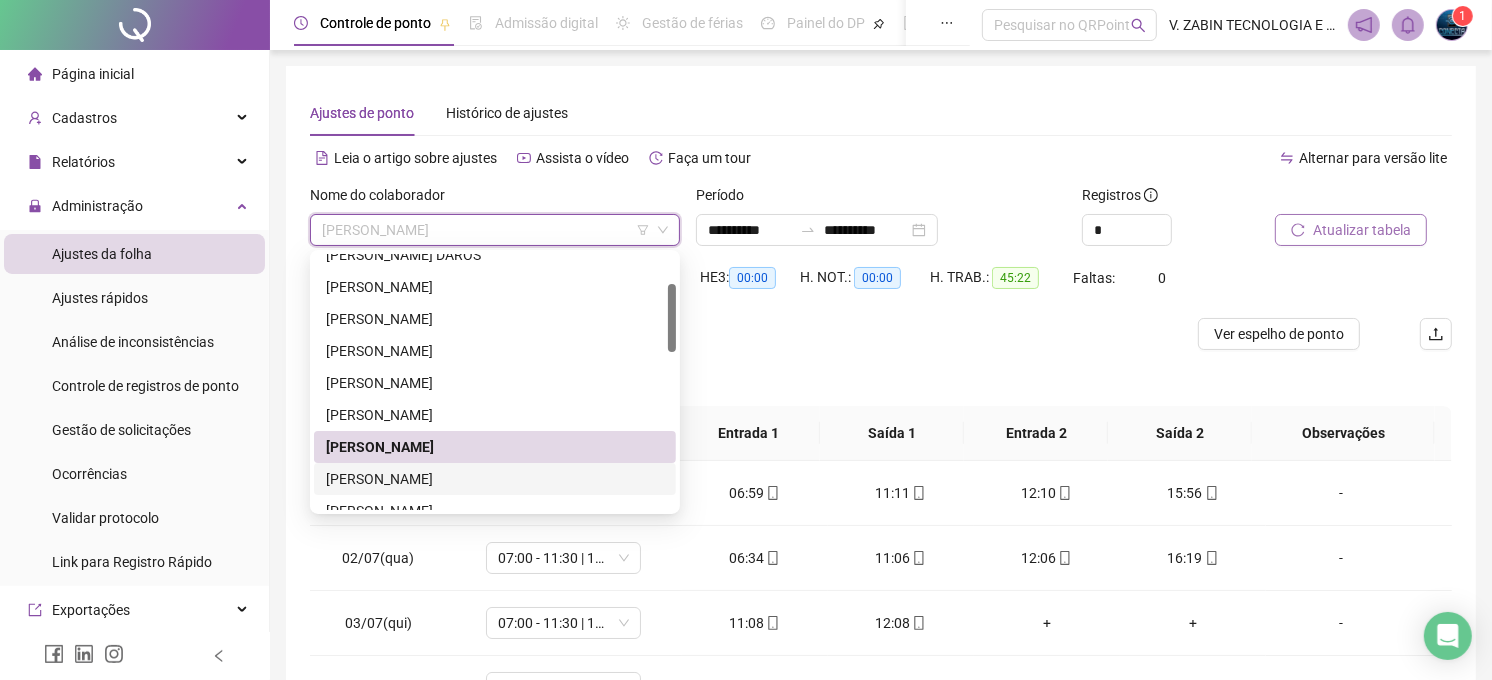 drag, startPoint x: 412, startPoint y: 476, endPoint x: 466, endPoint y: 474, distance: 54.037025 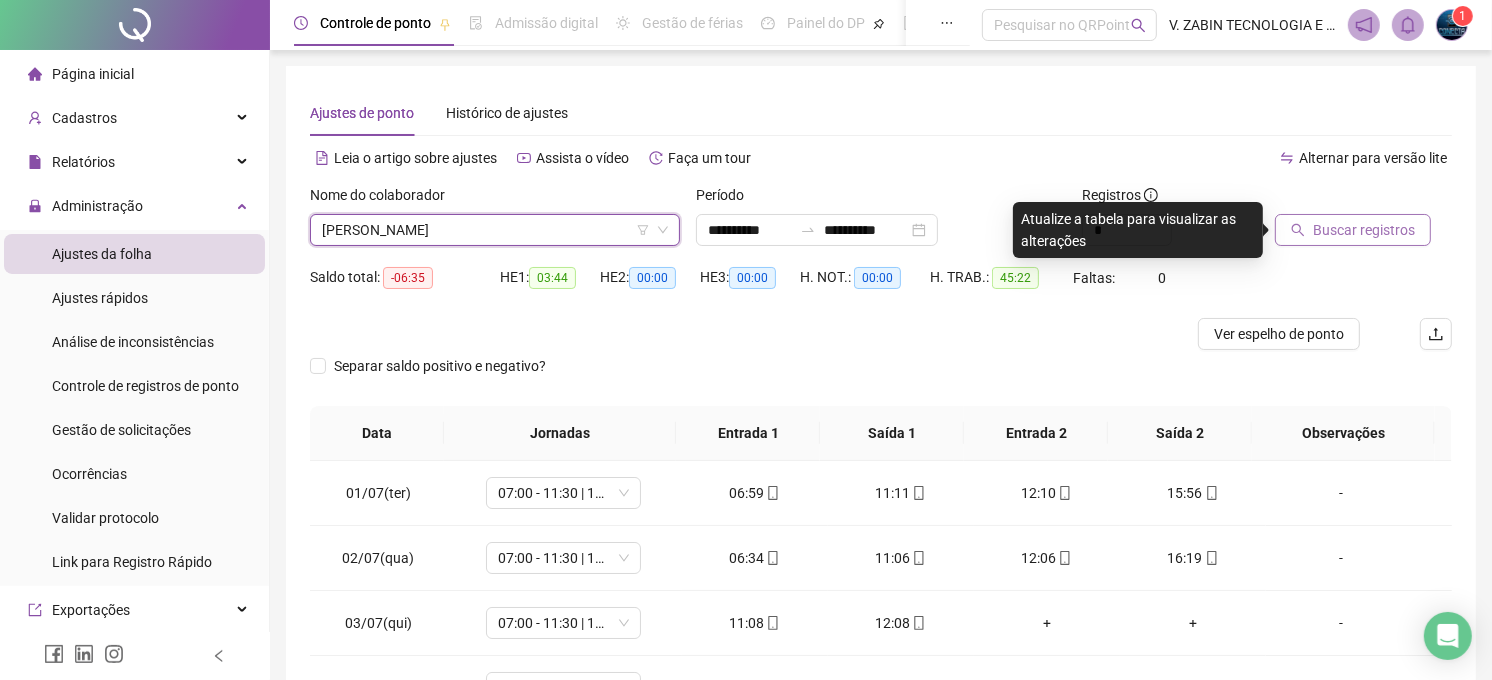 click on "Buscar registros" at bounding box center [1364, 230] 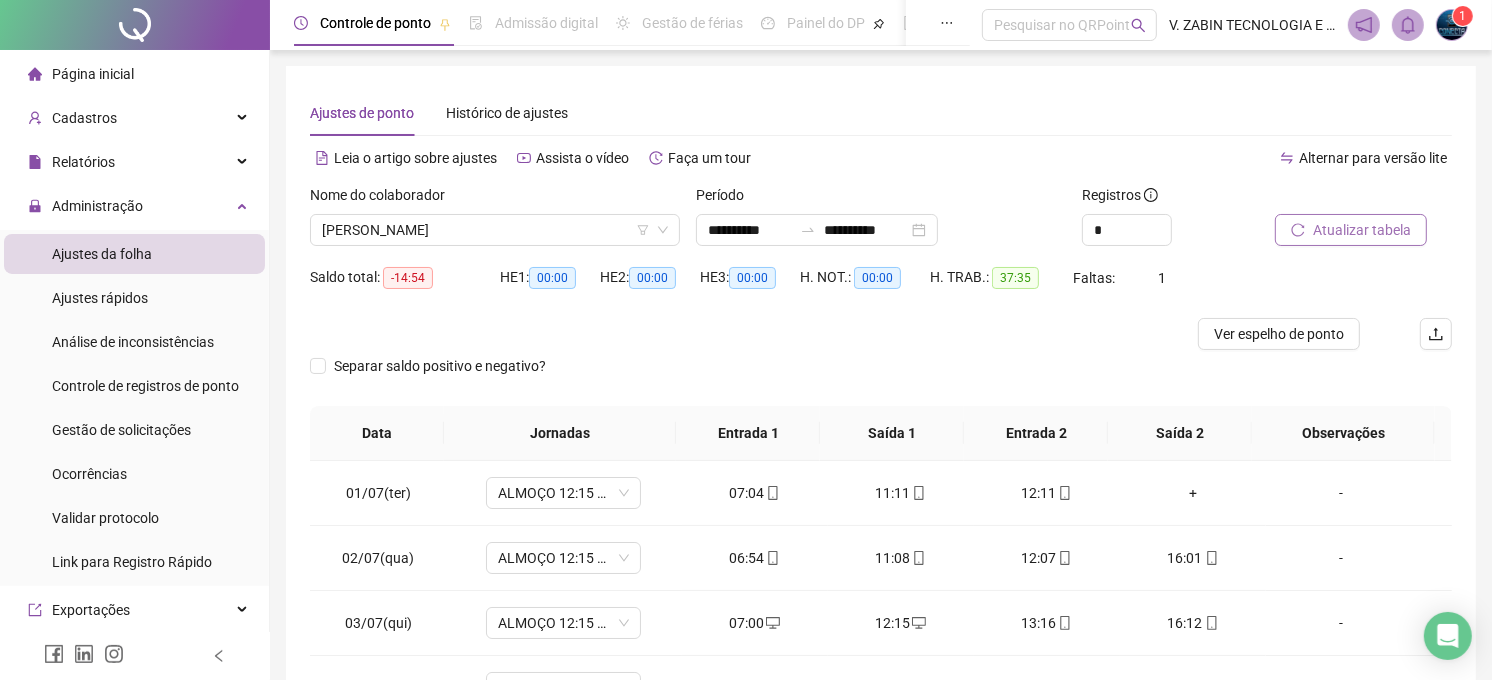 click on "Atualizar tabela" at bounding box center (1362, 230) 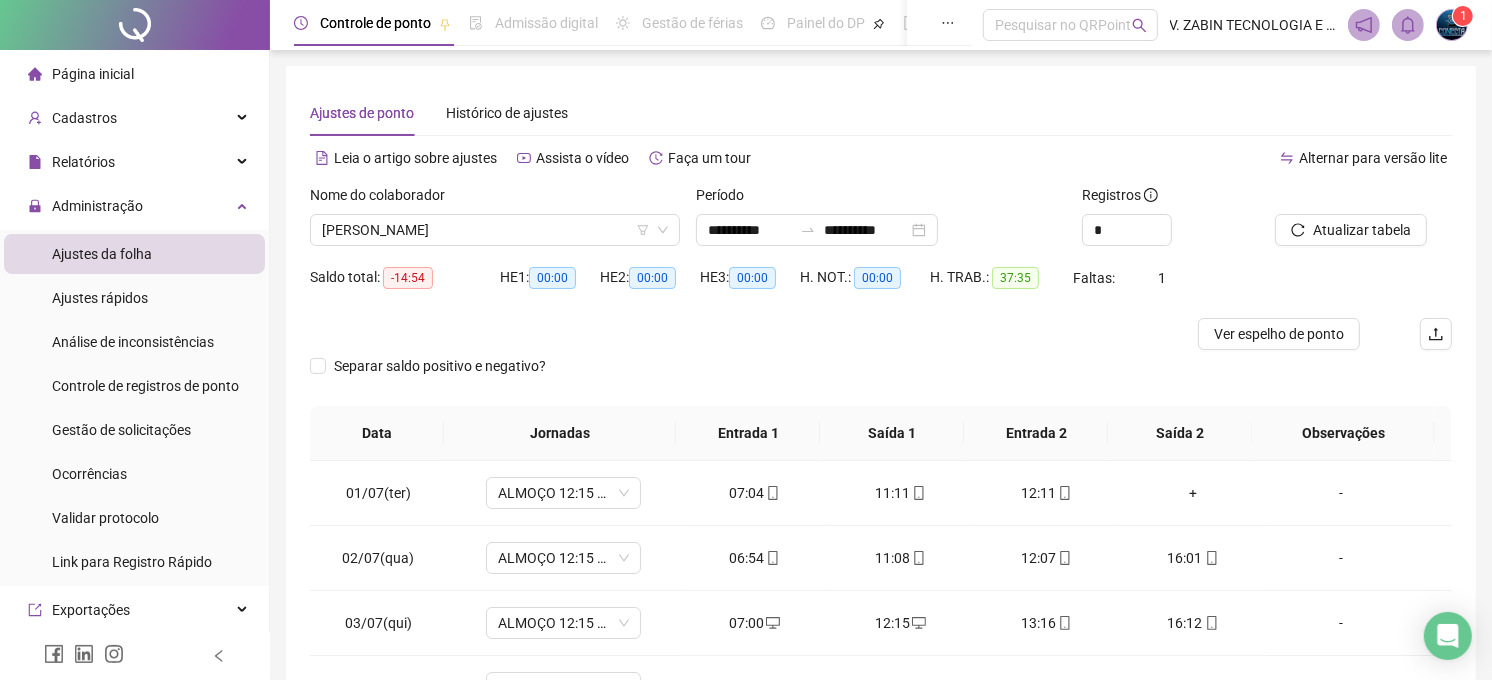 scroll, scrollTop: 111, scrollLeft: 0, axis: vertical 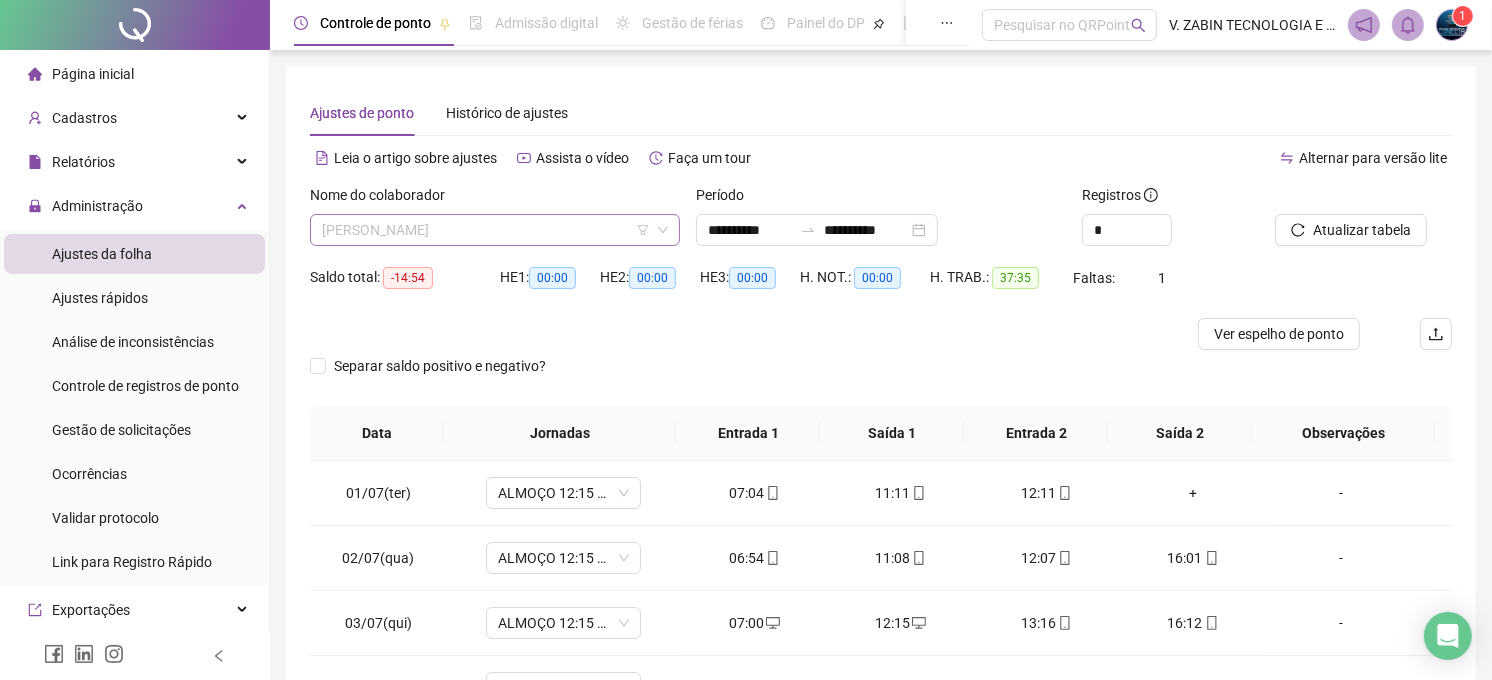 click on "[PERSON_NAME]" at bounding box center (495, 230) 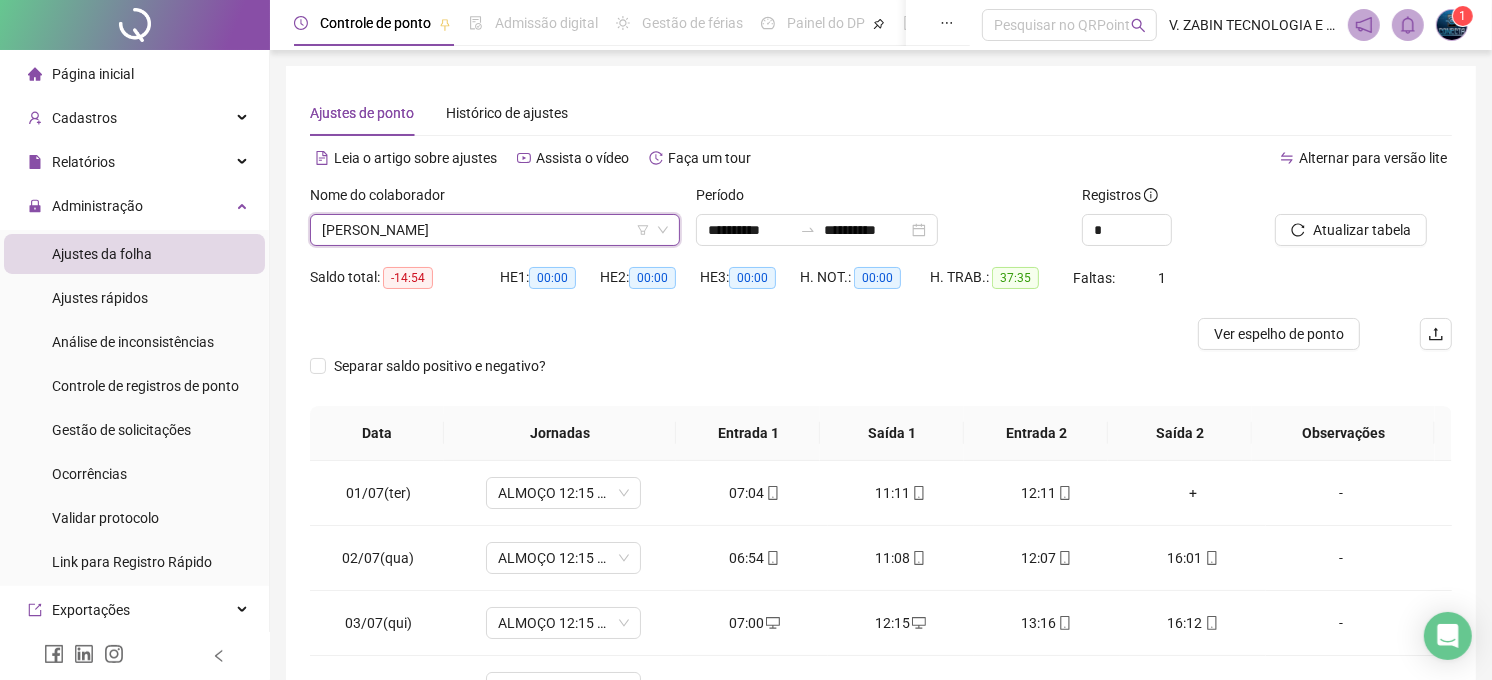 click on "Separar saldo positivo e negativo?" at bounding box center (881, 378) 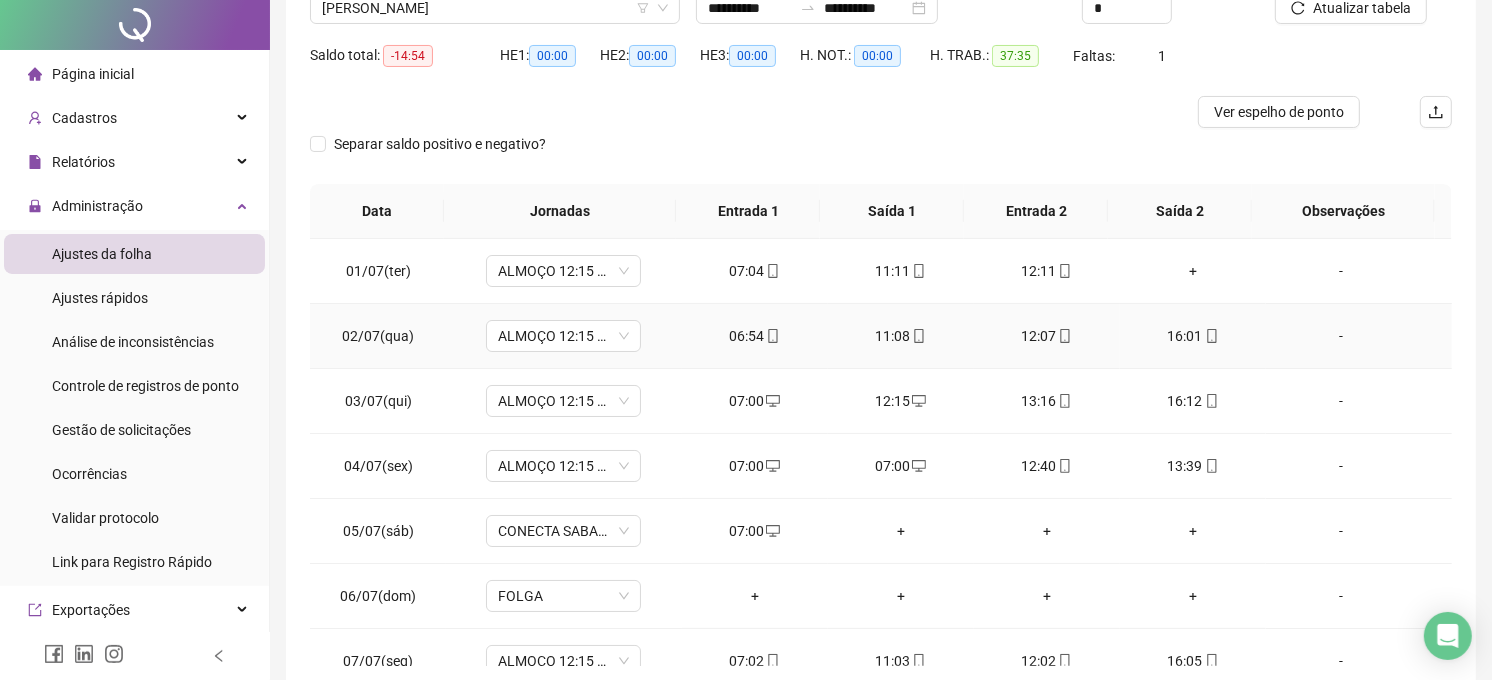 scroll, scrollTop: 0, scrollLeft: 0, axis: both 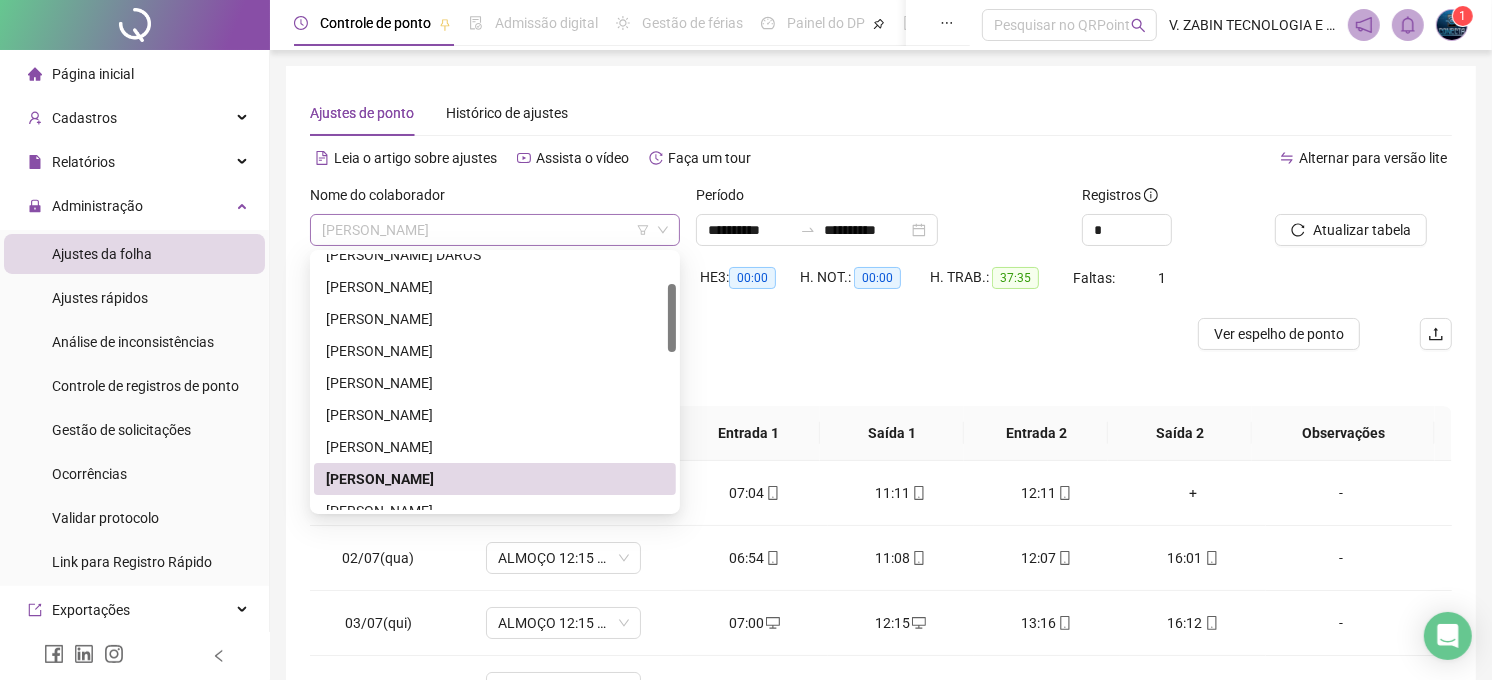 click on "[PERSON_NAME]" at bounding box center [495, 230] 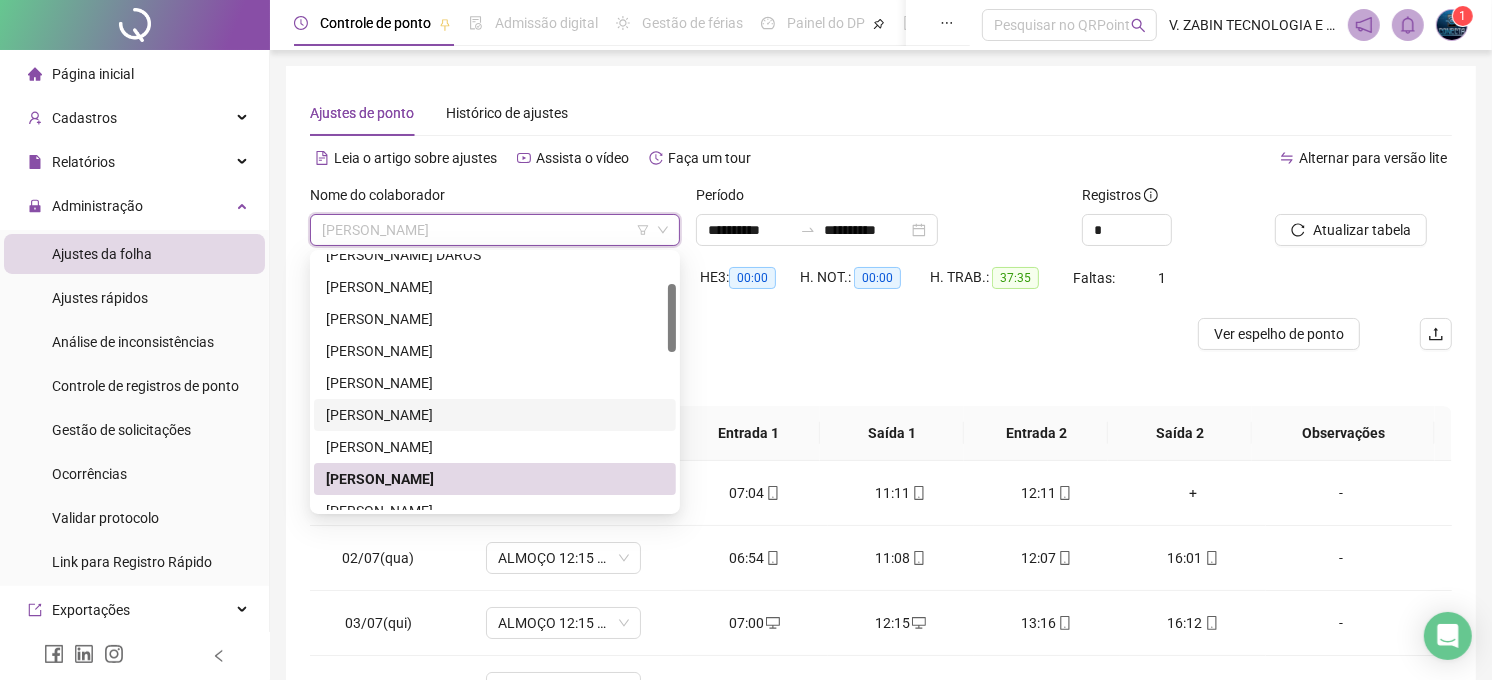 scroll, scrollTop: 222, scrollLeft: 0, axis: vertical 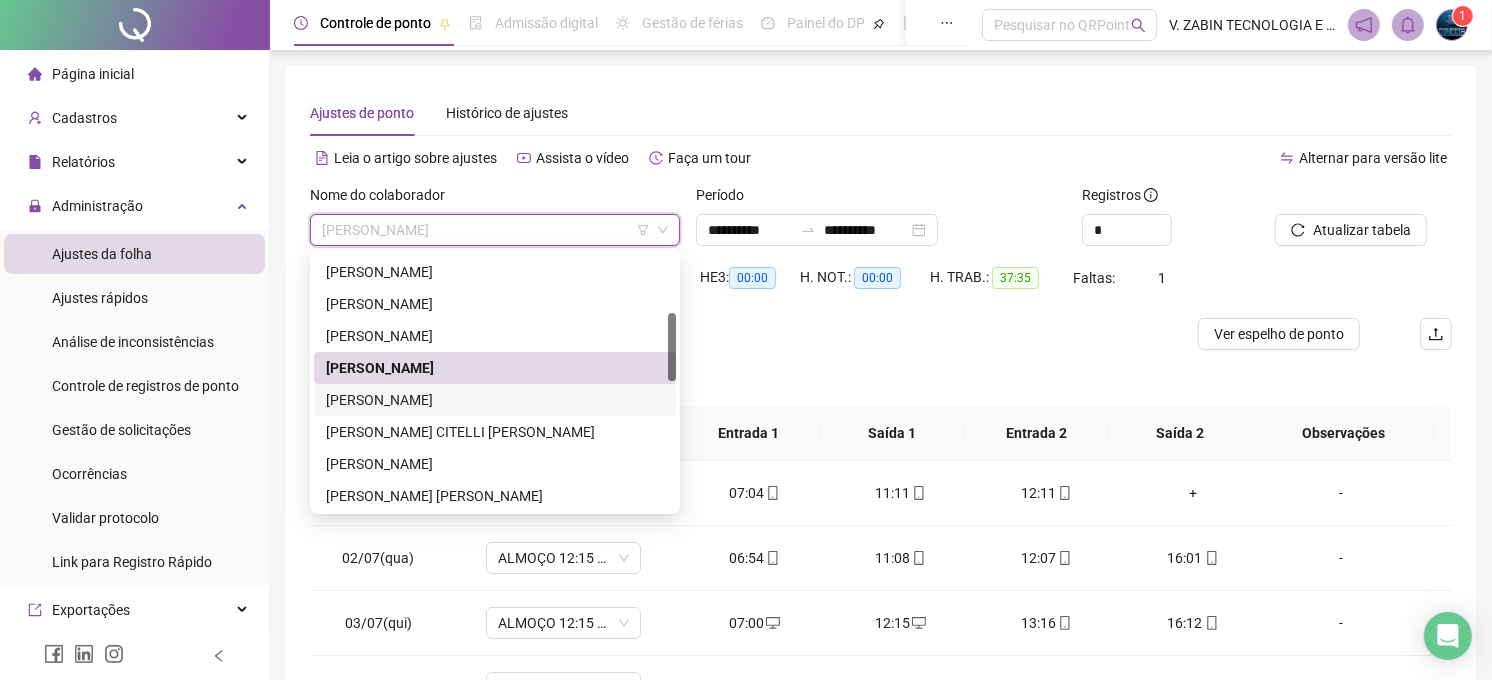 click on "[PERSON_NAME]" at bounding box center [495, 400] 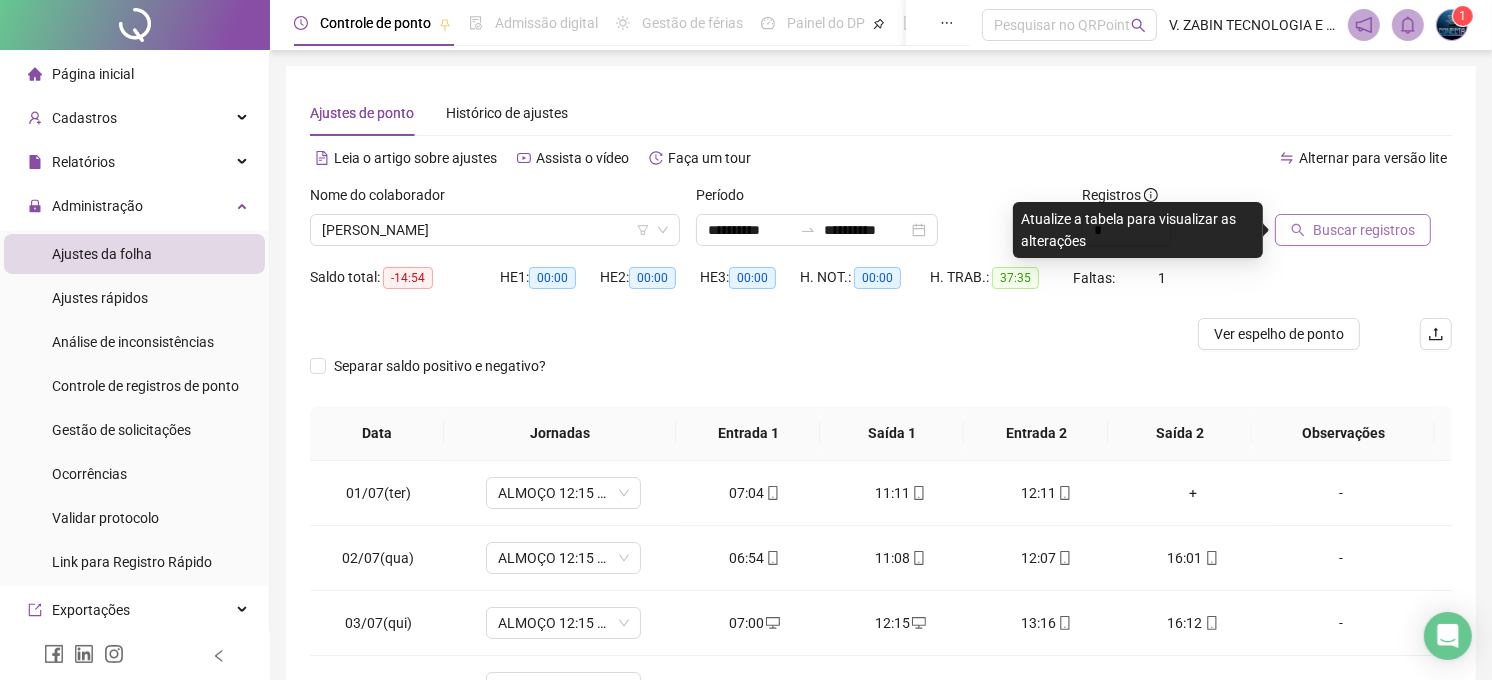 click on "Buscar registros" at bounding box center [1364, 230] 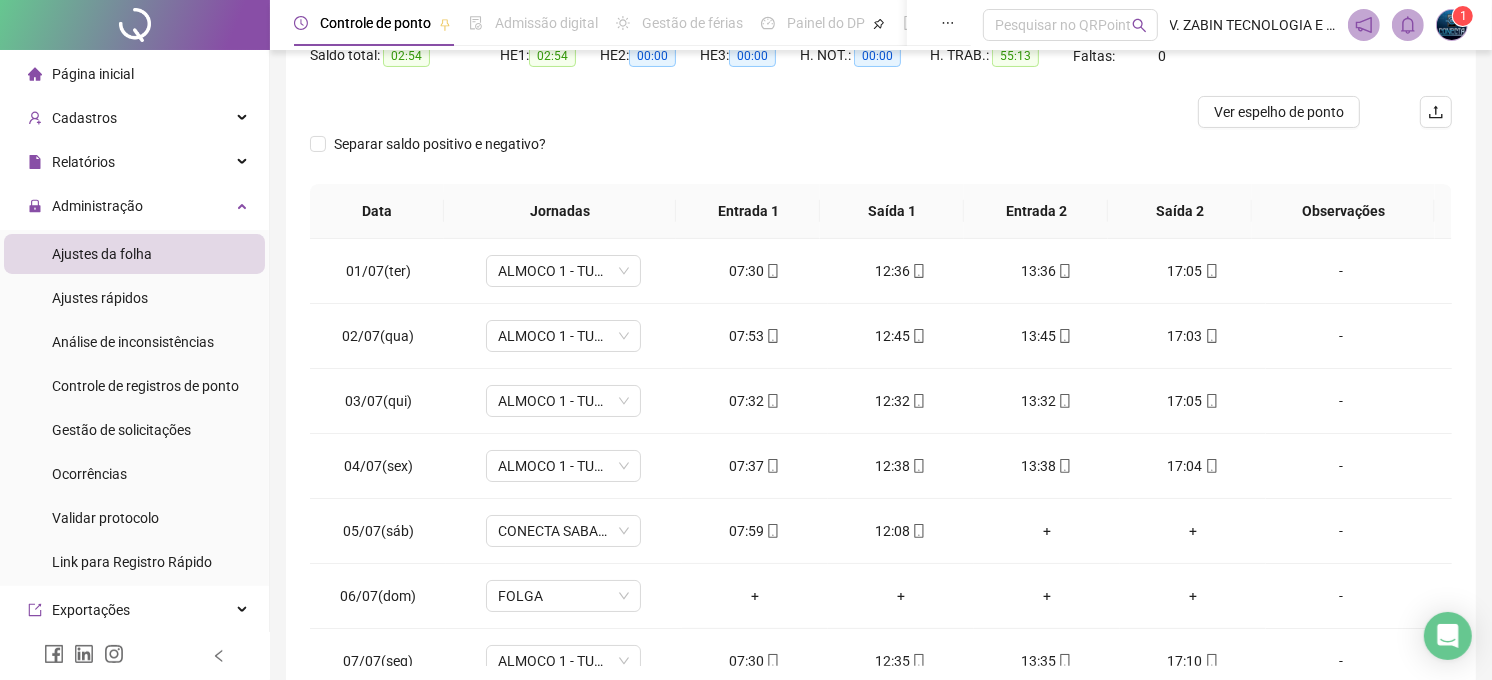 scroll, scrollTop: 317, scrollLeft: 0, axis: vertical 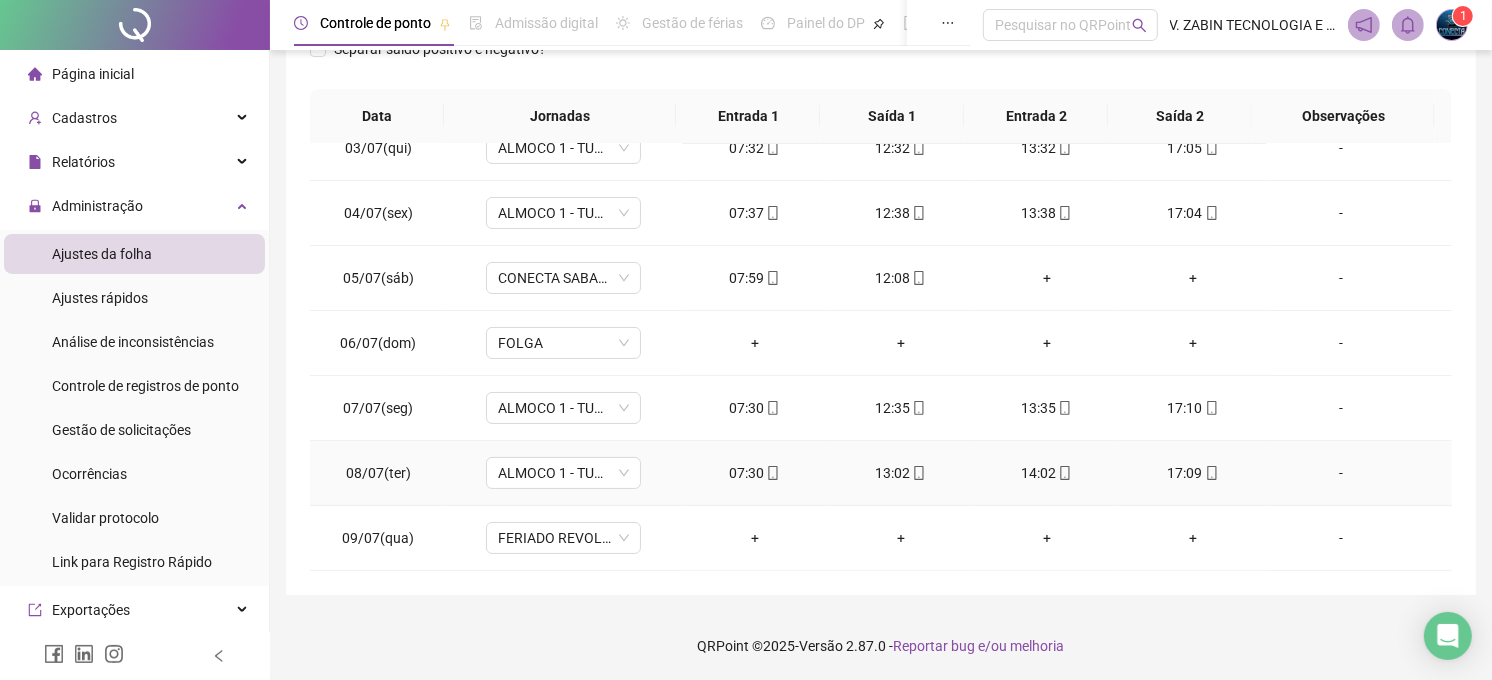 type 